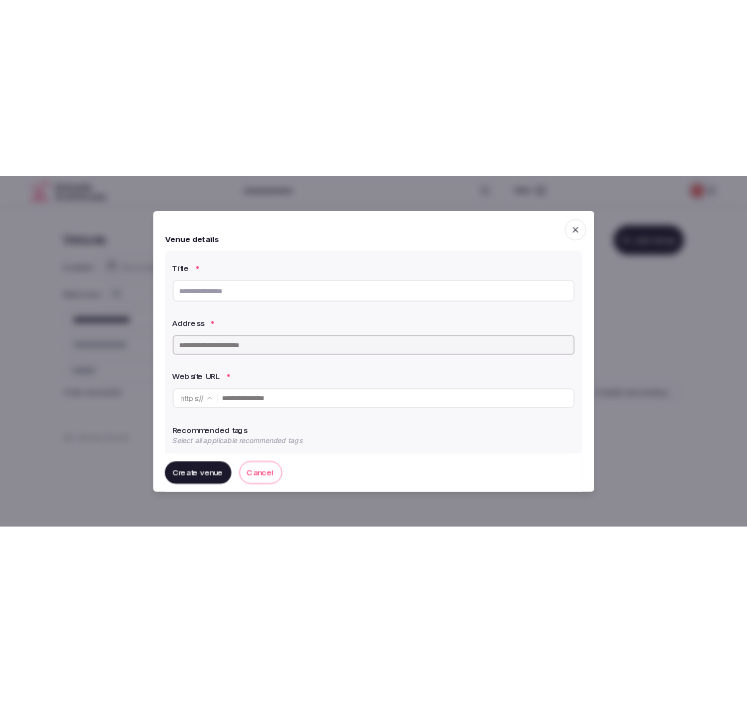 scroll, scrollTop: 0, scrollLeft: 0, axis: both 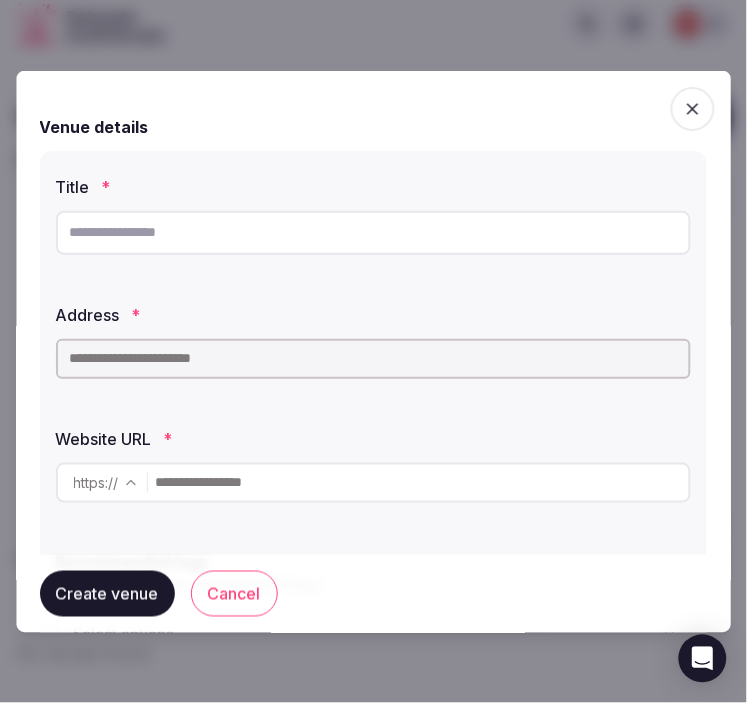 click at bounding box center [373, 232] 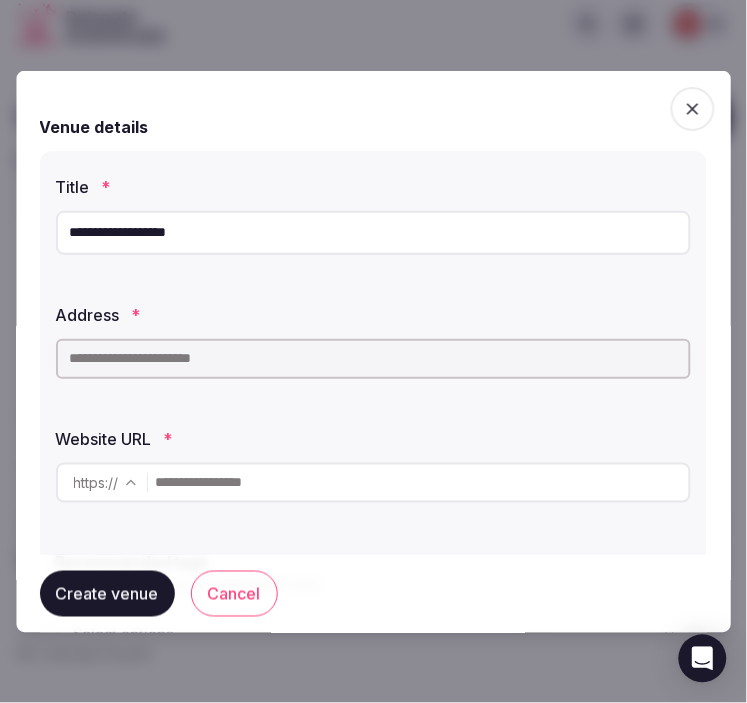 type on "**********" 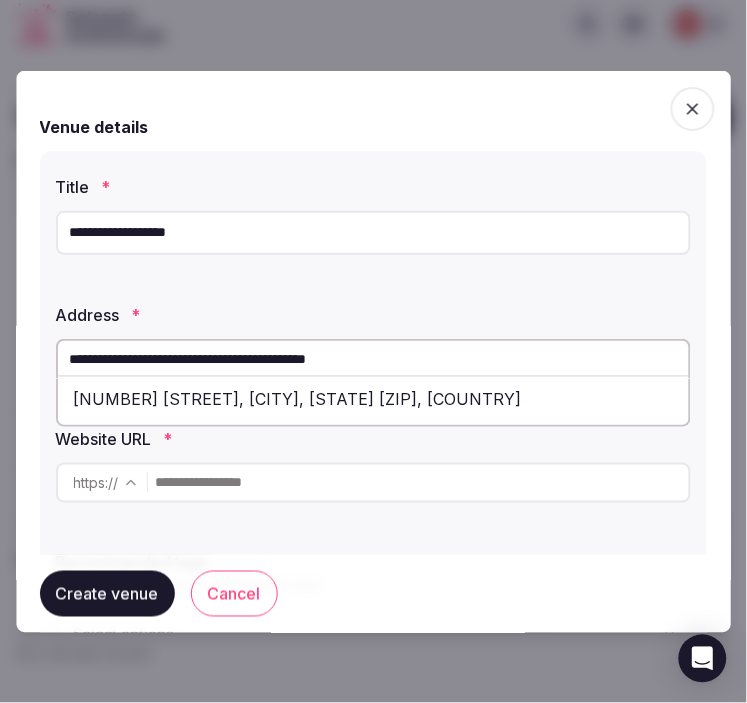 click on "[NUMBER] [STREET], [CITY], [STATE] [ZIP], [COUNTRY]" at bounding box center (373, 398) 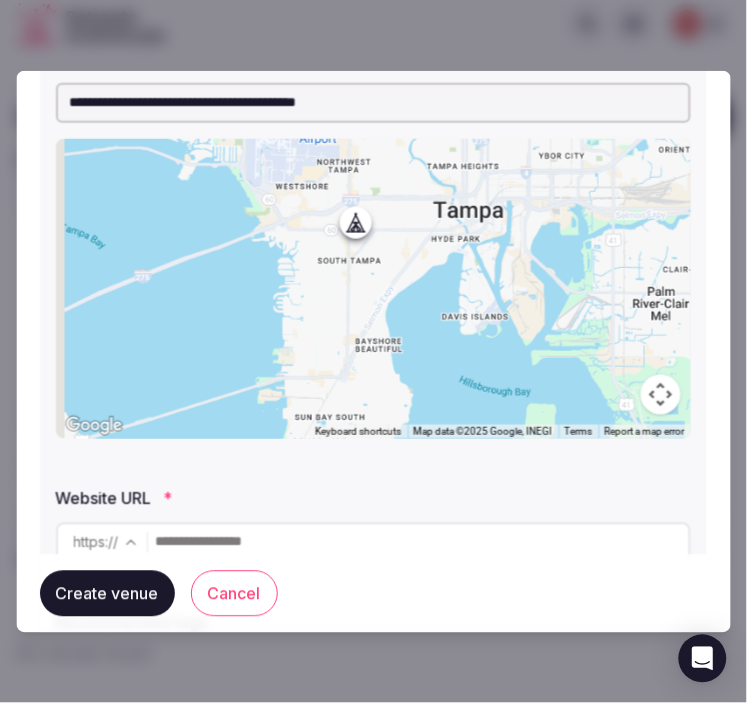 scroll, scrollTop: 333, scrollLeft: 0, axis: vertical 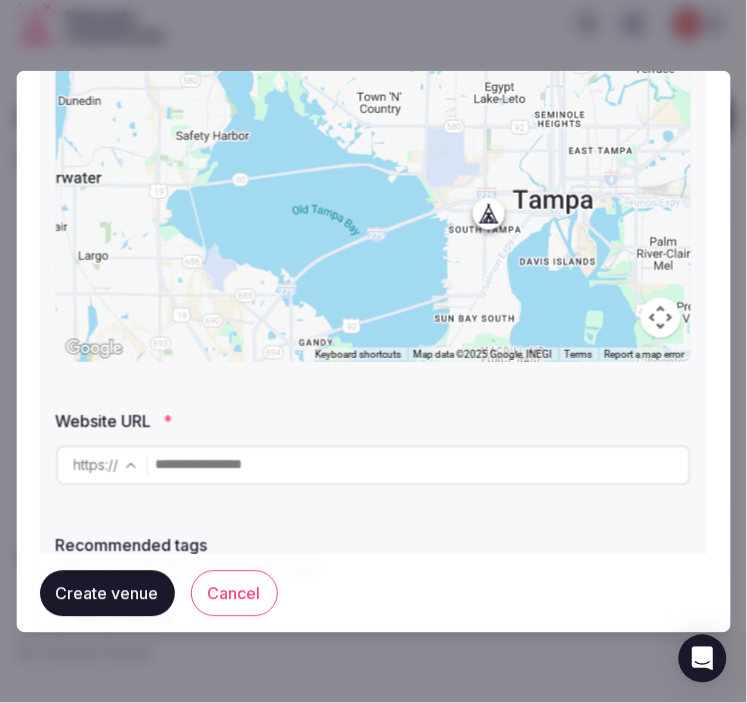 click at bounding box center (422, 465) 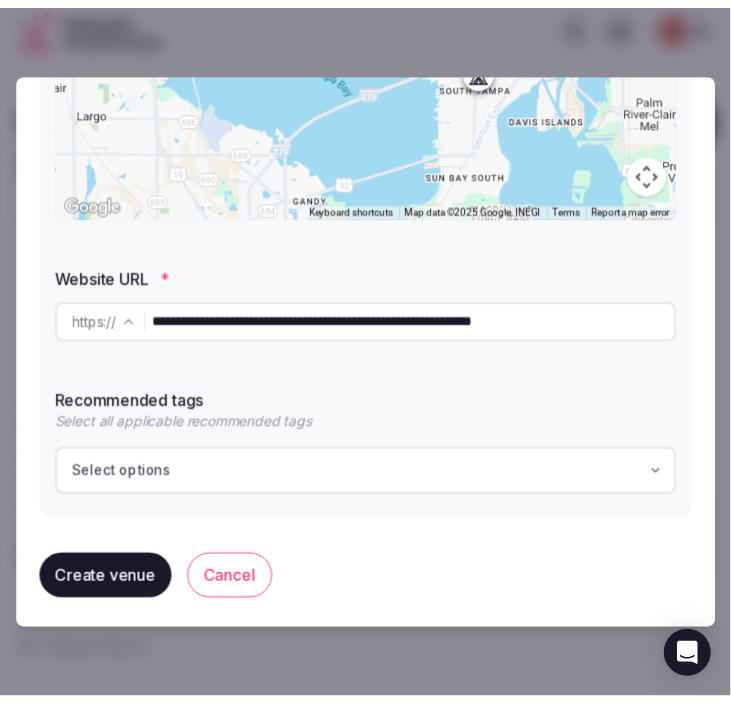 scroll, scrollTop: 485, scrollLeft: 0, axis: vertical 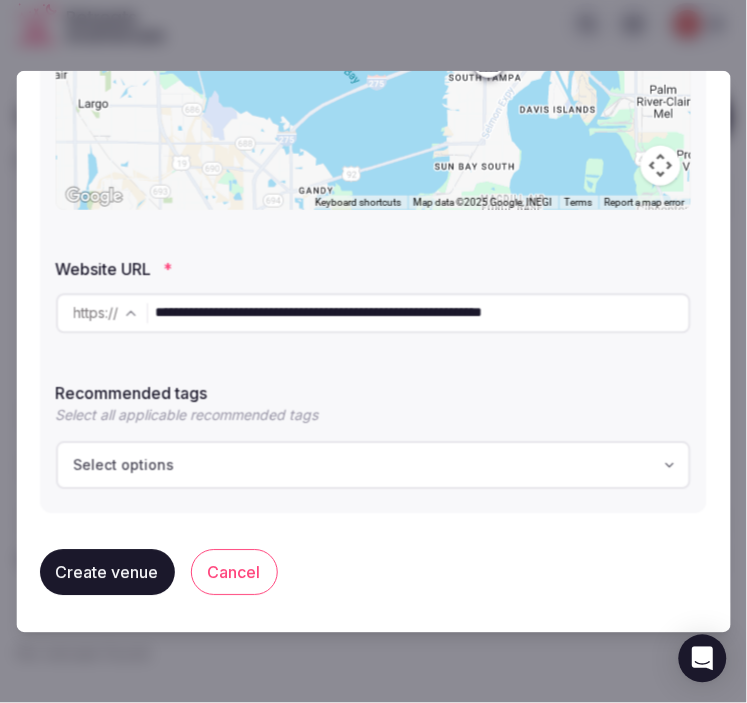 type on "**********" 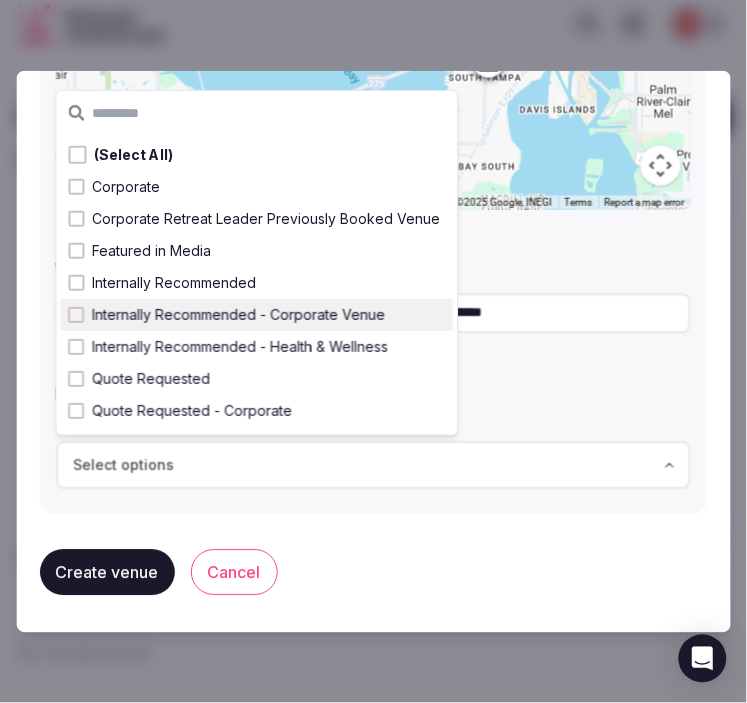 click on "Internally Recommended - Corporate Venue" at bounding box center (239, 315) 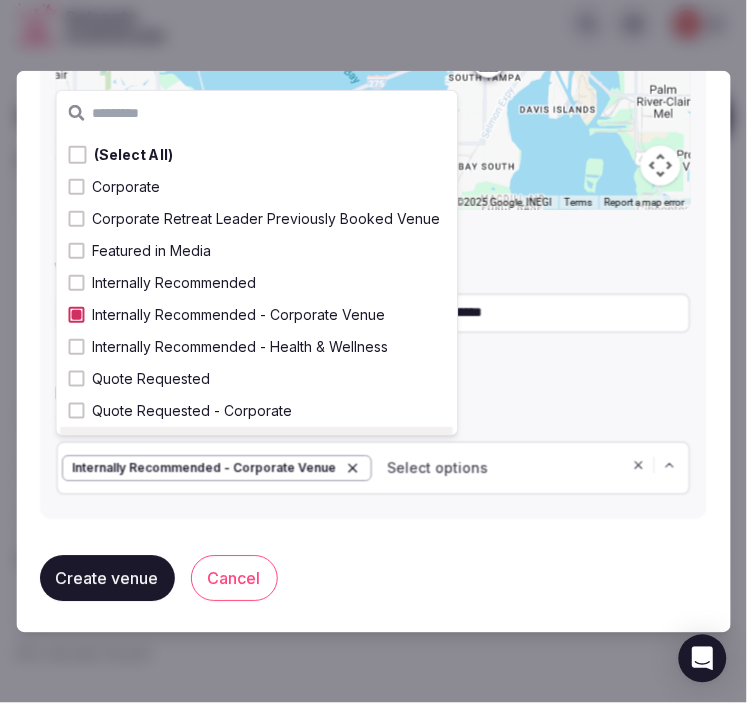 click on "Create venue" at bounding box center (107, 578) 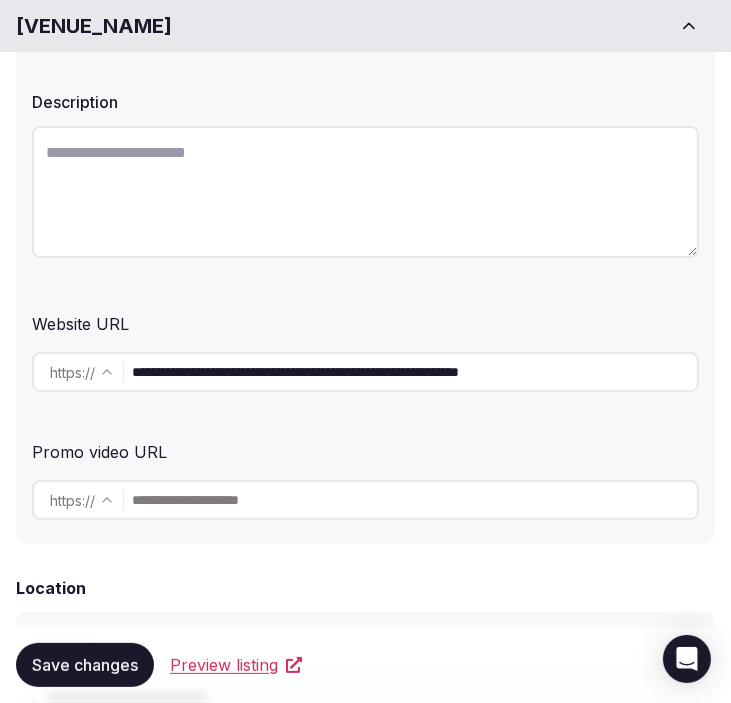 scroll, scrollTop: 333, scrollLeft: 0, axis: vertical 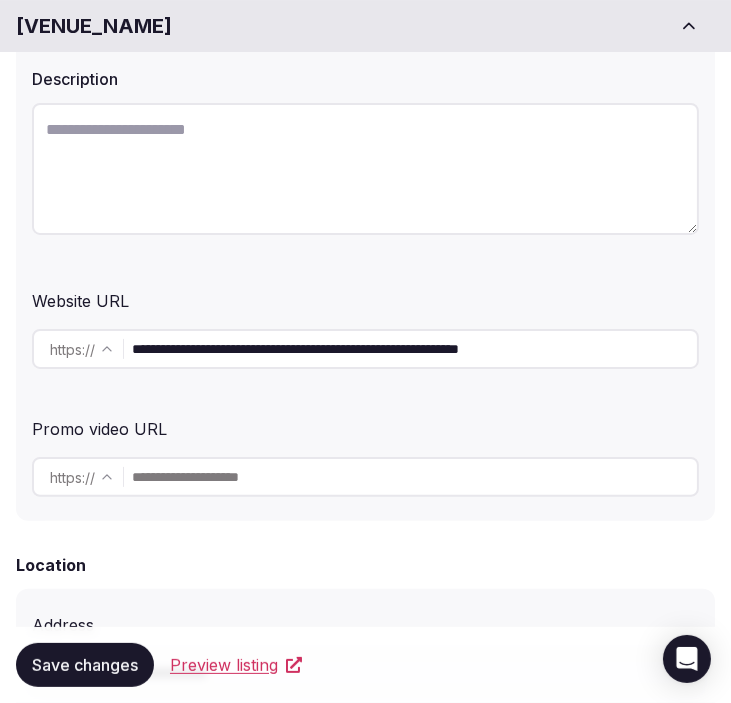 click at bounding box center (365, 169) 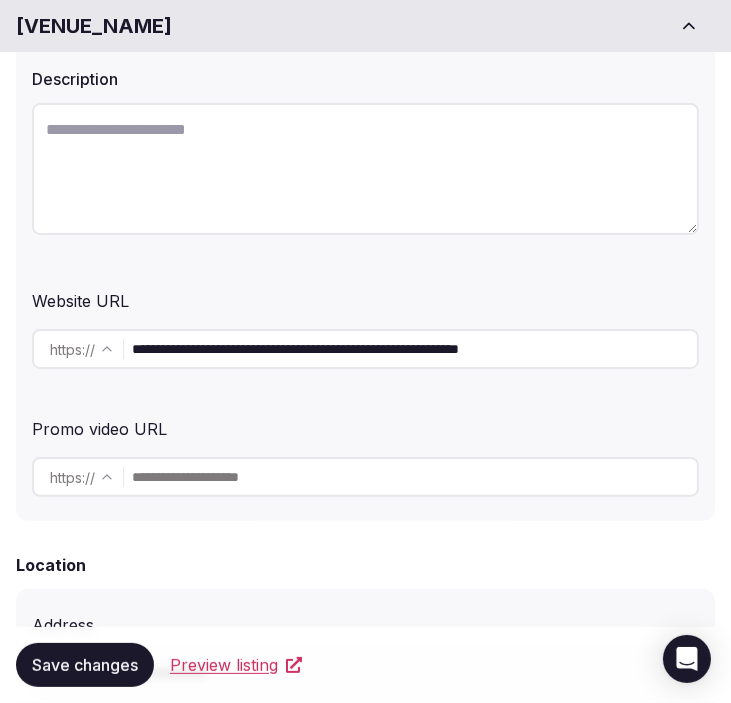 paste on "**********" 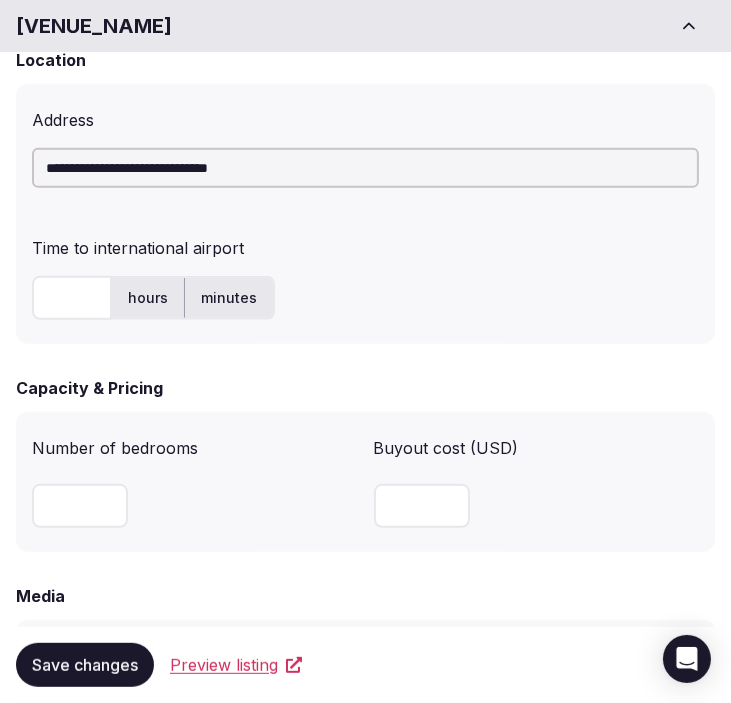 scroll, scrollTop: 888, scrollLeft: 0, axis: vertical 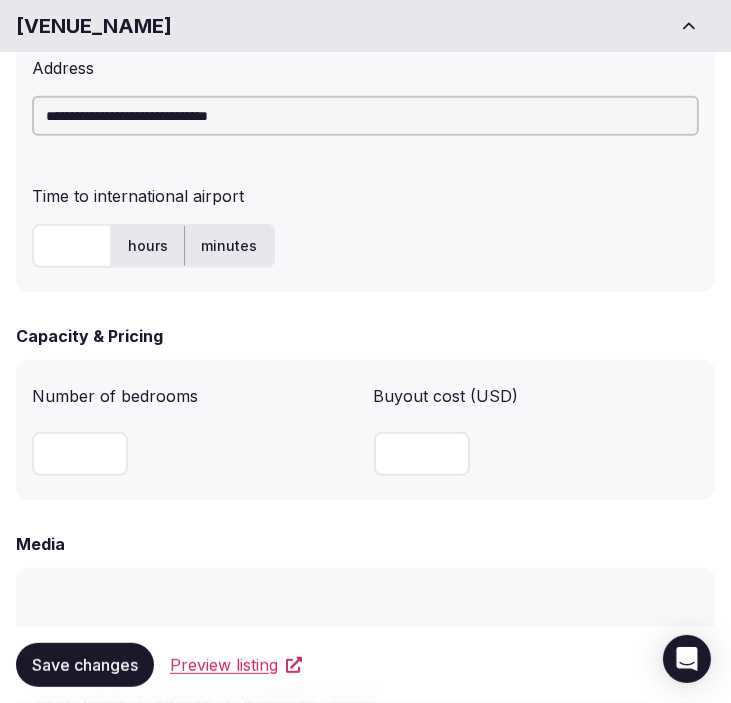 type on "**********" 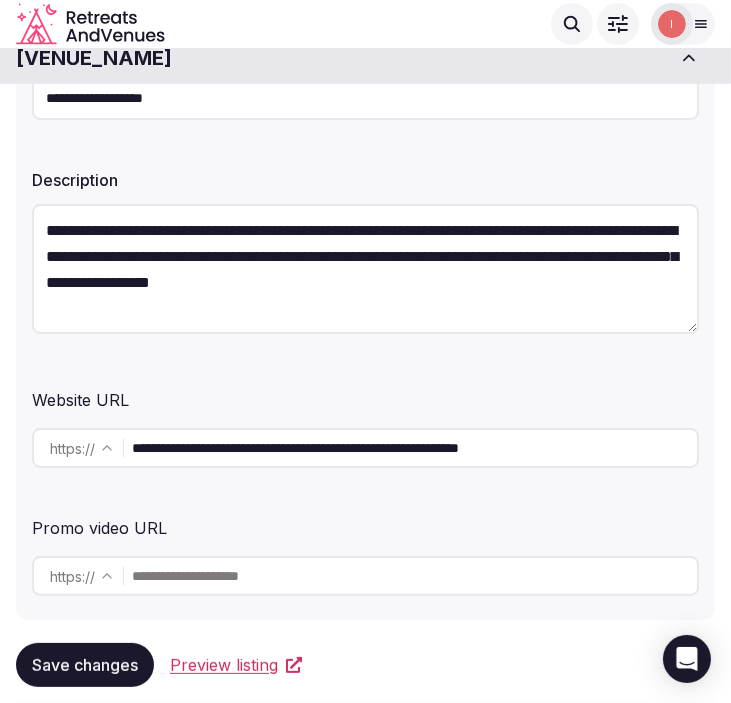 scroll, scrollTop: 0, scrollLeft: 0, axis: both 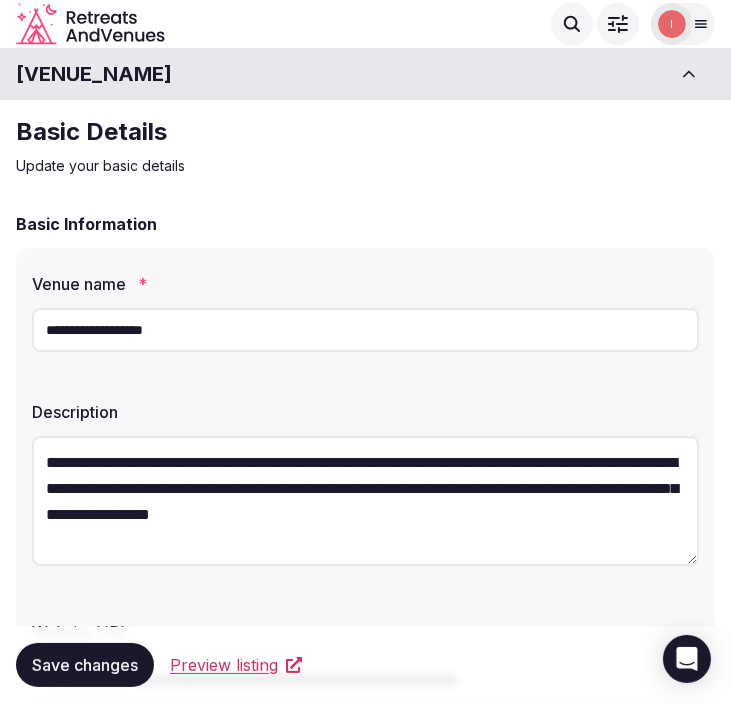 click on "**********" at bounding box center [365, 330] 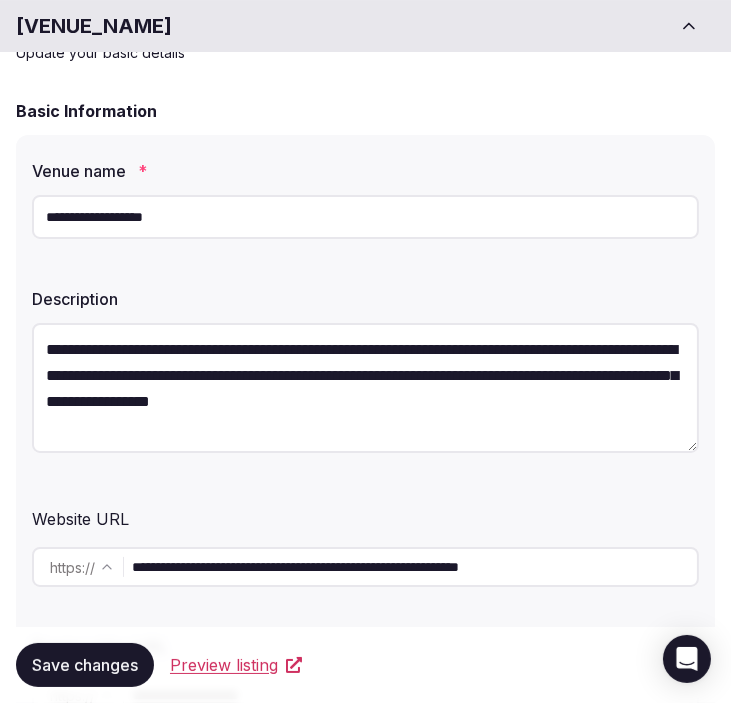 scroll, scrollTop: 333, scrollLeft: 0, axis: vertical 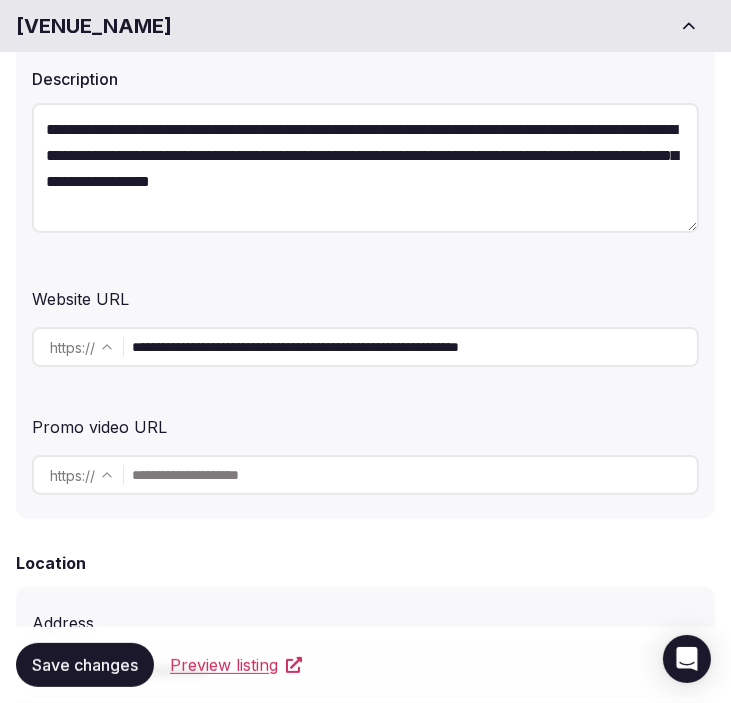 click on "**********" at bounding box center (414, 347) 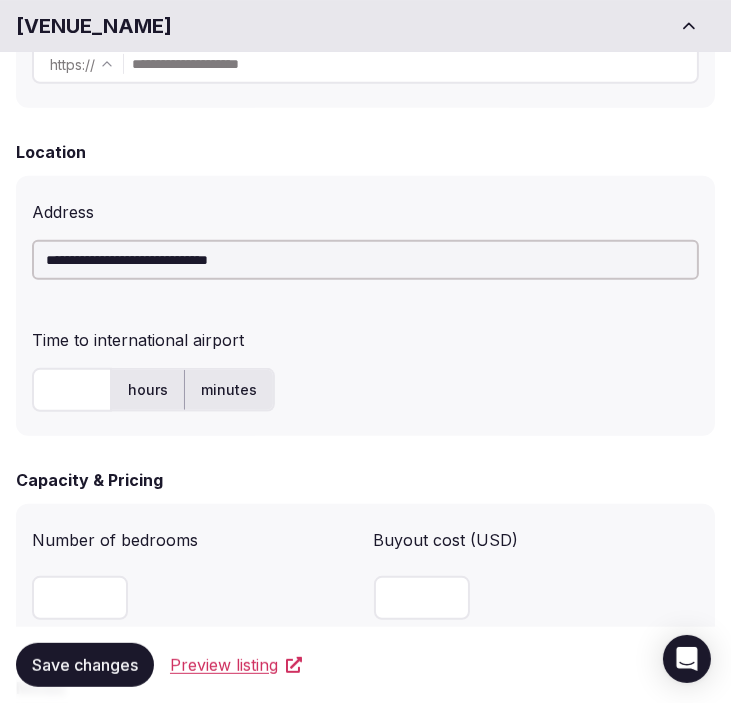 scroll, scrollTop: 777, scrollLeft: 0, axis: vertical 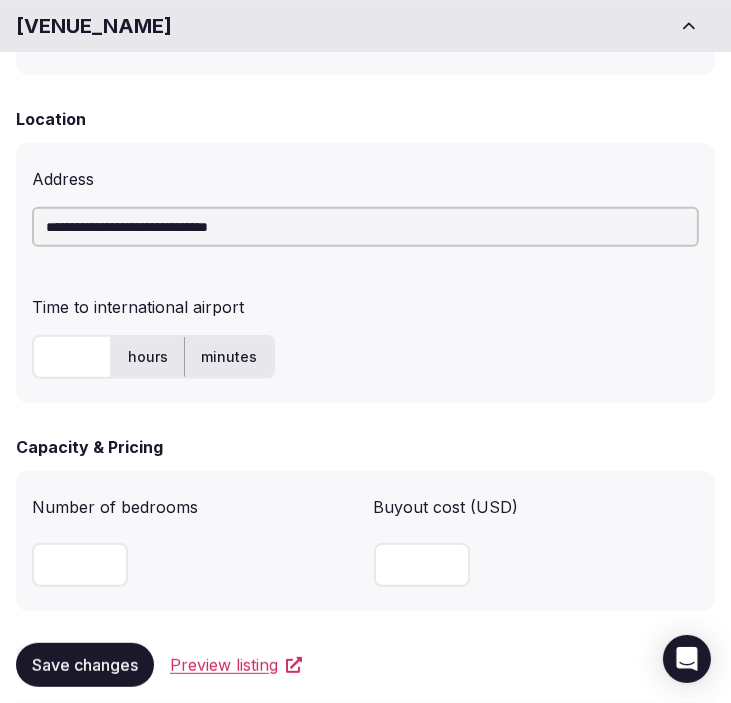 click at bounding box center (72, 357) 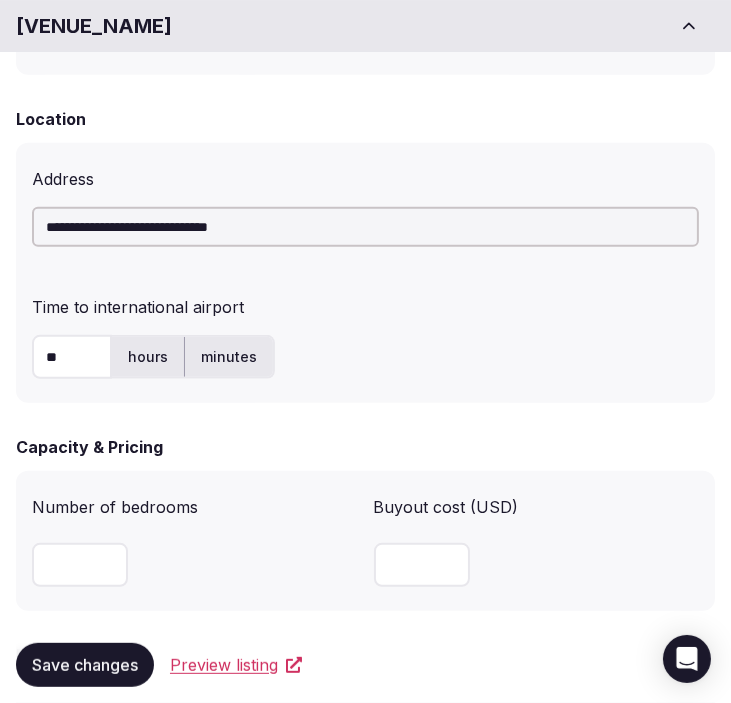 type on "**" 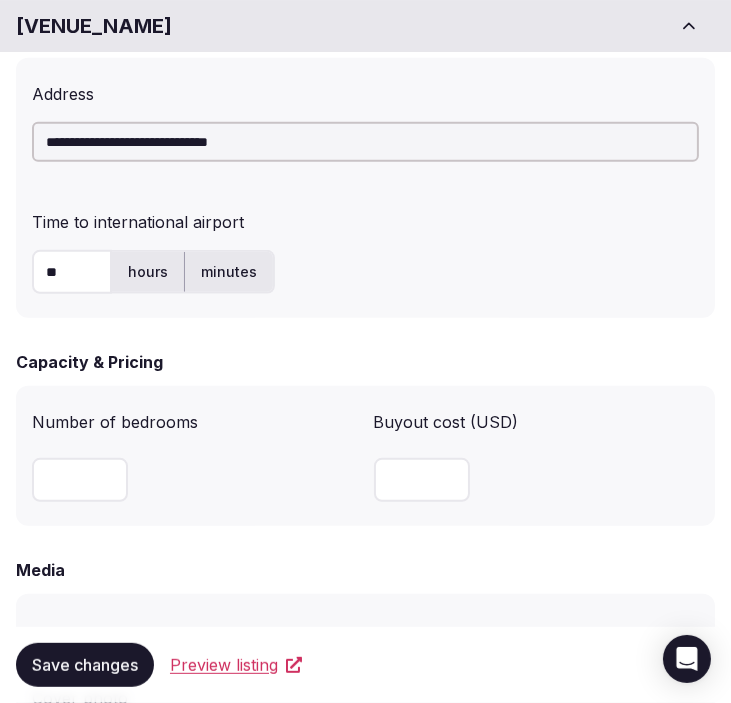 scroll, scrollTop: 1000, scrollLeft: 0, axis: vertical 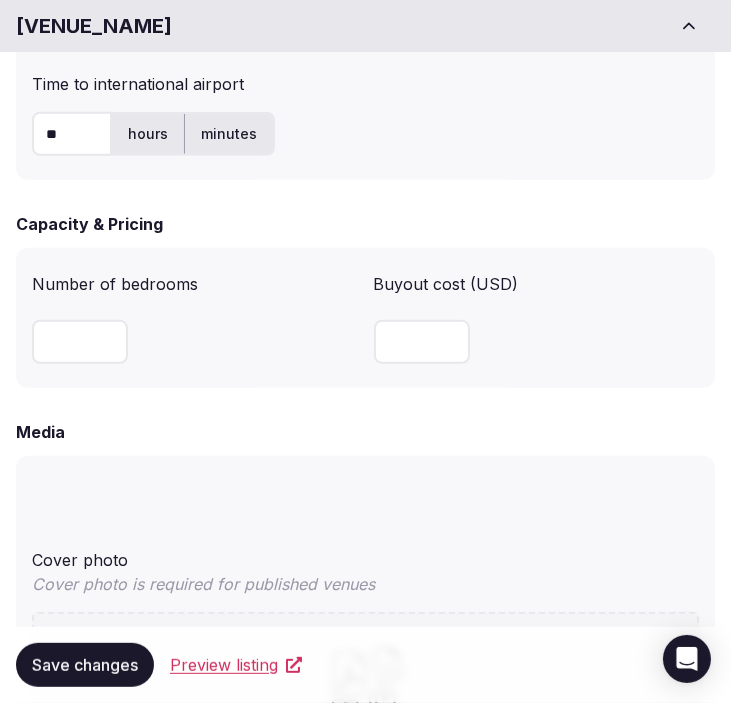 click at bounding box center (80, 342) 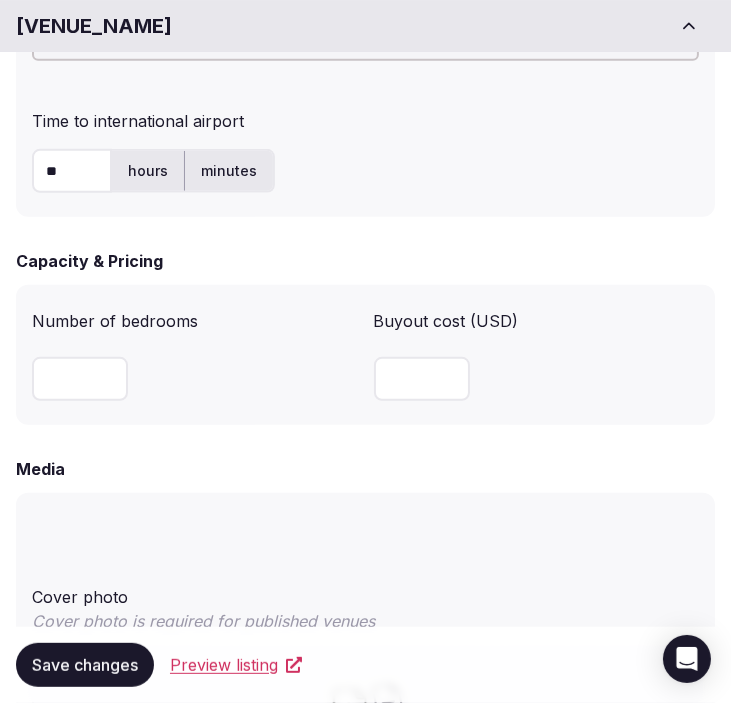 scroll, scrollTop: 1000, scrollLeft: 0, axis: vertical 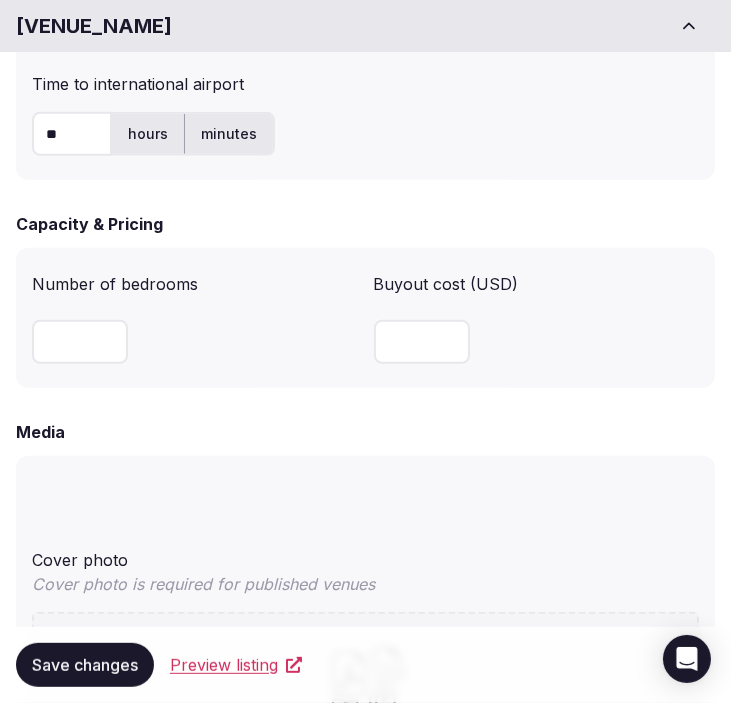 click at bounding box center (80, 342) 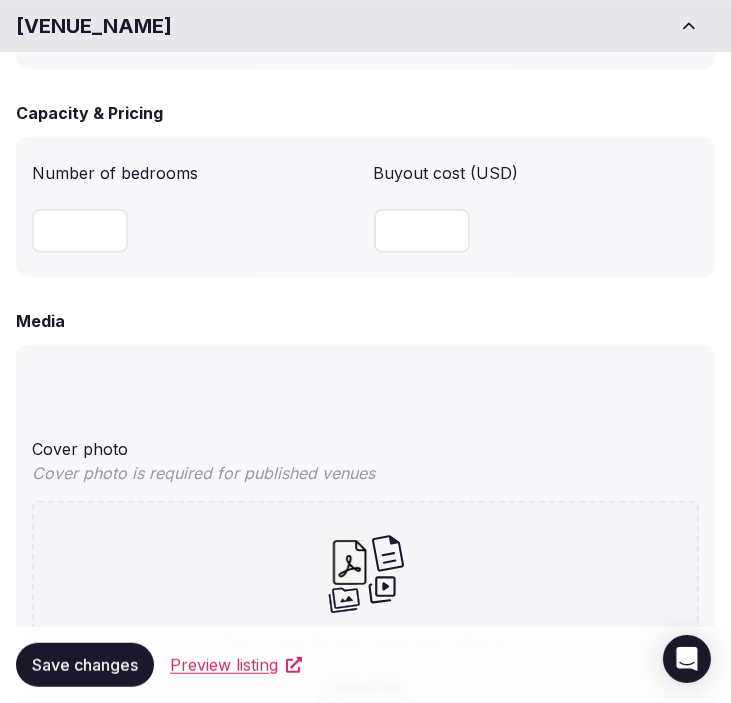 type on "***" 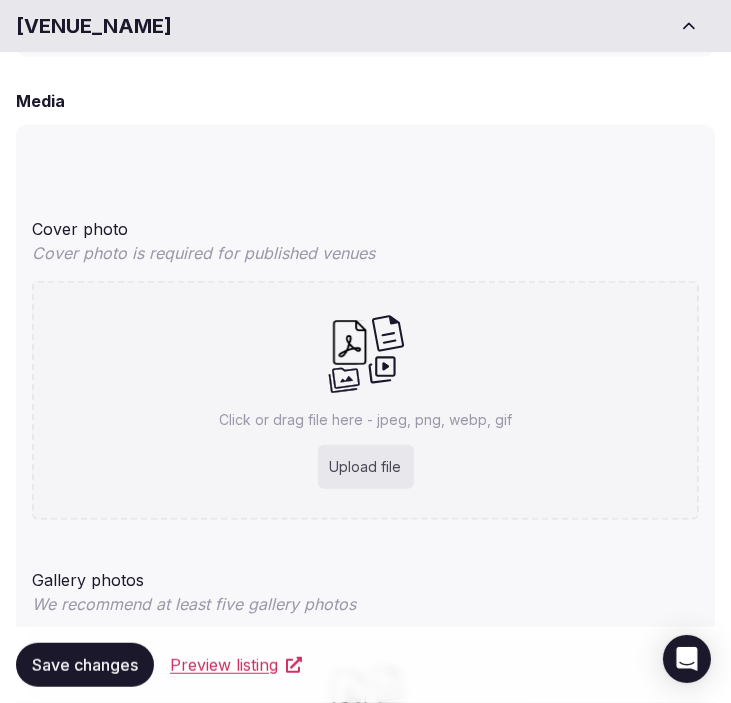 scroll, scrollTop: 1333, scrollLeft: 0, axis: vertical 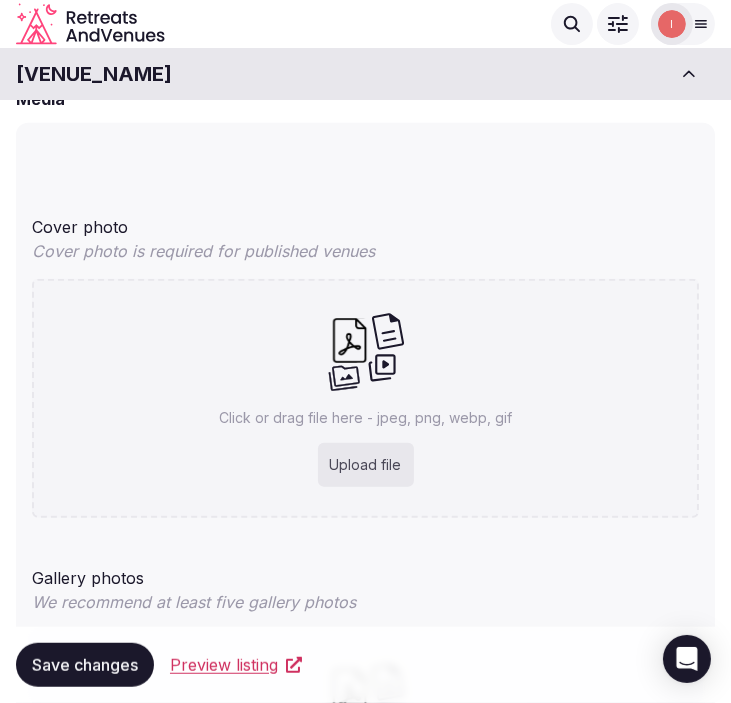 click on "Click or drag file here - jpeg, png, webp, gif Upload file" at bounding box center [365, 398] 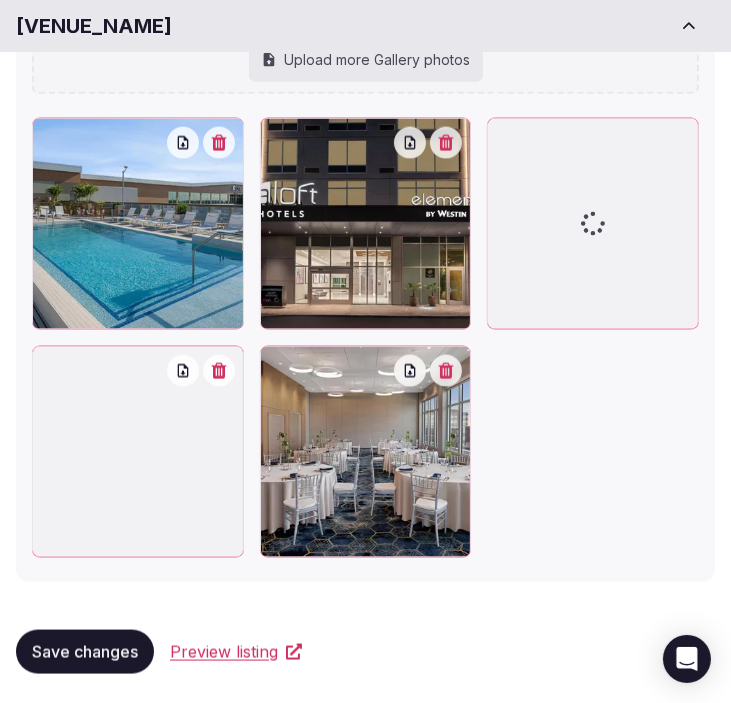 scroll, scrollTop: 2356, scrollLeft: 0, axis: vertical 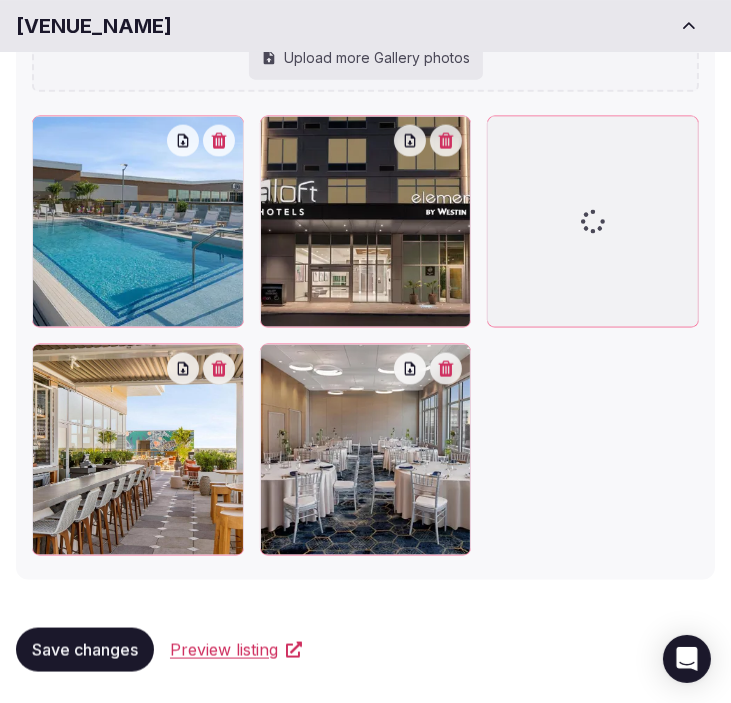 click at bounding box center (365, 335) 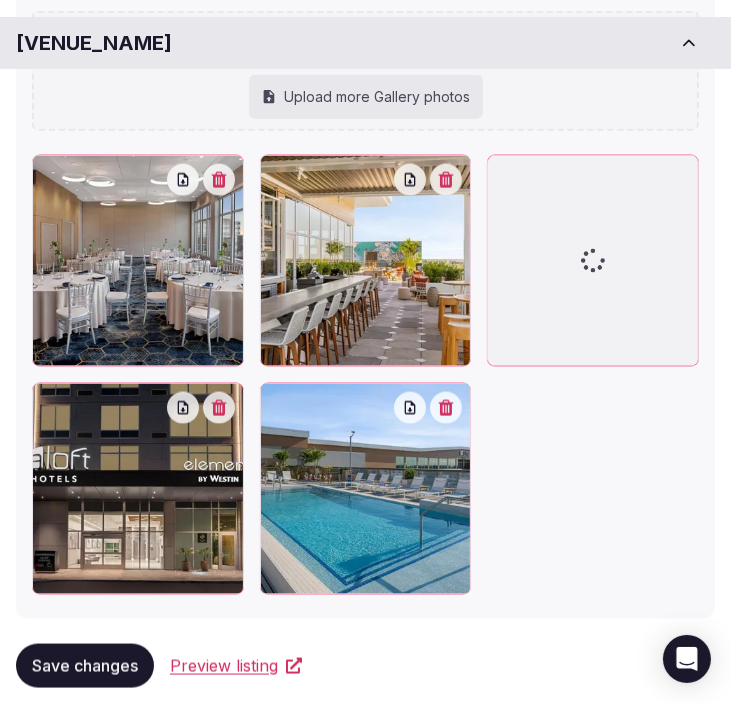 scroll, scrollTop: 2356, scrollLeft: 0, axis: vertical 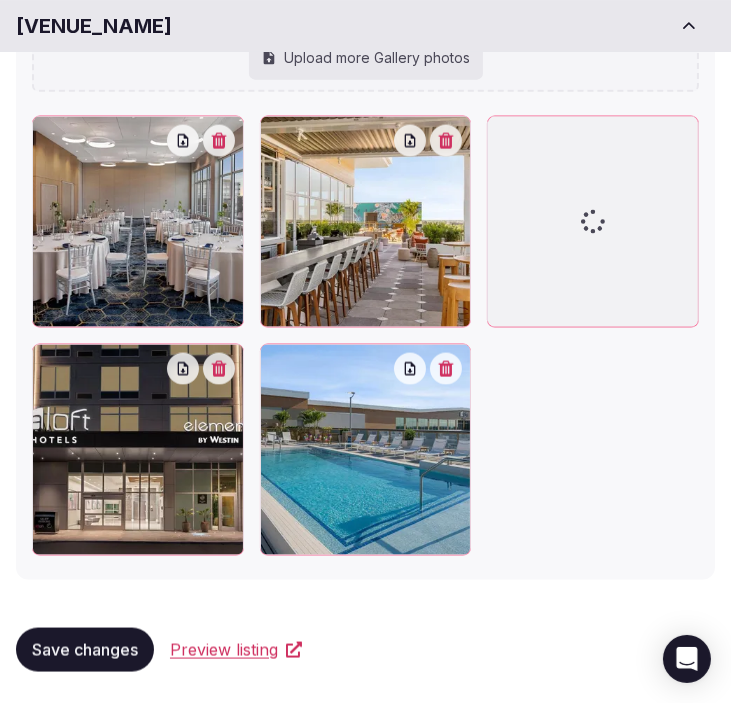 click on "Save changes" at bounding box center [85, 650] 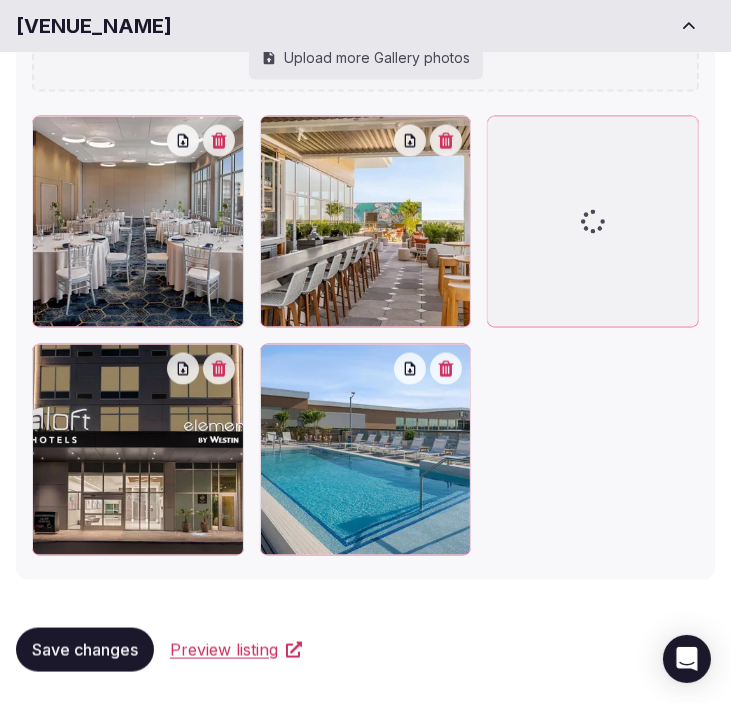 scroll, scrollTop: 2454, scrollLeft: 0, axis: vertical 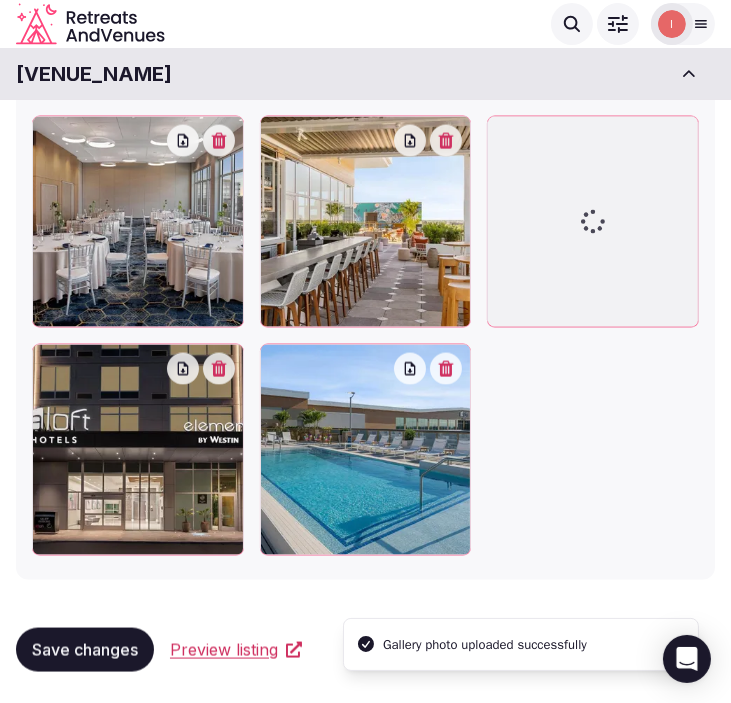 click on "Save changes" at bounding box center (85, 650) 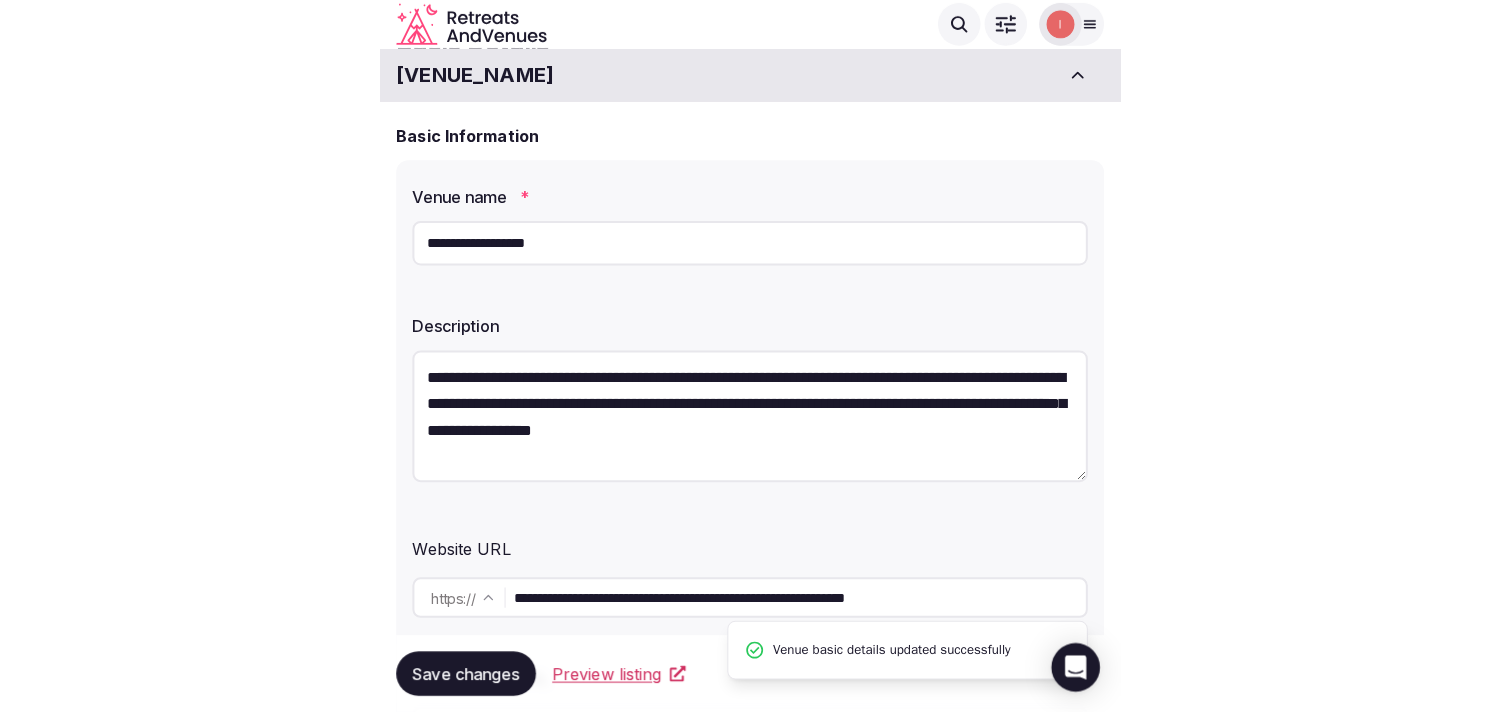 scroll, scrollTop: 0, scrollLeft: 0, axis: both 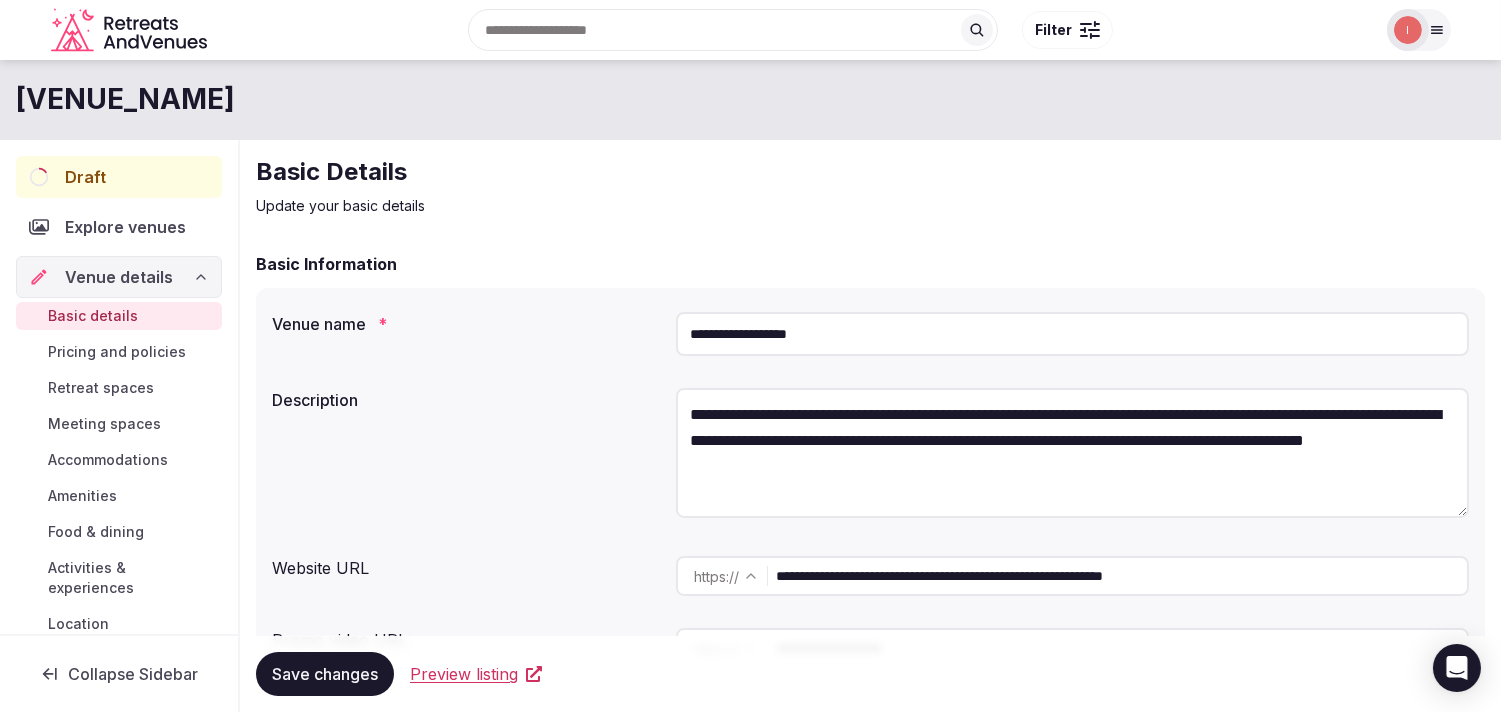 click on "Pricing and policies" at bounding box center [117, 352] 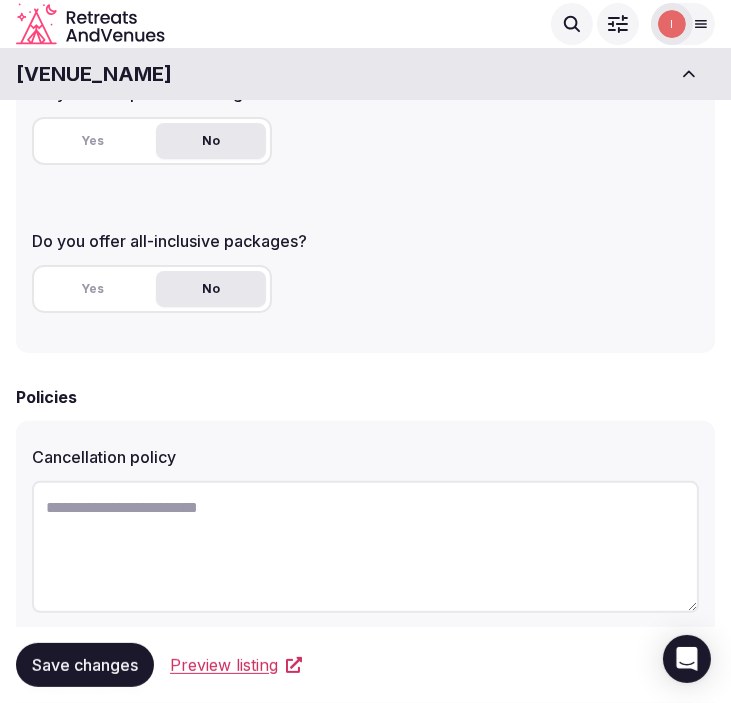 scroll, scrollTop: 444, scrollLeft: 0, axis: vertical 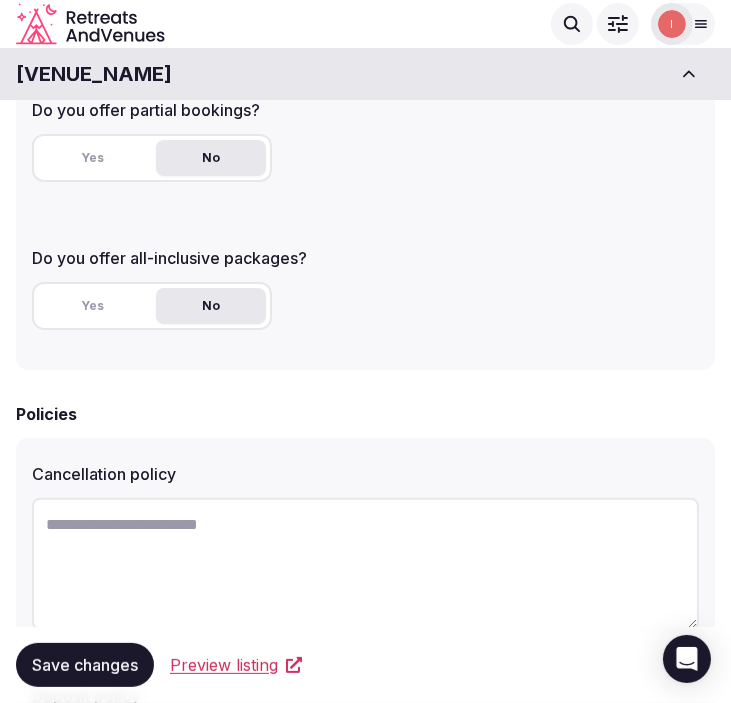 type 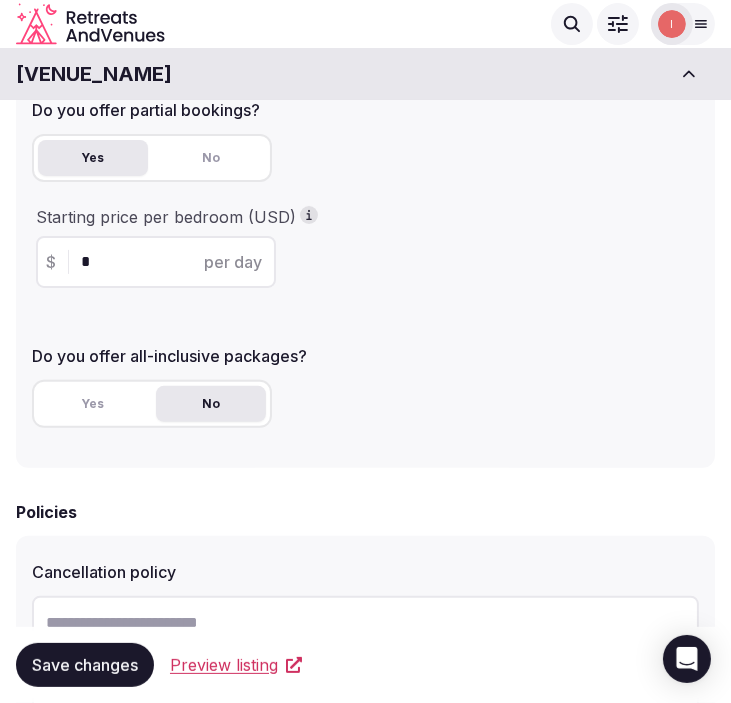 click on "Yes" at bounding box center [93, 158] 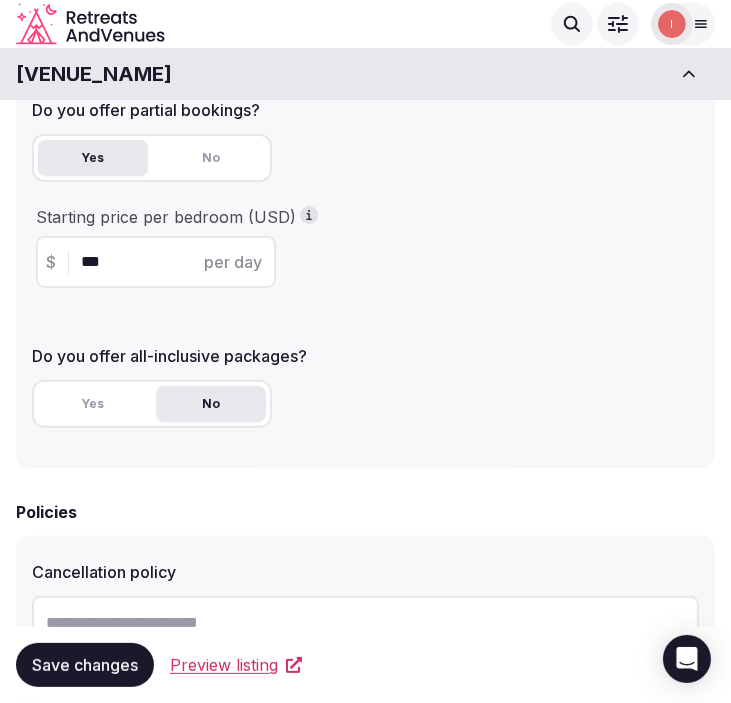 type on "***" 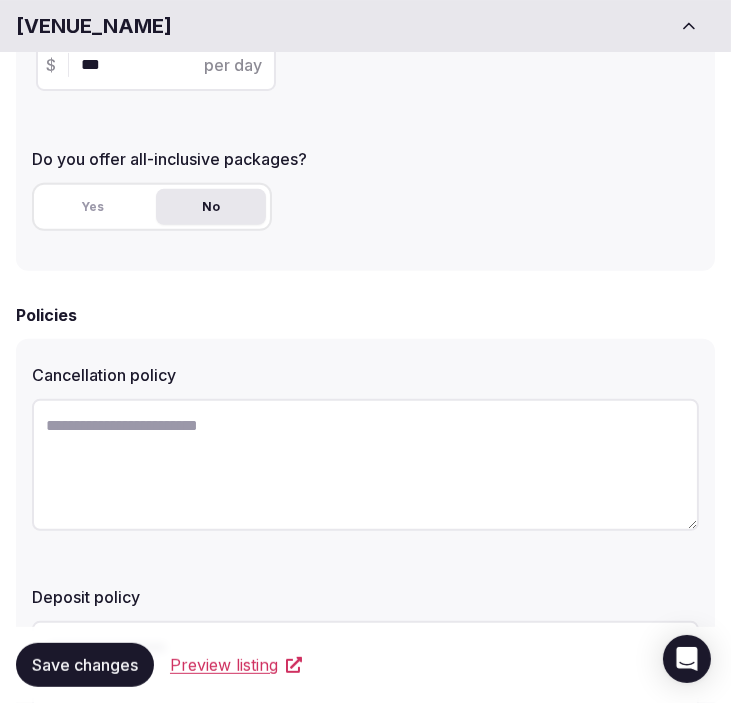 scroll, scrollTop: 777, scrollLeft: 0, axis: vertical 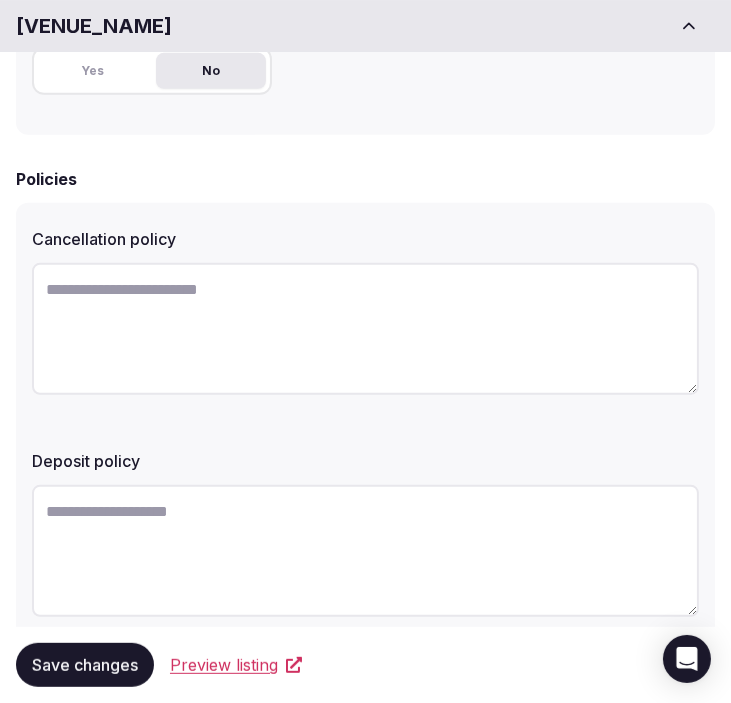 click on "Save changes" at bounding box center [85, 665] 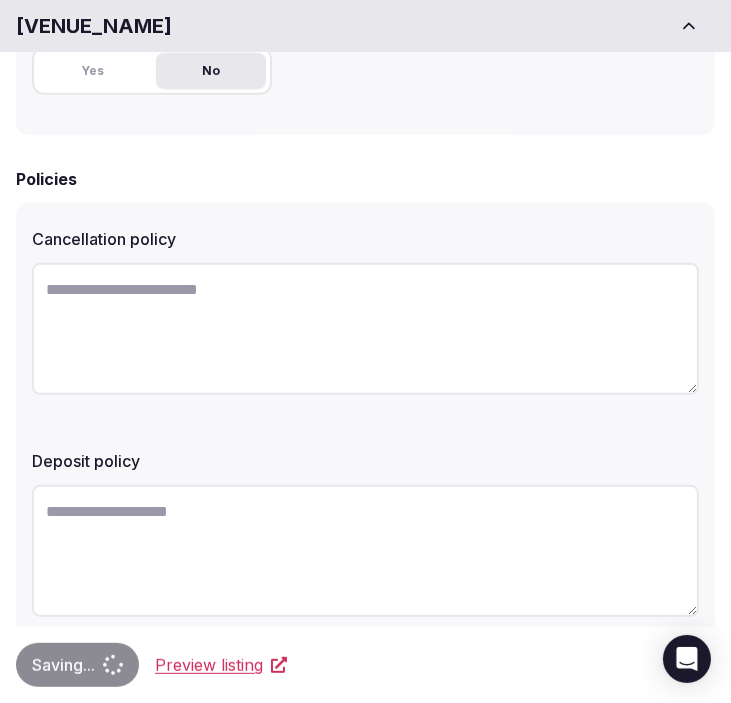 type 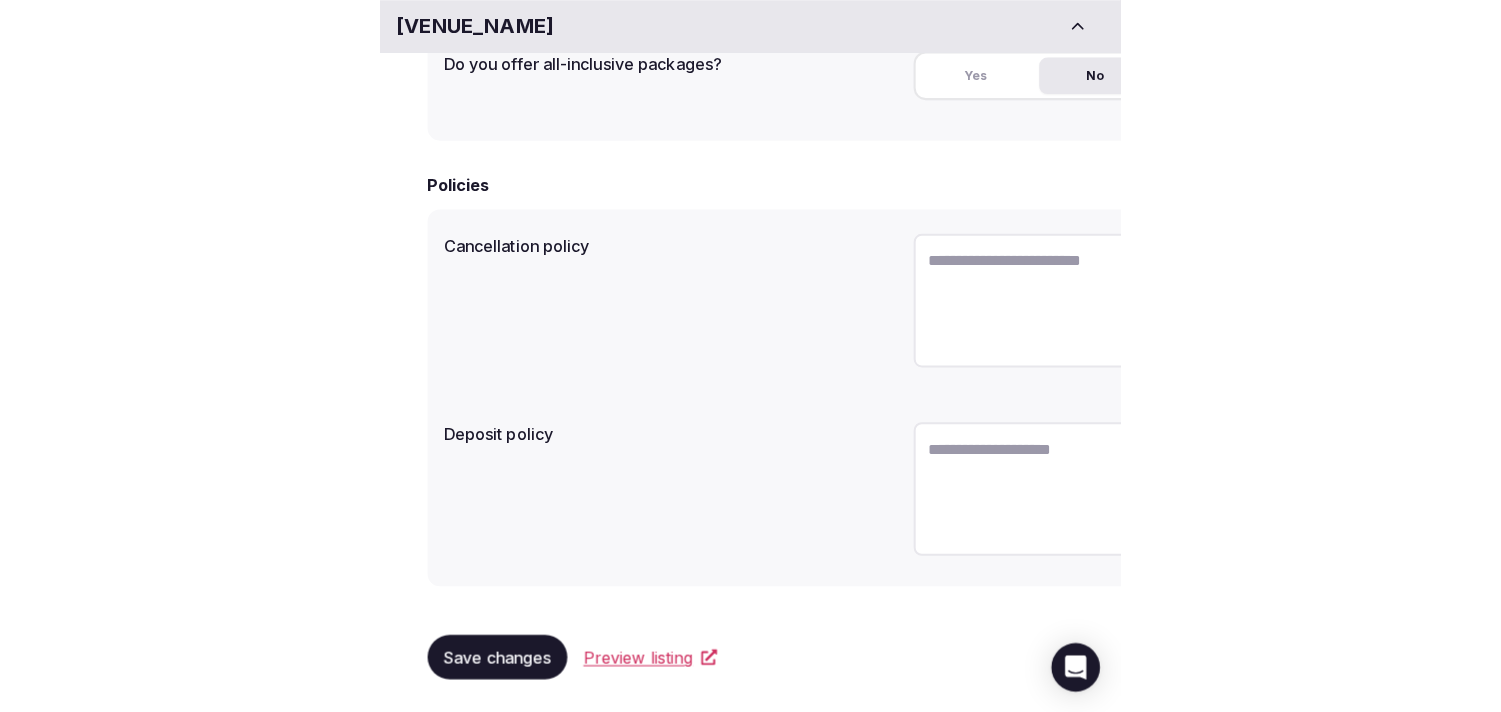 scroll, scrollTop: 583, scrollLeft: 0, axis: vertical 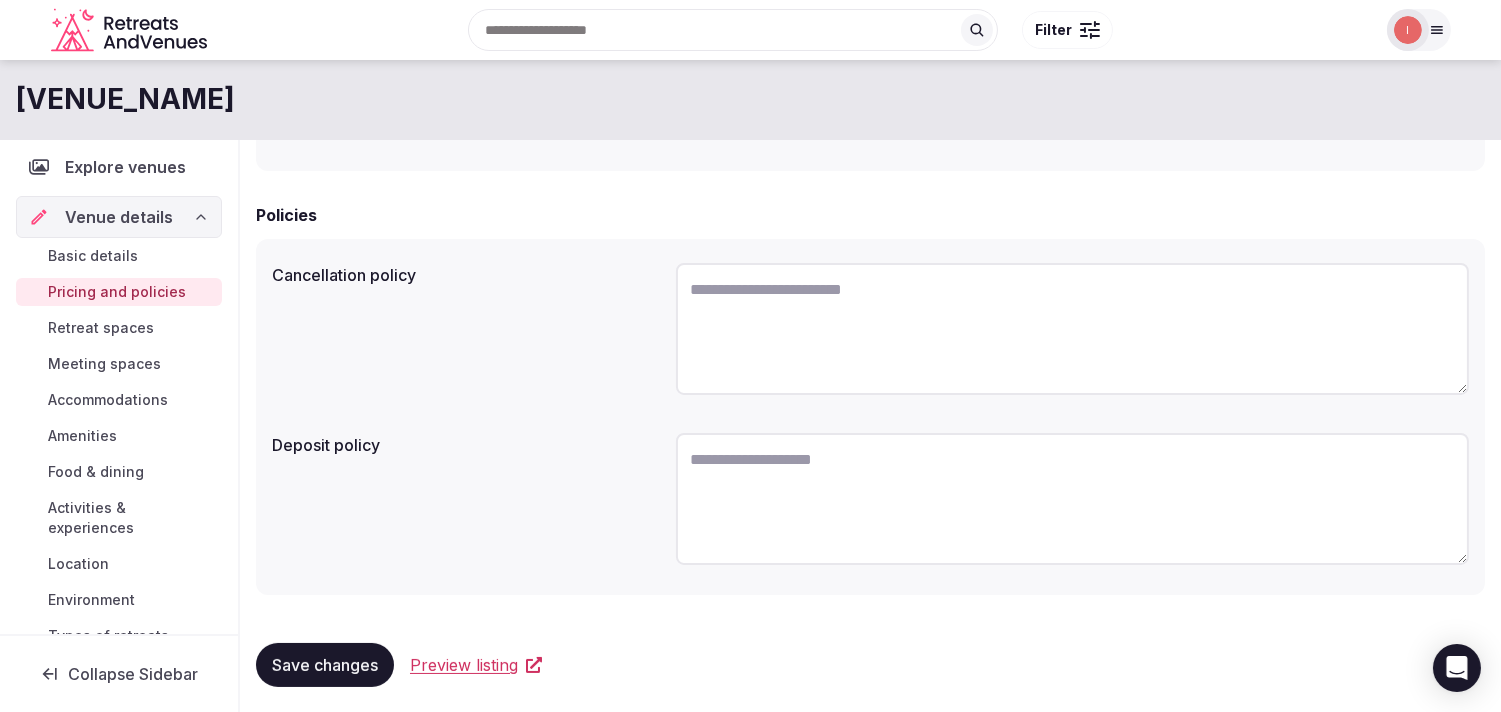 click on "Retreat spaces" at bounding box center [101, 328] 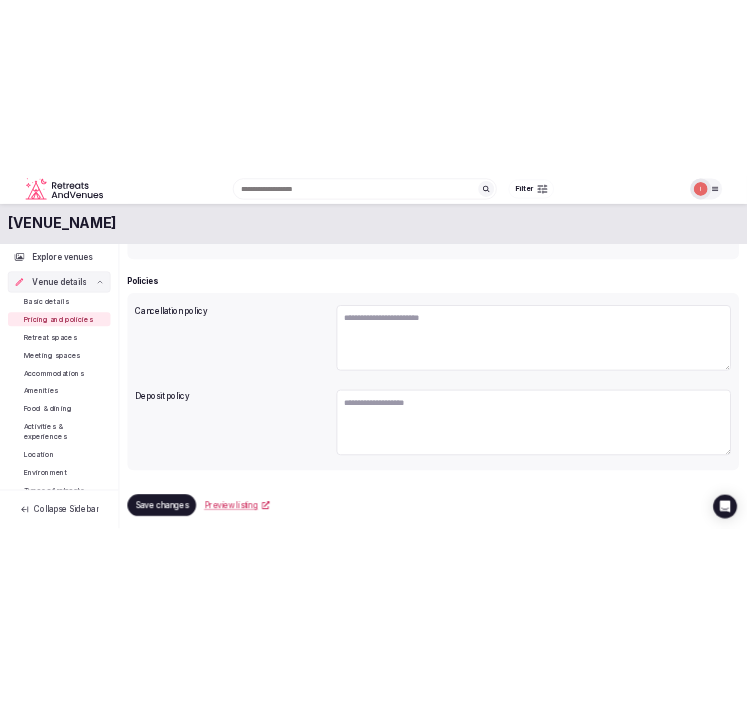 scroll, scrollTop: 0, scrollLeft: 0, axis: both 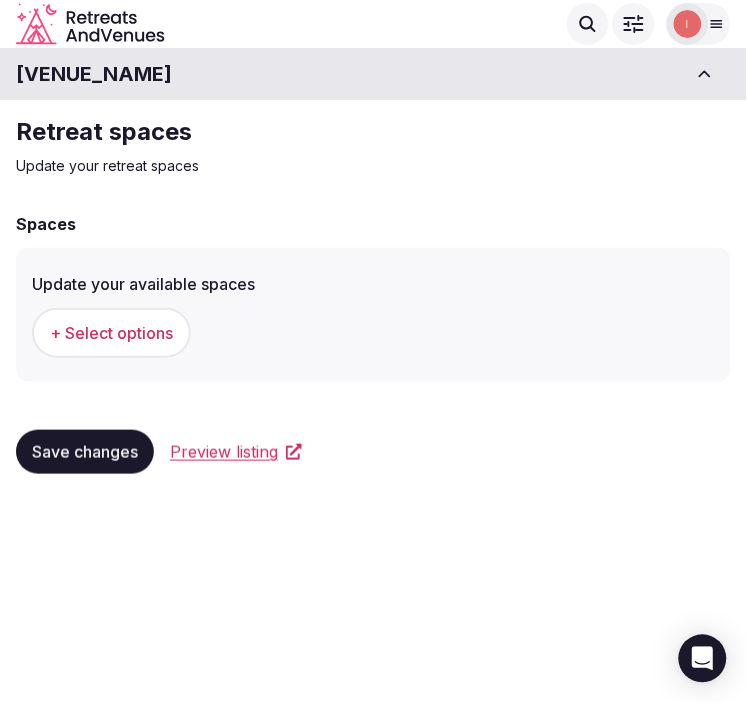 click on "+ Select options" at bounding box center [111, 333] 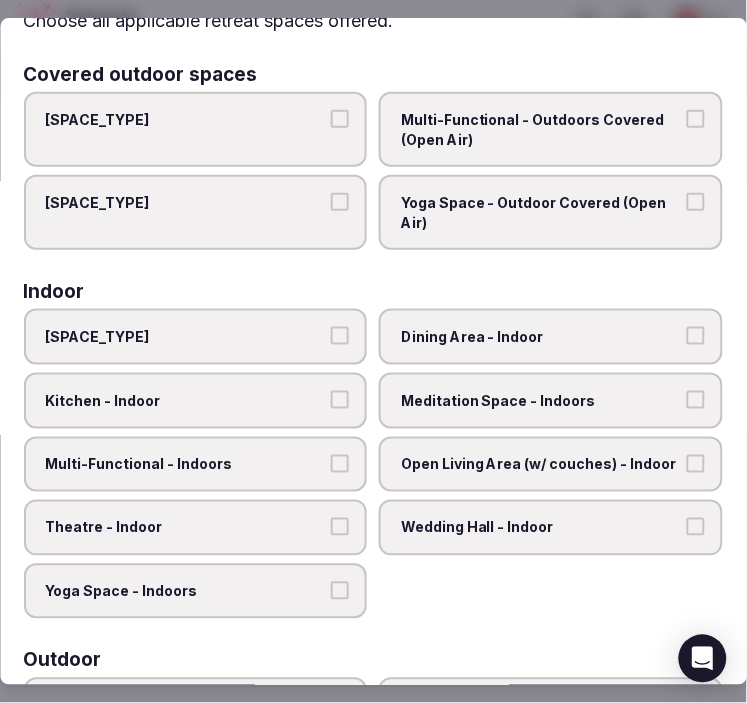 scroll, scrollTop: 222, scrollLeft: 0, axis: vertical 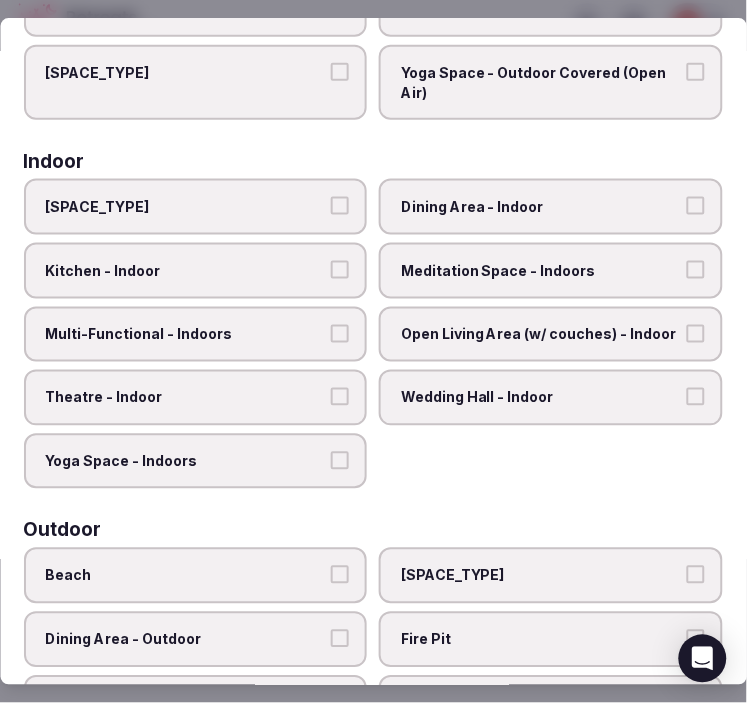 click on "Dining Area - Indoor" at bounding box center (542, 208) 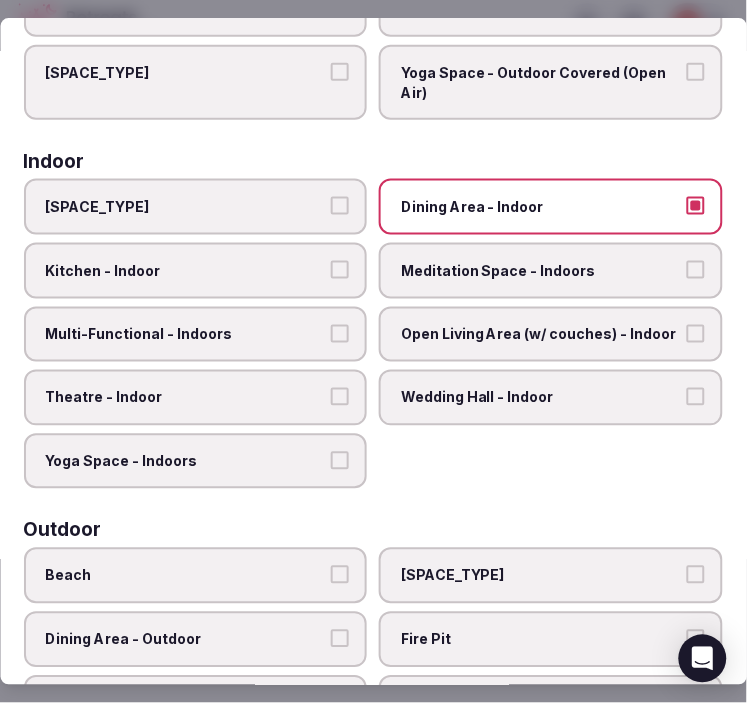 click on "Multi-Functional - Indoors" at bounding box center (186, 335) 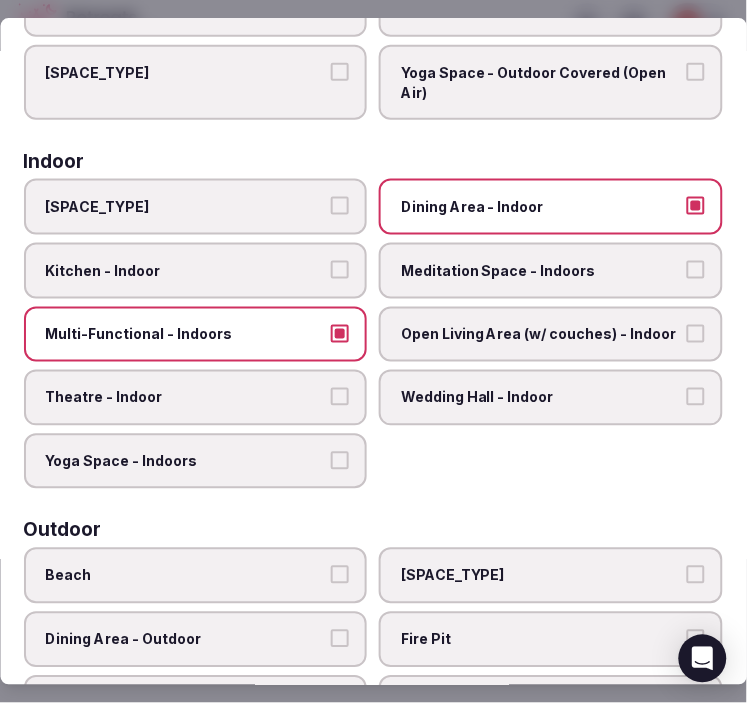 click on "Theatre - Indoor" at bounding box center (186, 398) 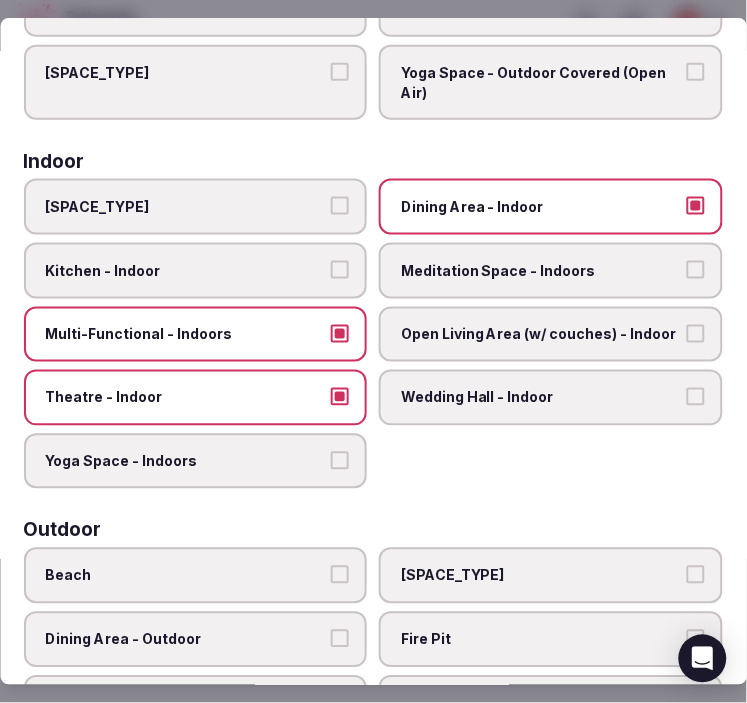 click on "Open Living Area (w/ couches) - Indoor" at bounding box center (542, 335) 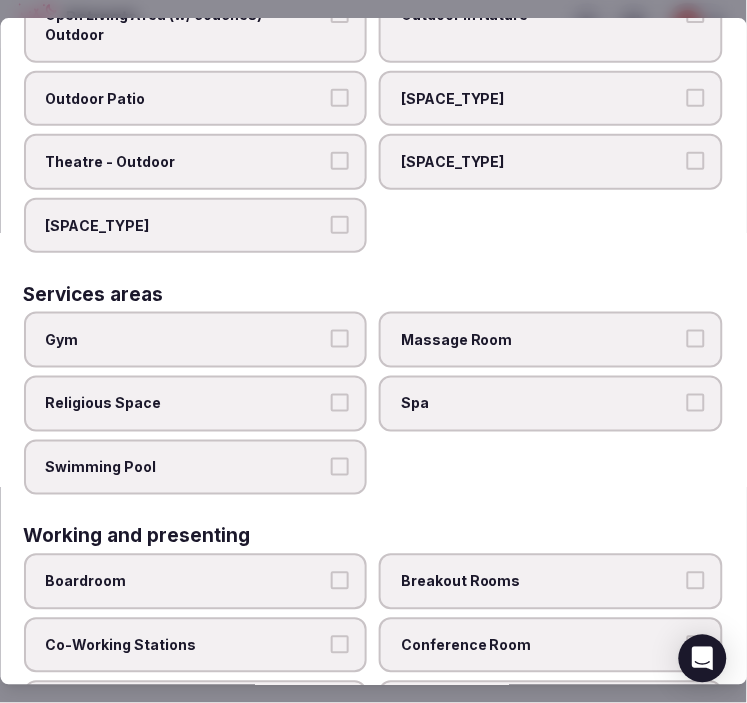 scroll, scrollTop: 1111, scrollLeft: 0, axis: vertical 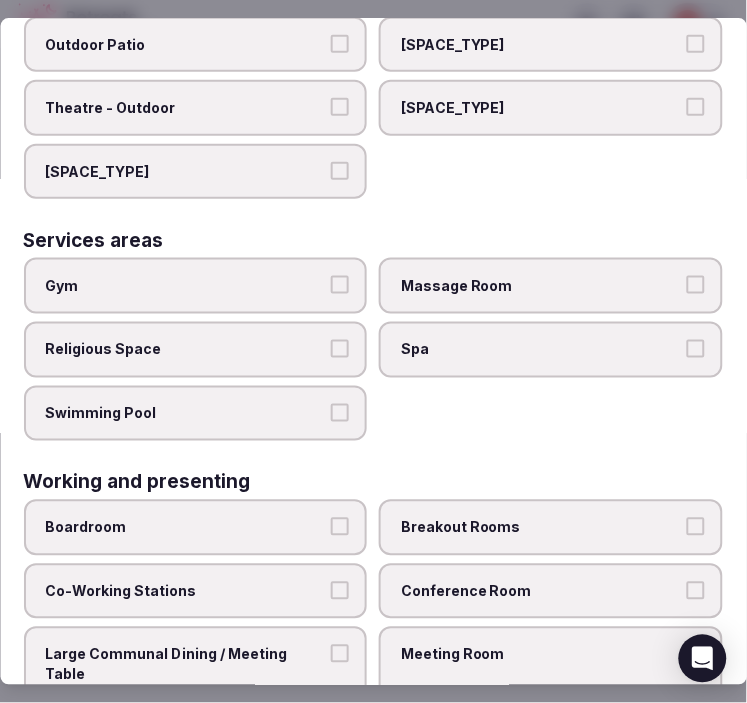 drag, startPoint x: 313, startPoint y: 236, endPoint x: 354, endPoint y: 278, distance: 58.694122 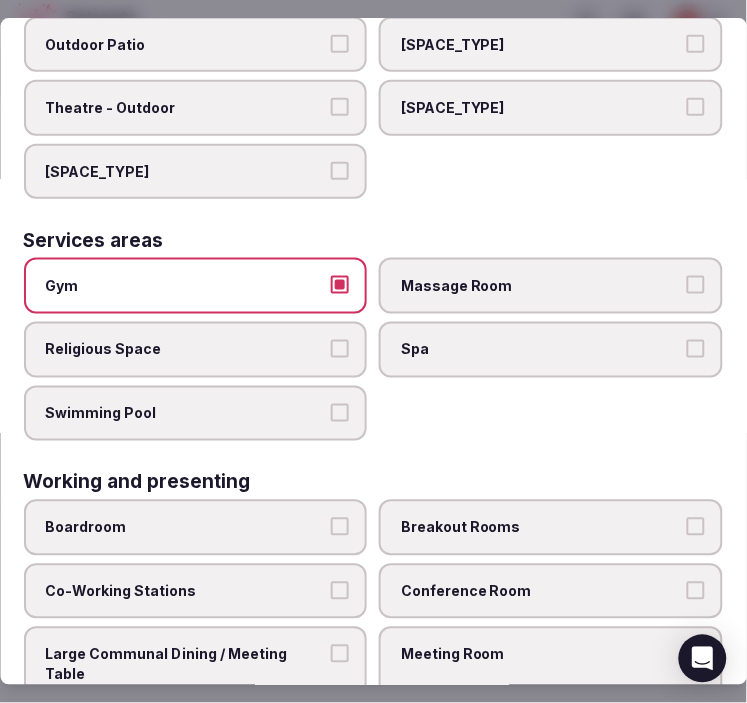 click on "Swimming Pool" at bounding box center (341, 413) 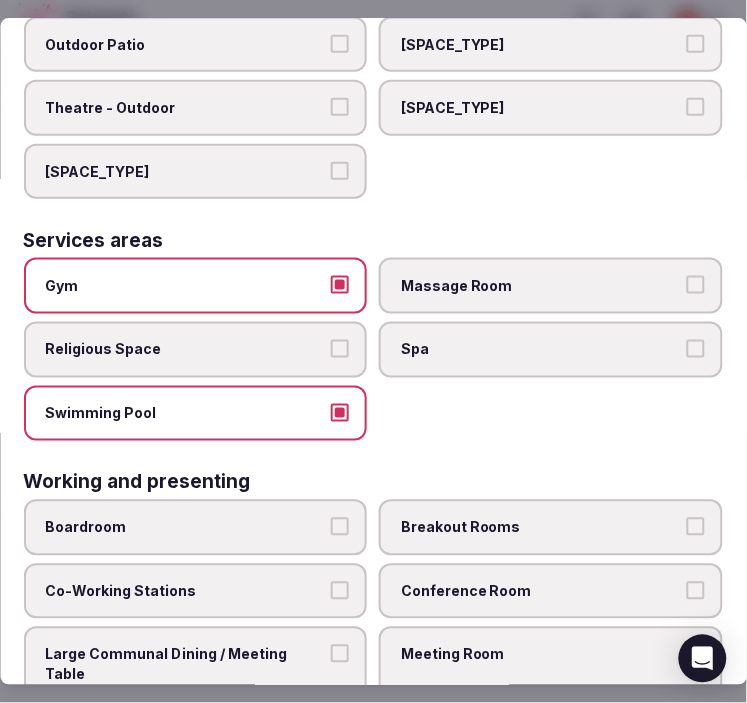scroll, scrollTop: 1135, scrollLeft: 0, axis: vertical 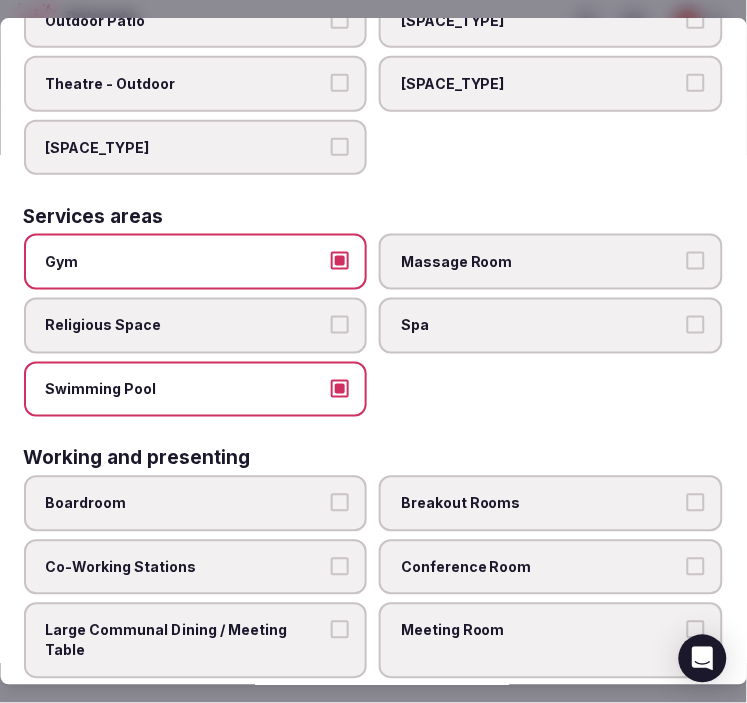 click on "Boardroom" at bounding box center [196, 504] 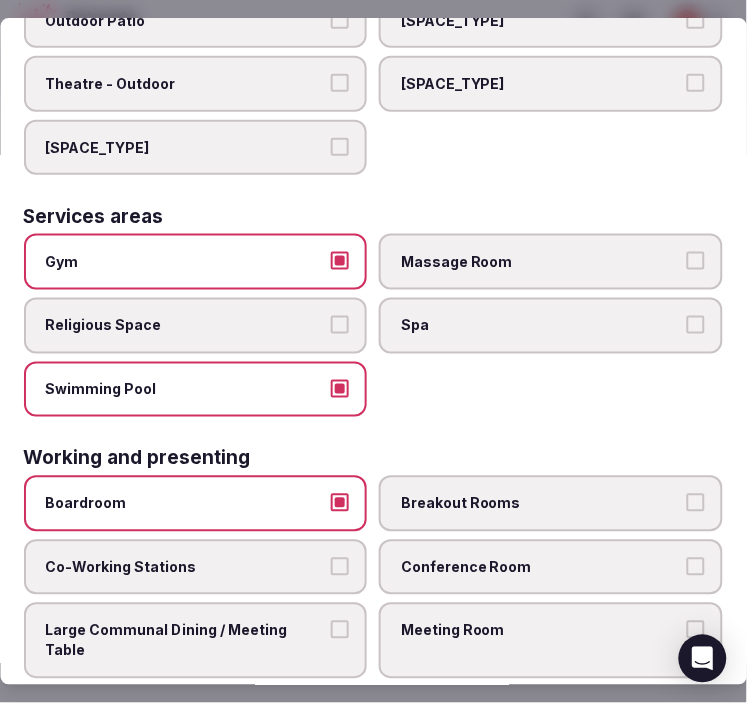 click on "Meeting Room" at bounding box center [542, 631] 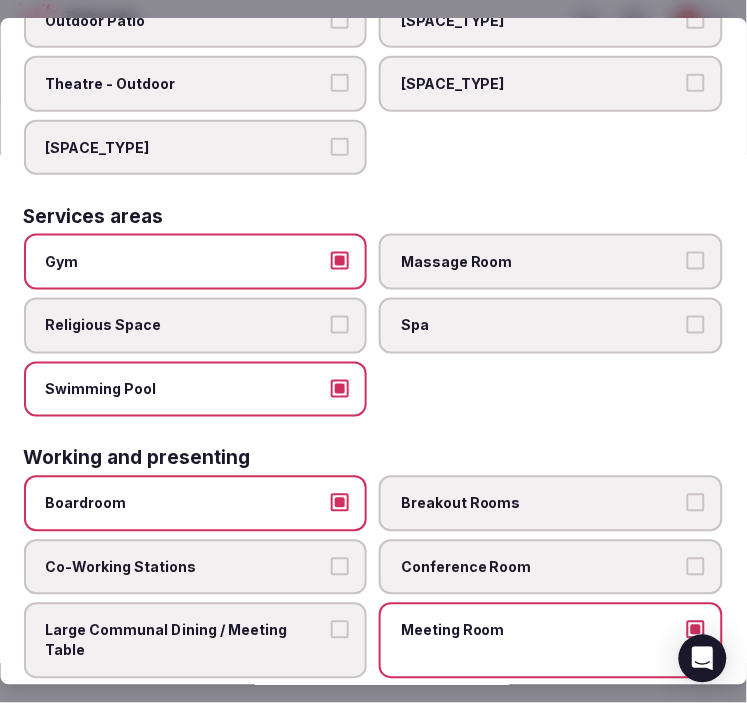 click on "Conference Room" at bounding box center (542, 568) 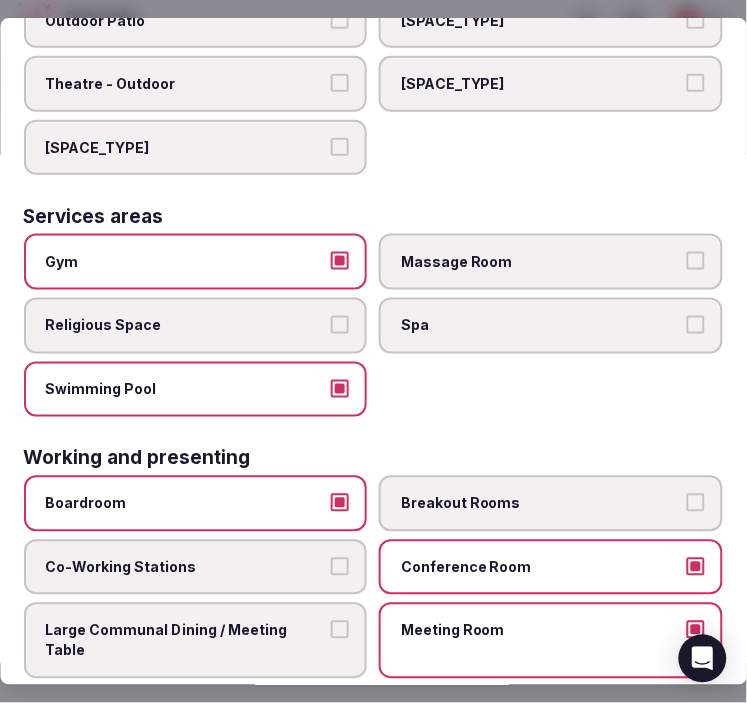 click on "Breakout Rooms" at bounding box center [542, 504] 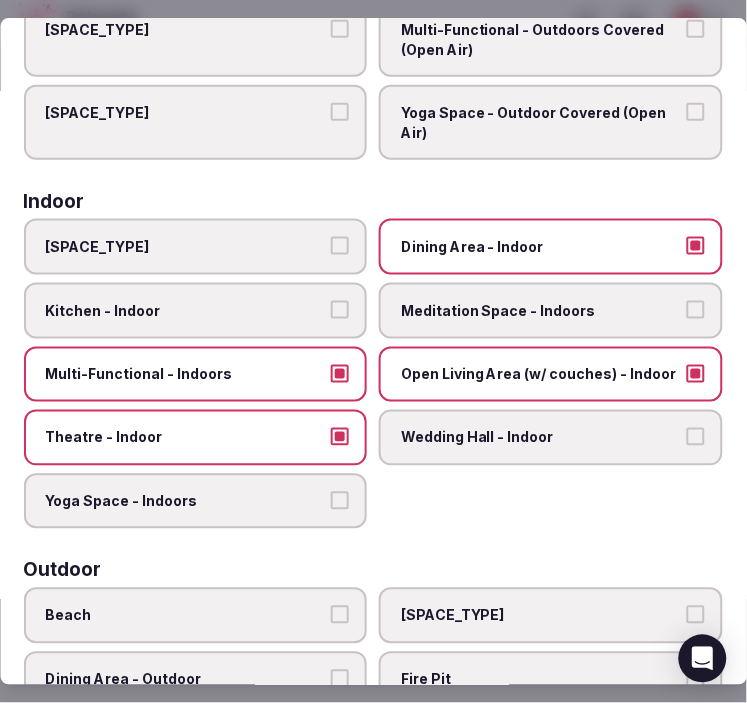 scroll, scrollTop: 0, scrollLeft: 0, axis: both 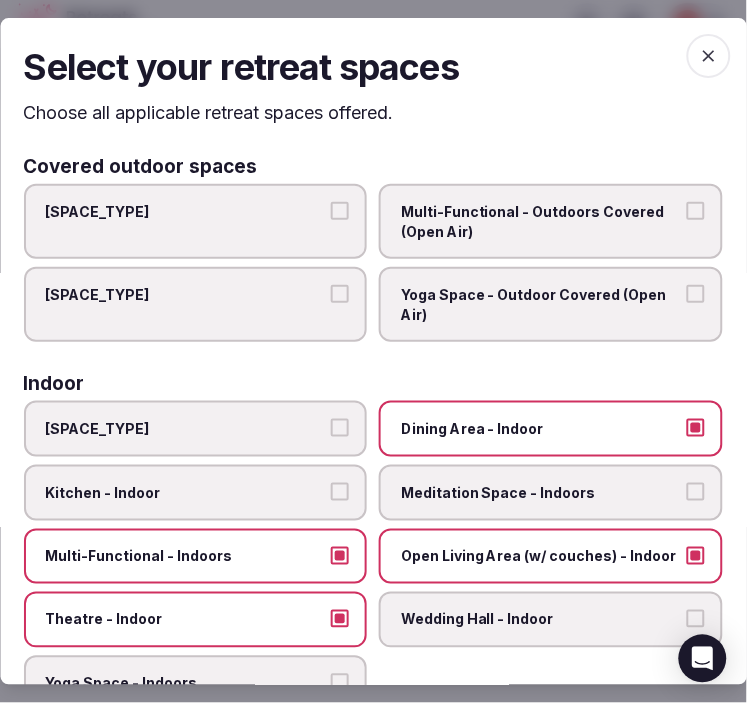 click 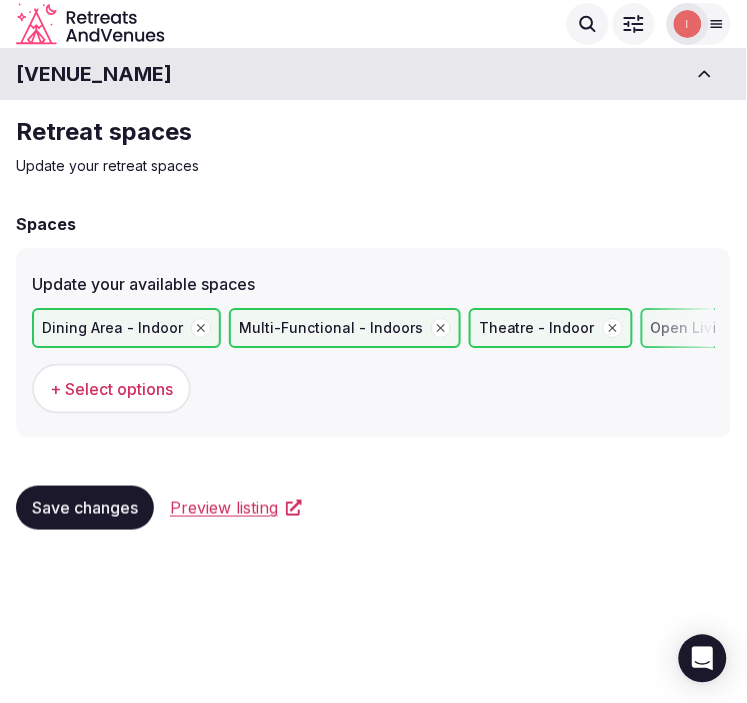 click on "Save changes" at bounding box center [85, 508] 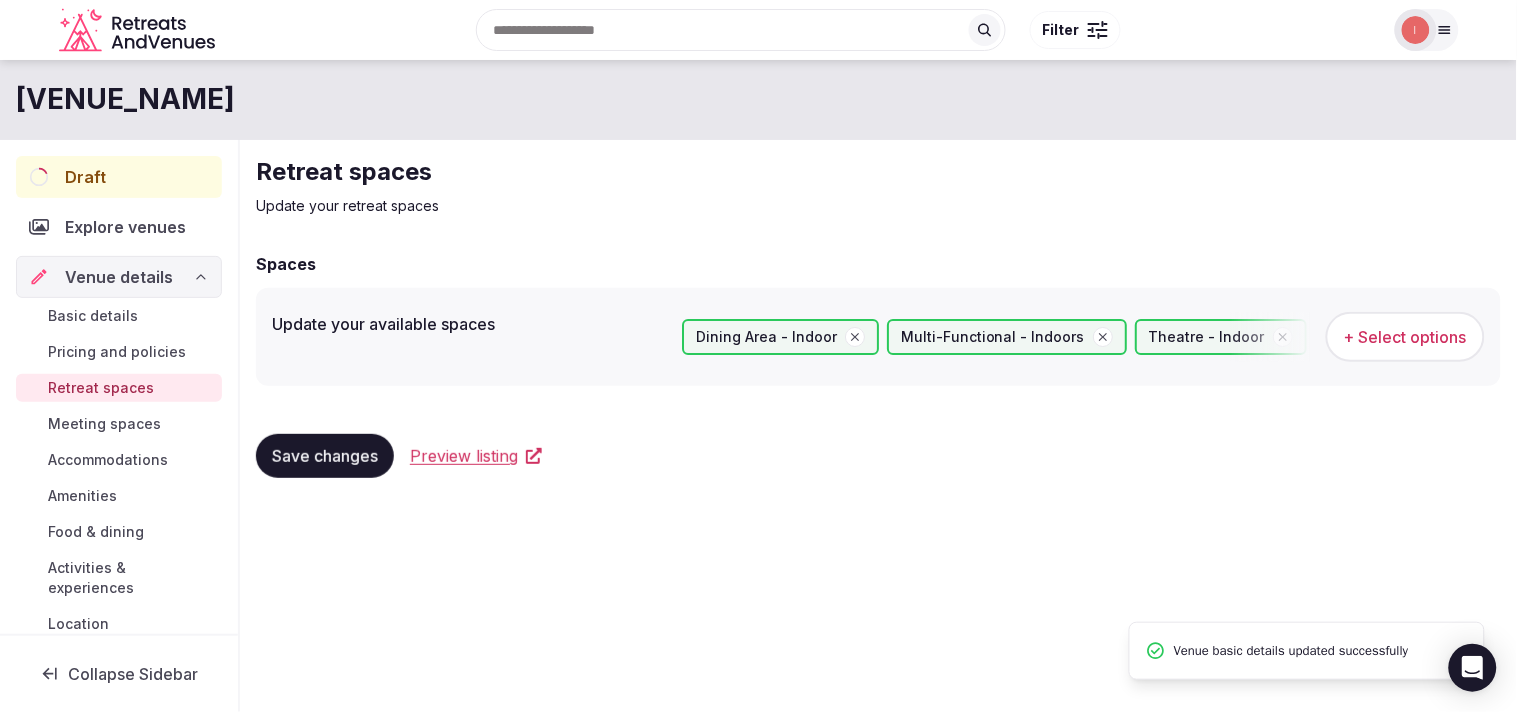 click on "Meeting spaces" at bounding box center [104, 424] 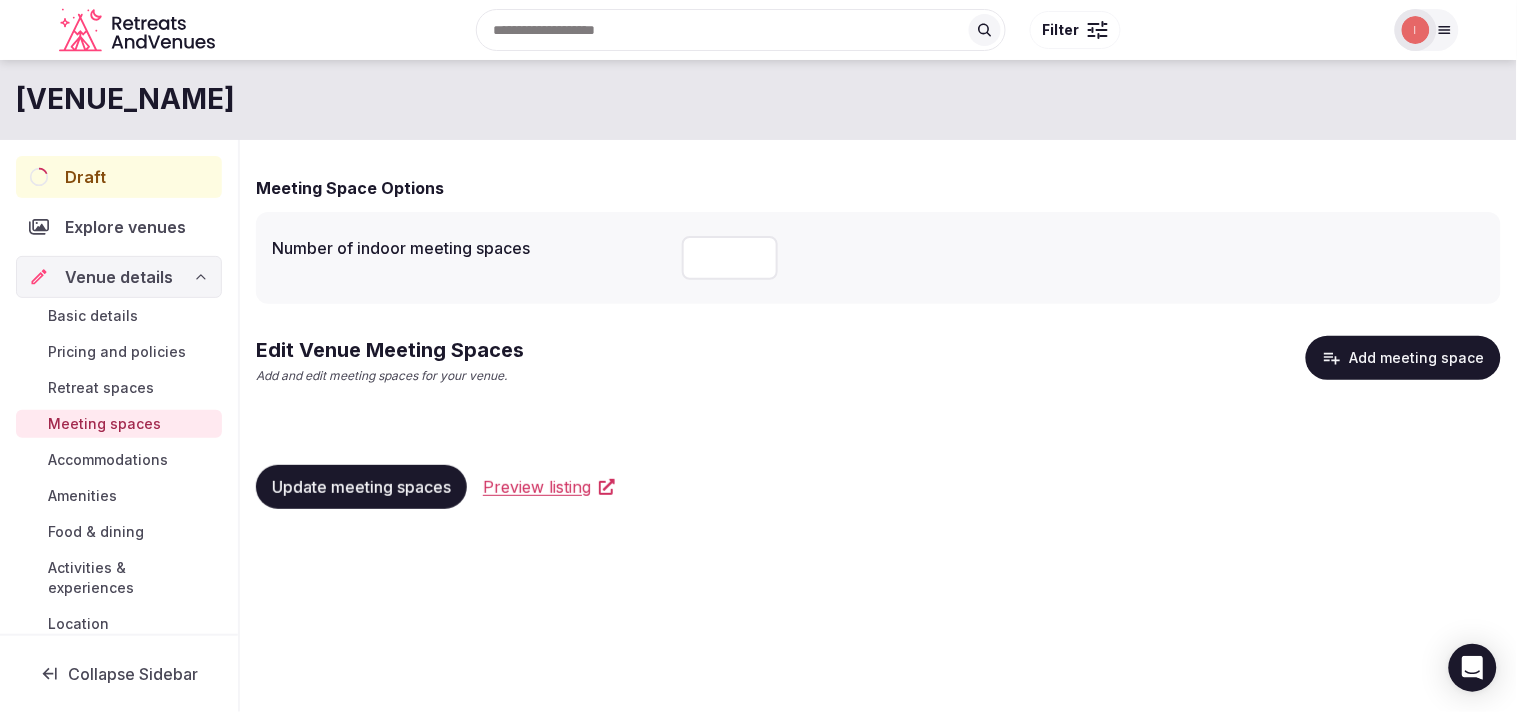 click on "Update meeting spaces" at bounding box center (361, 487) 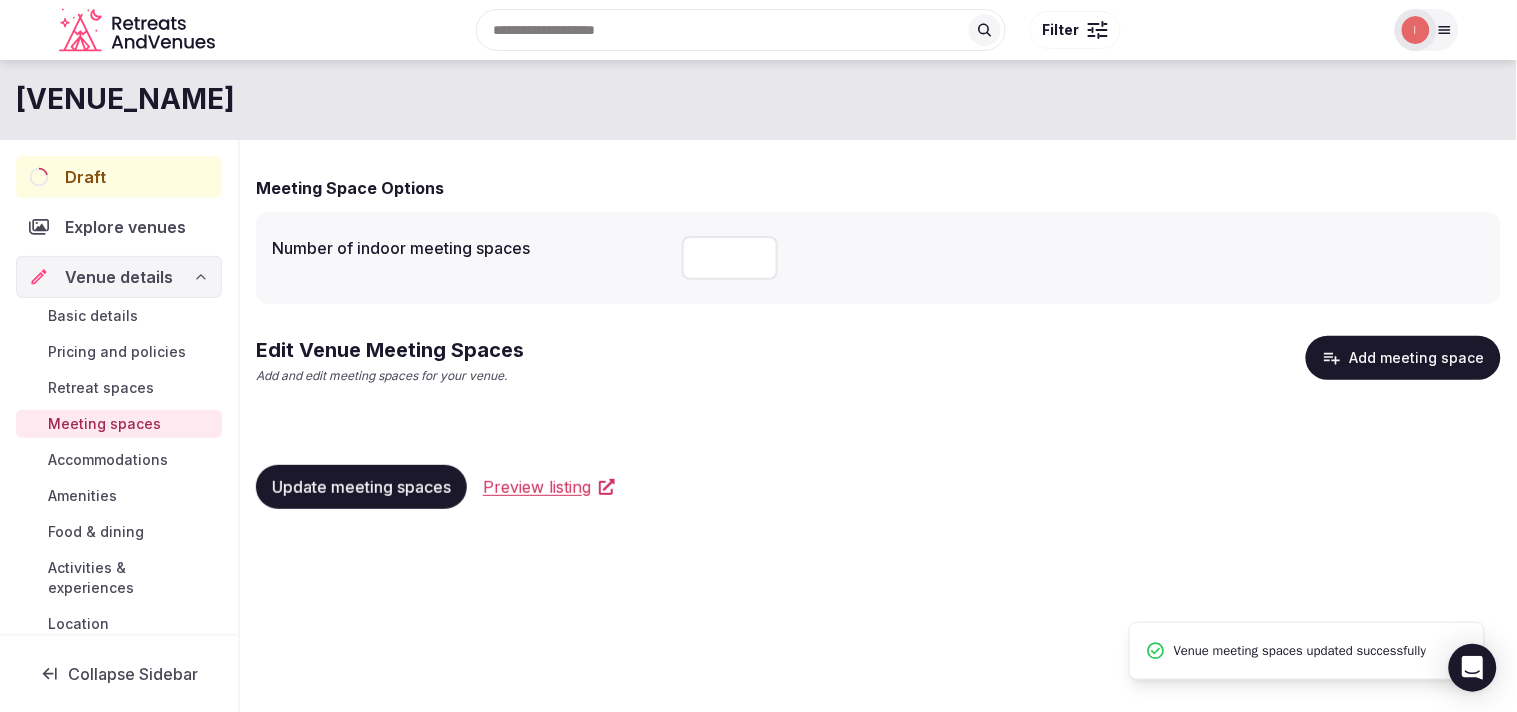 click at bounding box center [730, 258] 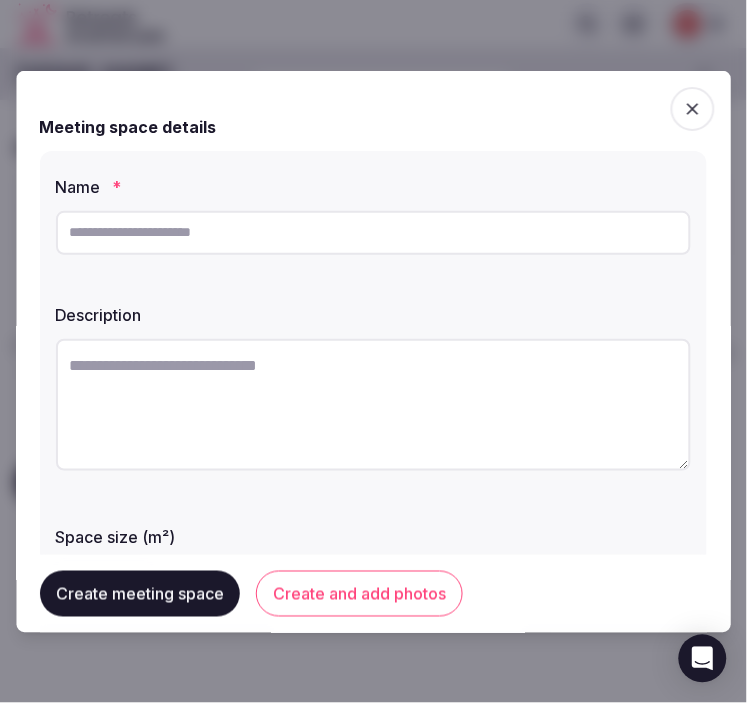 click at bounding box center (373, 232) 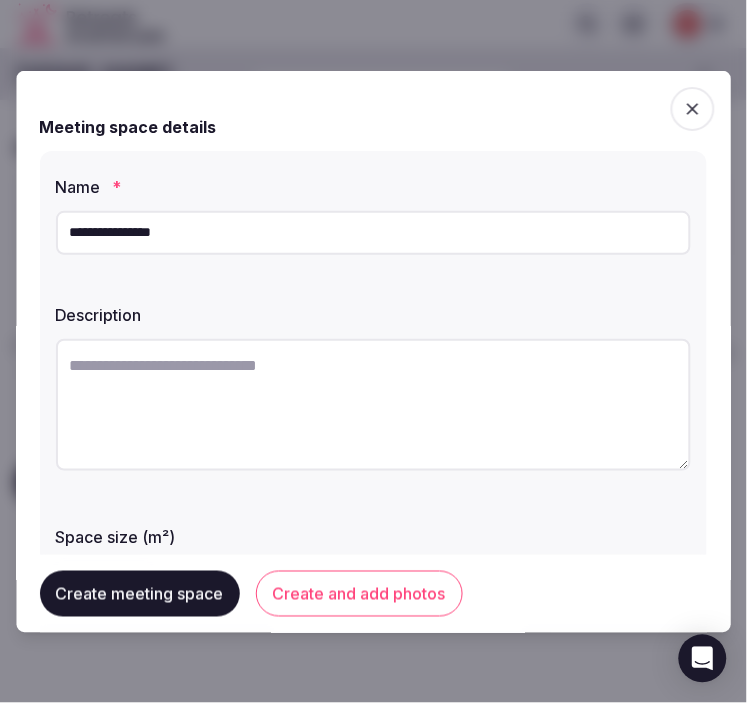type on "**********" 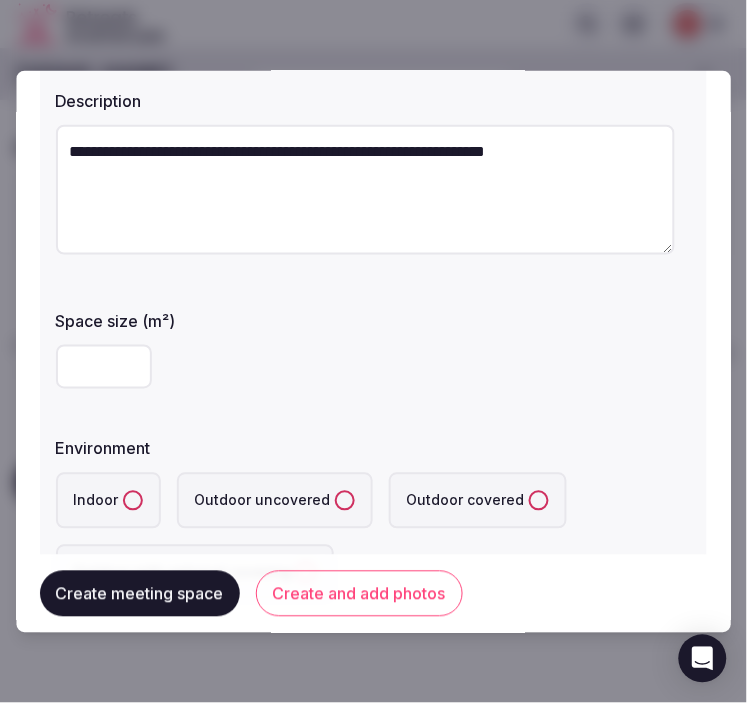 scroll, scrollTop: 222, scrollLeft: 0, axis: vertical 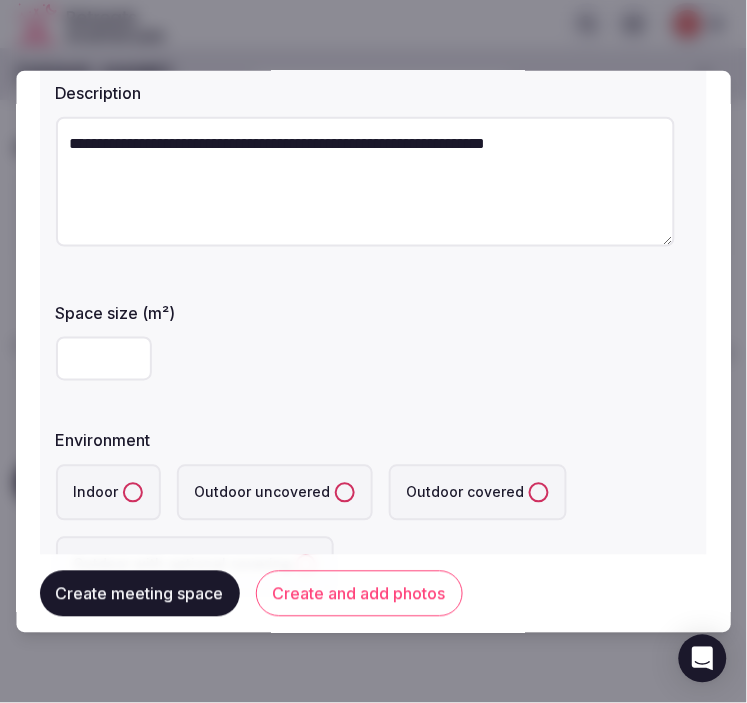 type on "**********" 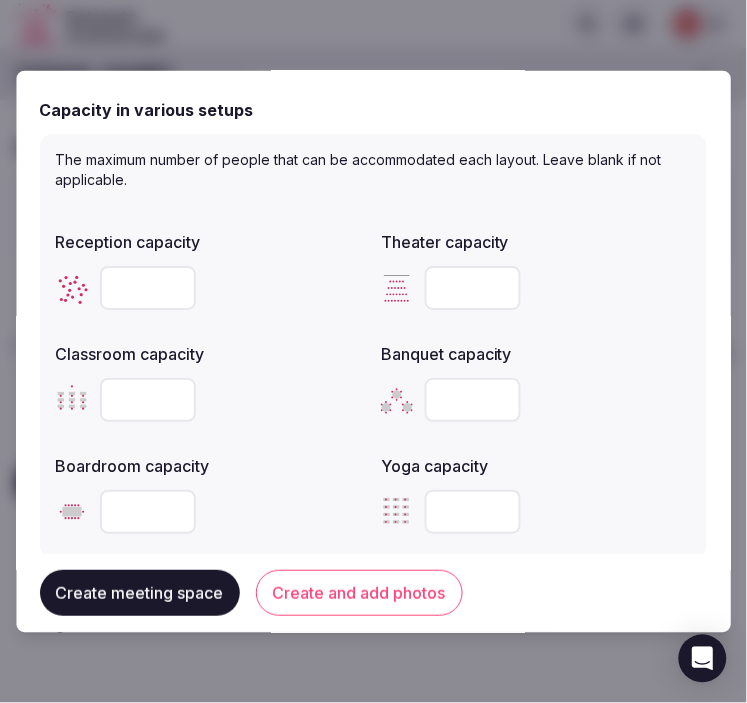 scroll, scrollTop: 777, scrollLeft: 0, axis: vertical 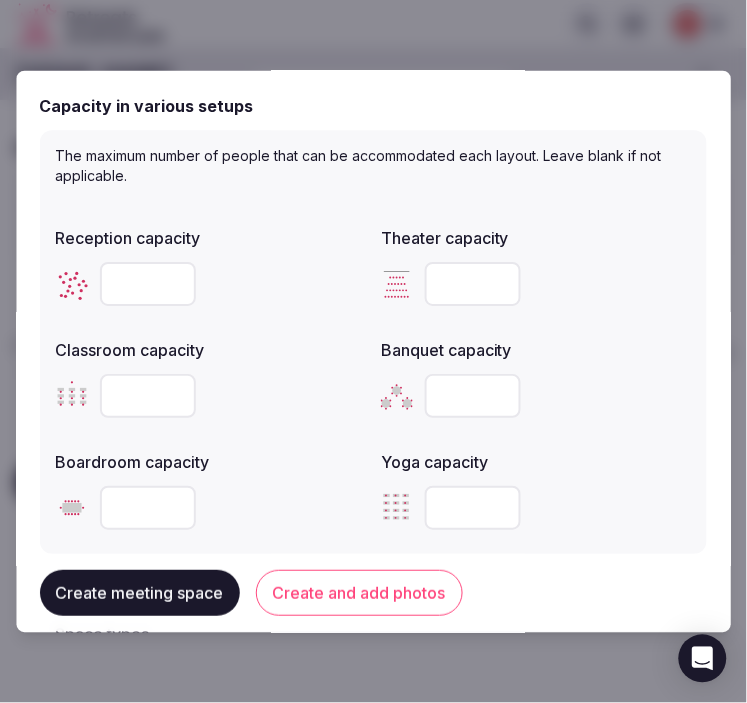 click at bounding box center (148, 283) 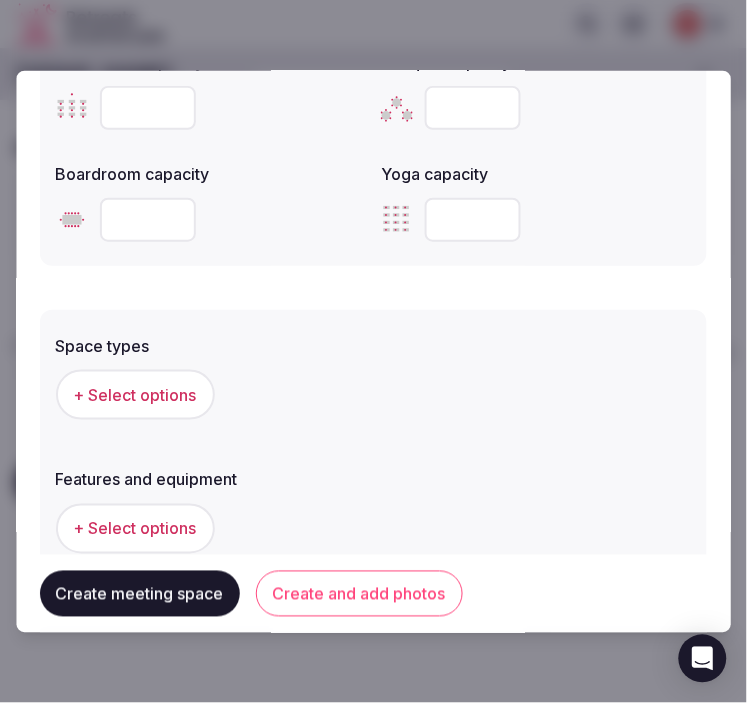 scroll, scrollTop: 1111, scrollLeft: 0, axis: vertical 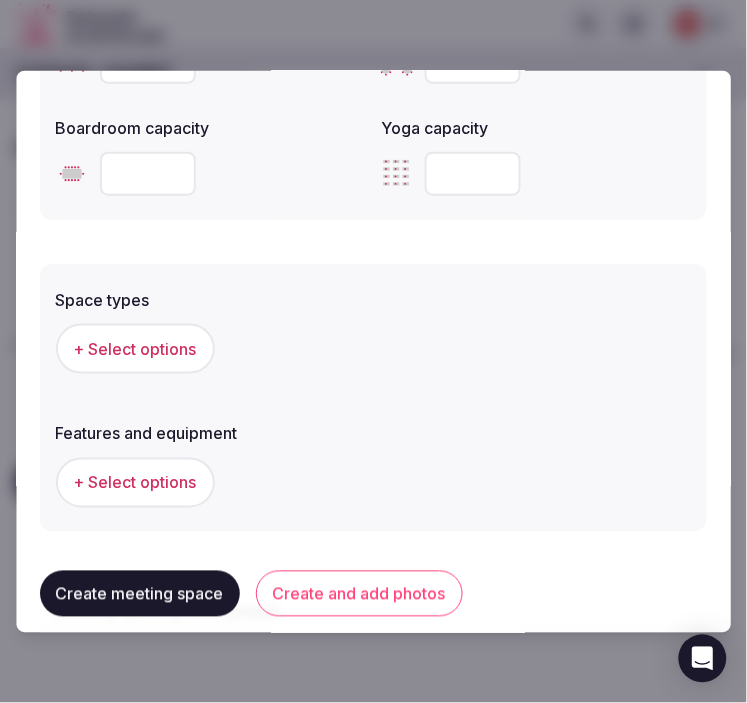 type on "***" 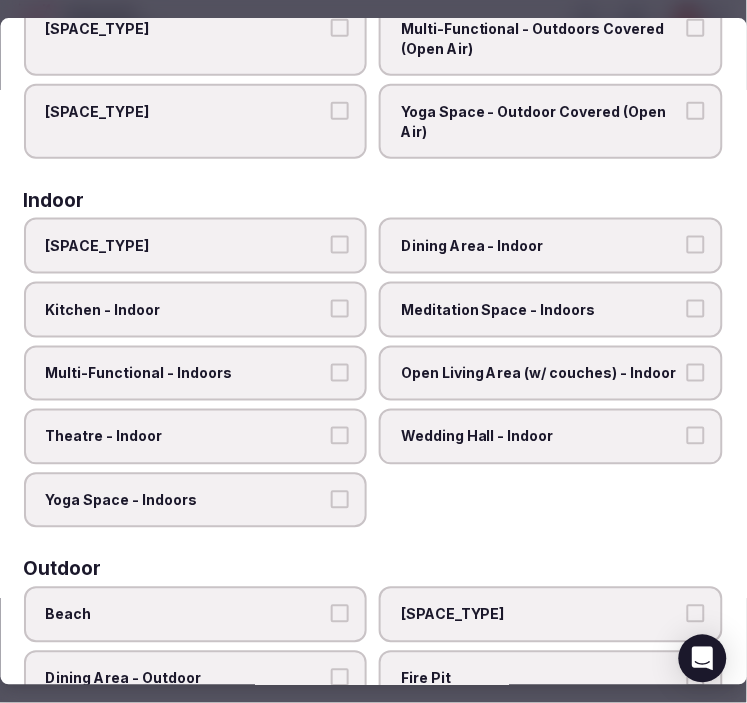 scroll, scrollTop: 222, scrollLeft: 0, axis: vertical 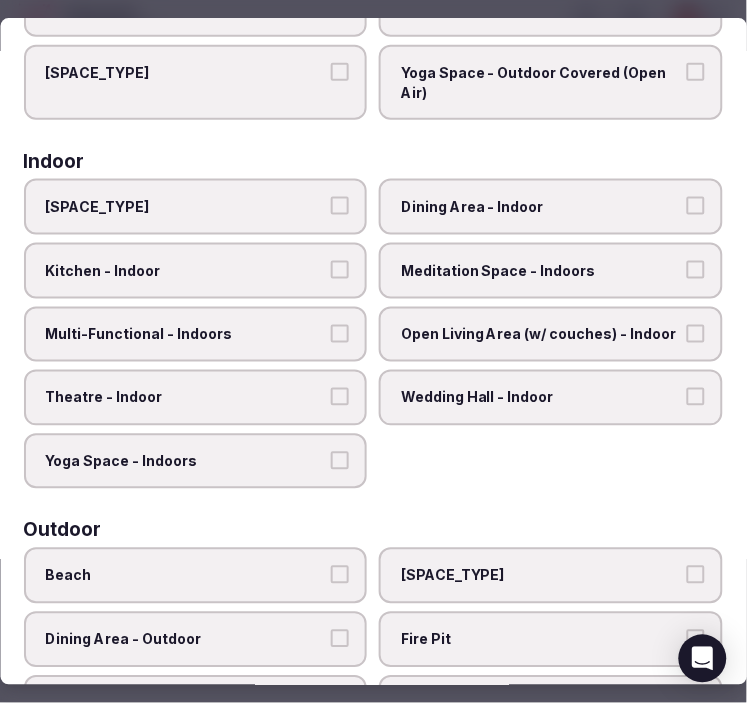 click on "Dining Area - Indoor" at bounding box center (542, 208) 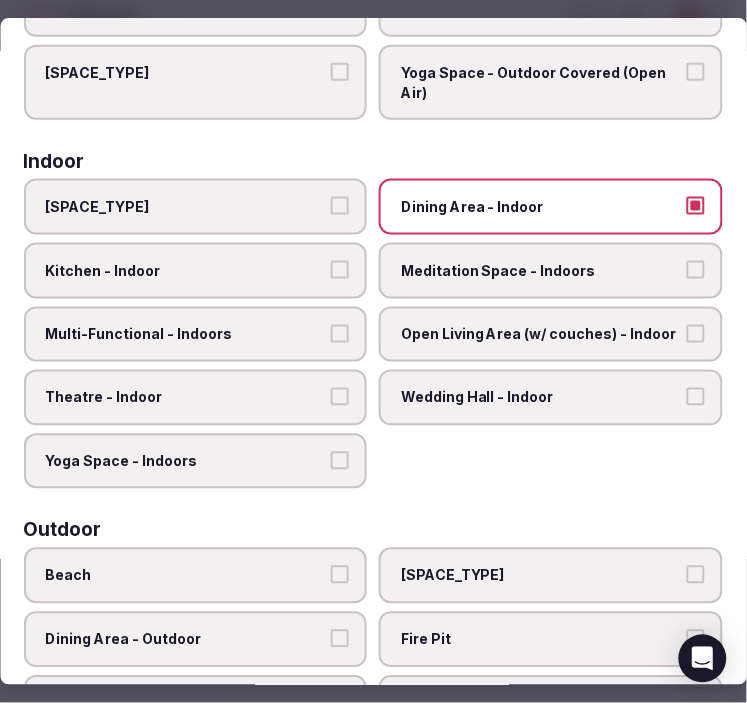 click on "Theatre - Indoor" at bounding box center (186, 398) 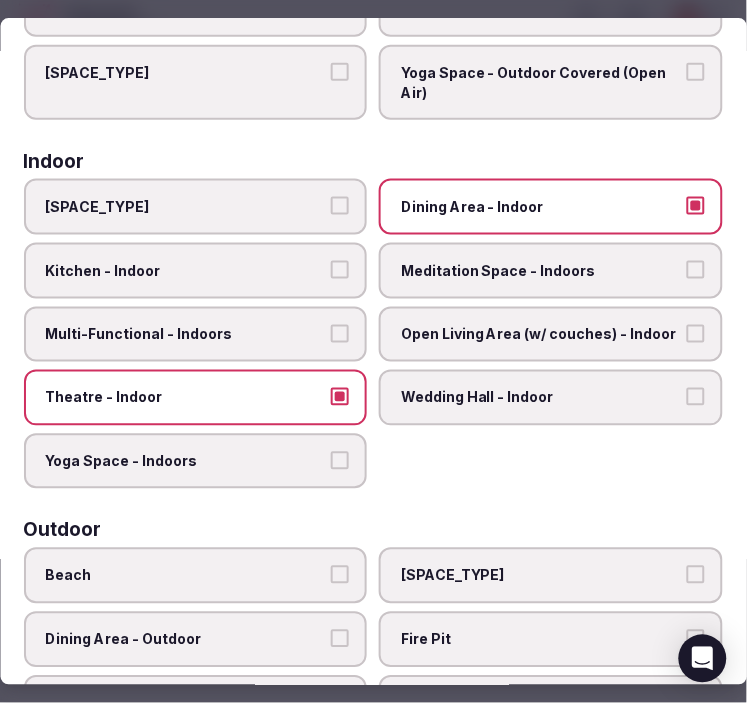 click on "Multi-Functional - Indoors" at bounding box center [196, 335] 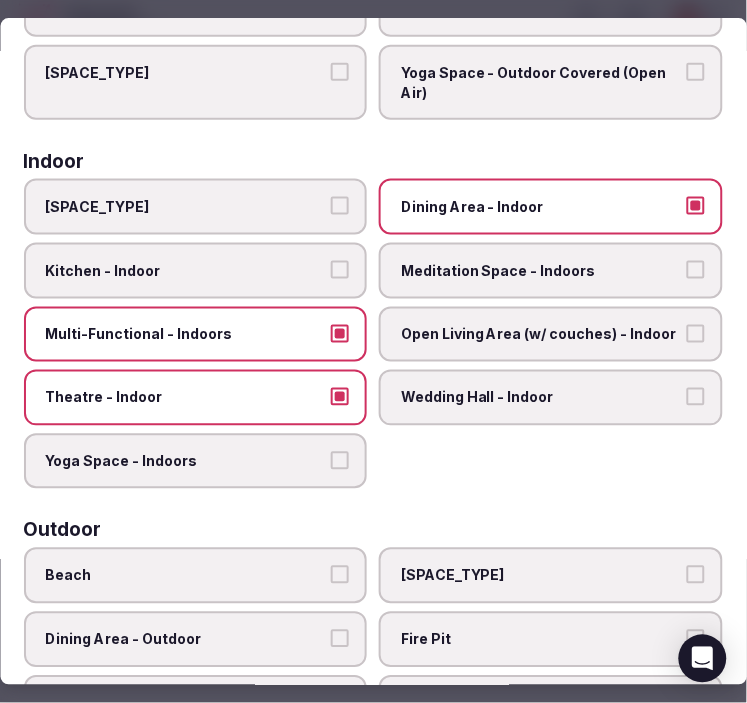 click on "Multi-Functional - Indoors" at bounding box center (196, 335) 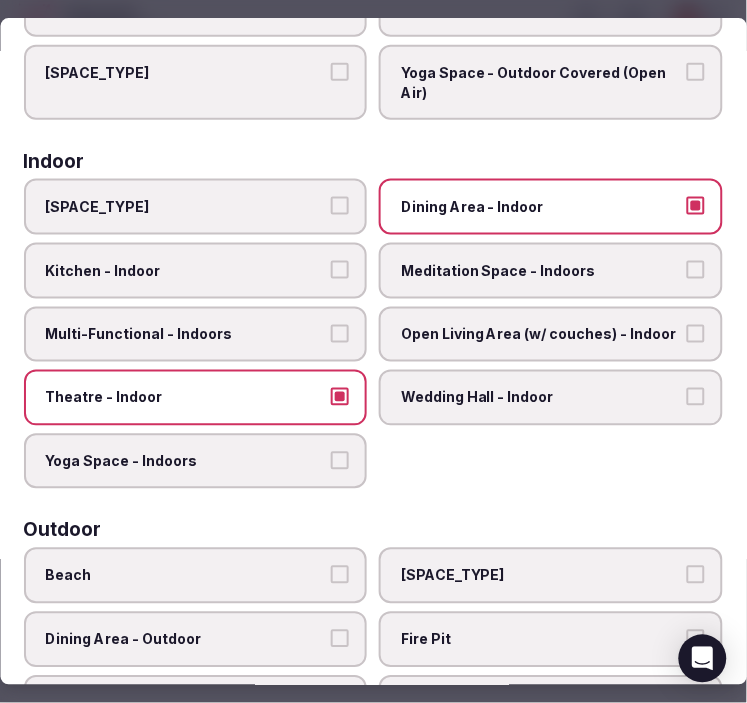 click on "Multi-Functional - Indoors" at bounding box center (196, 335) 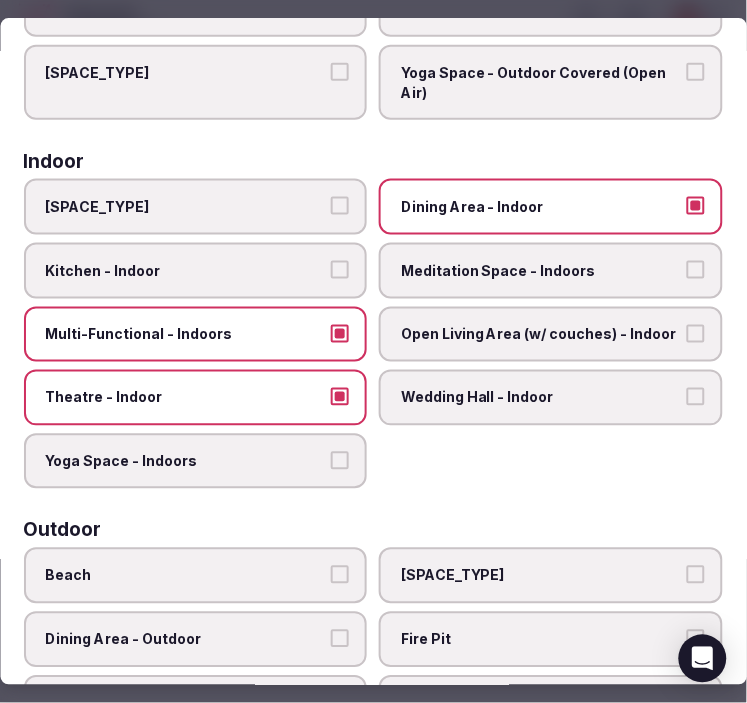 scroll, scrollTop: 333, scrollLeft: 0, axis: vertical 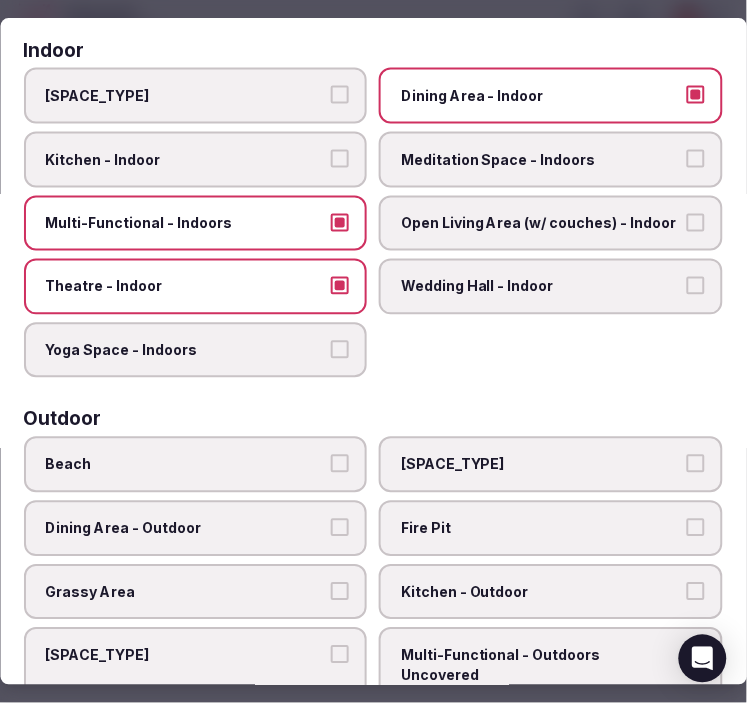 click on "Wedding Hall - Indoor" at bounding box center [552, 287] 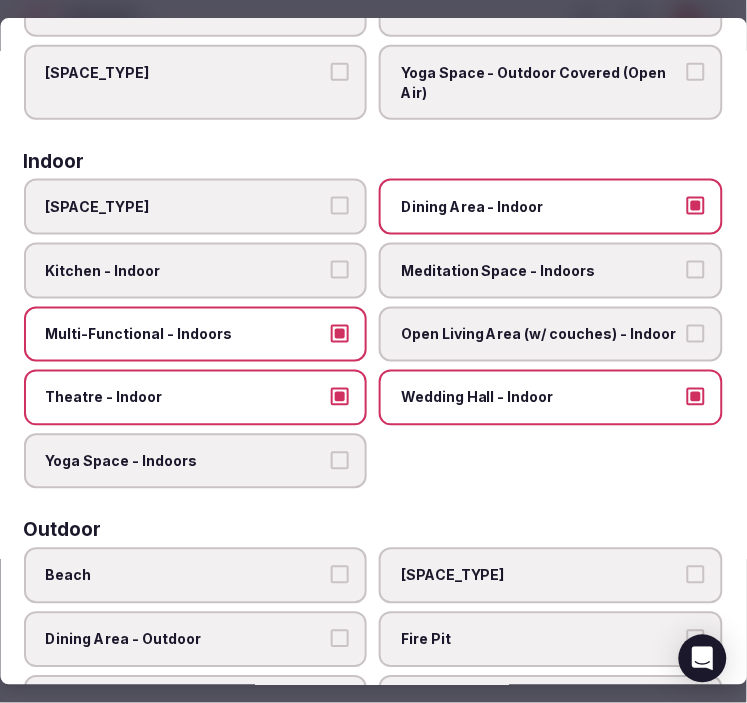 drag, startPoint x: 470, startPoint y: 395, endPoint x: 435, endPoint y: 405, distance: 36.40055 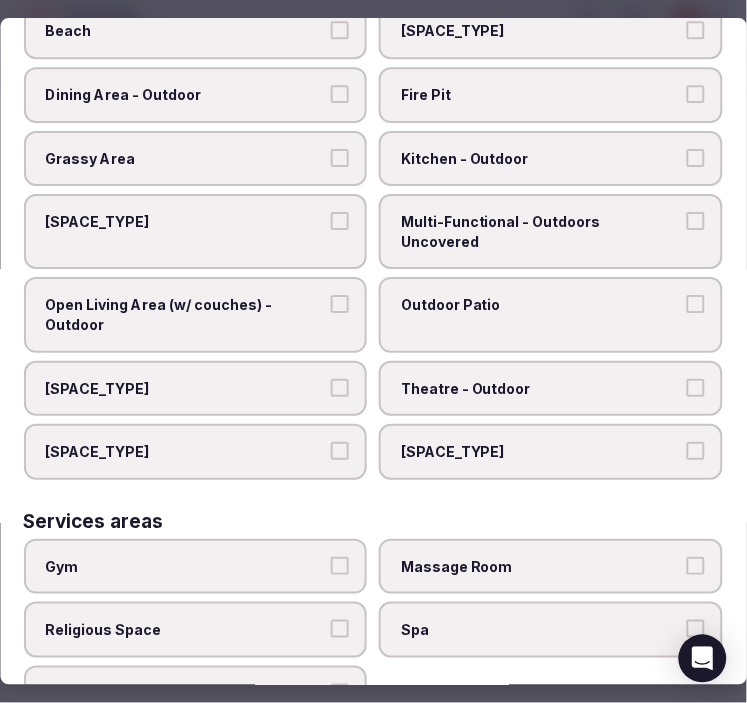 scroll, scrollTop: 1012, scrollLeft: 0, axis: vertical 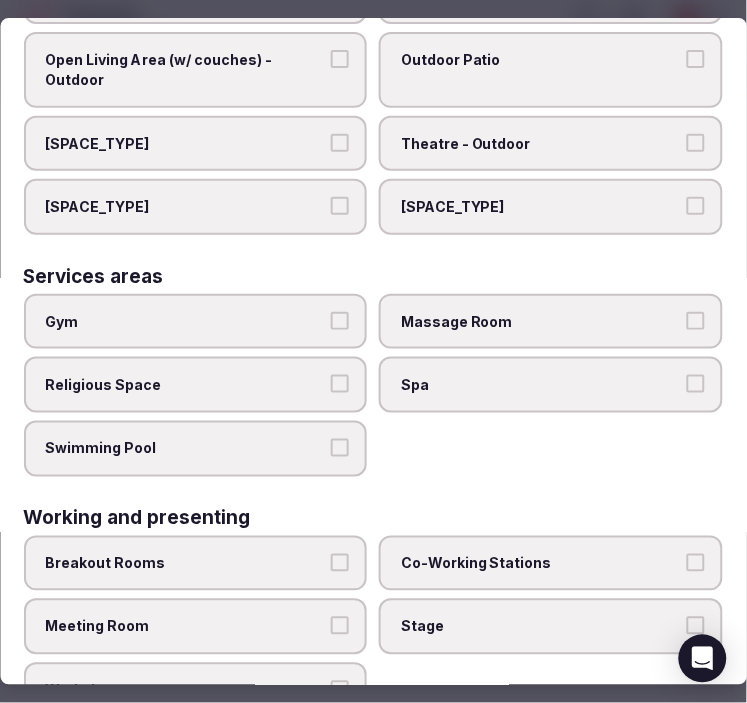 click on "Meeting Room" at bounding box center (196, 627) 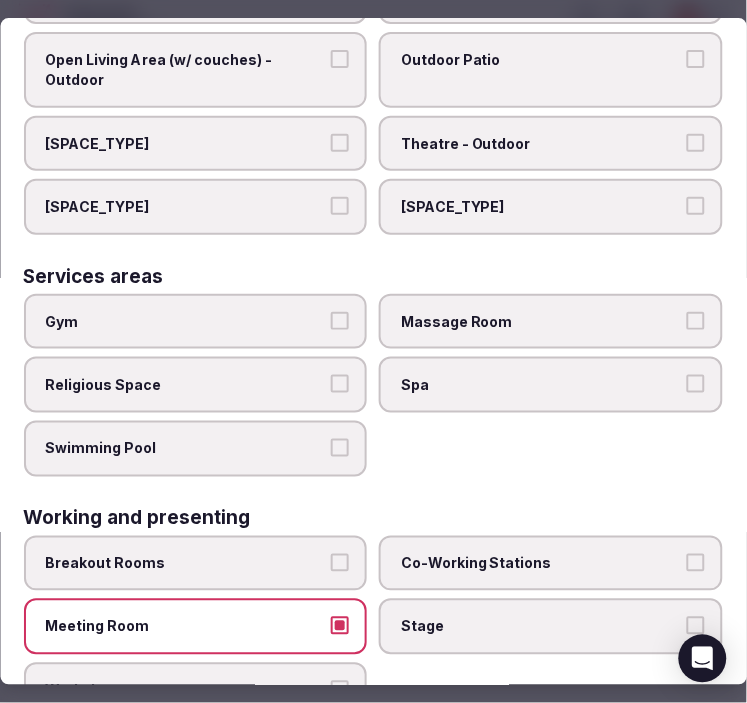 click on "Meeting Room" at bounding box center [196, 627] 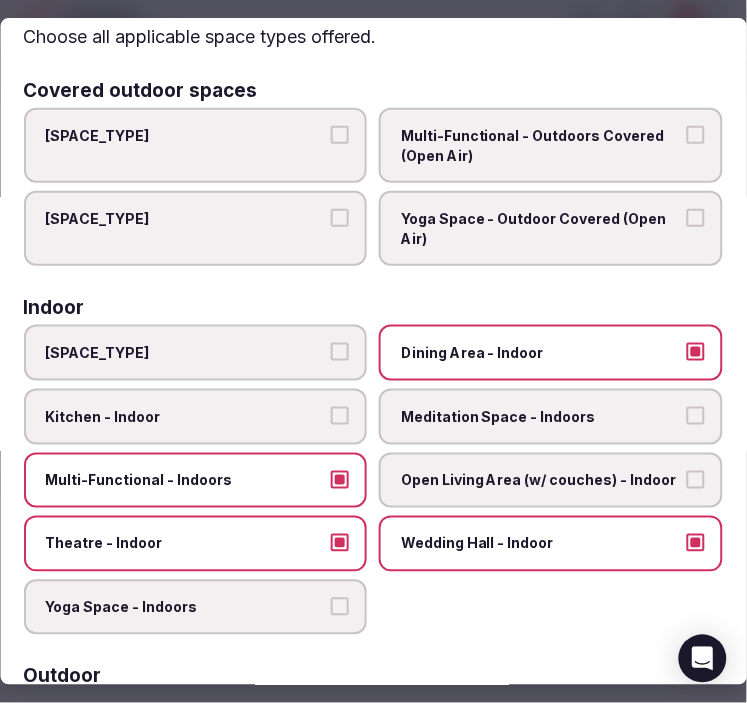 scroll, scrollTop: 0, scrollLeft: 0, axis: both 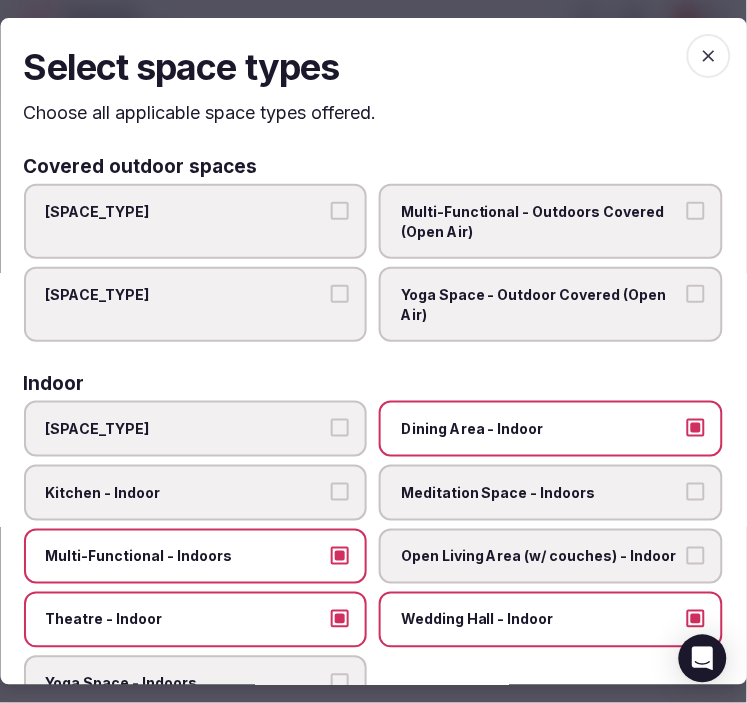 click 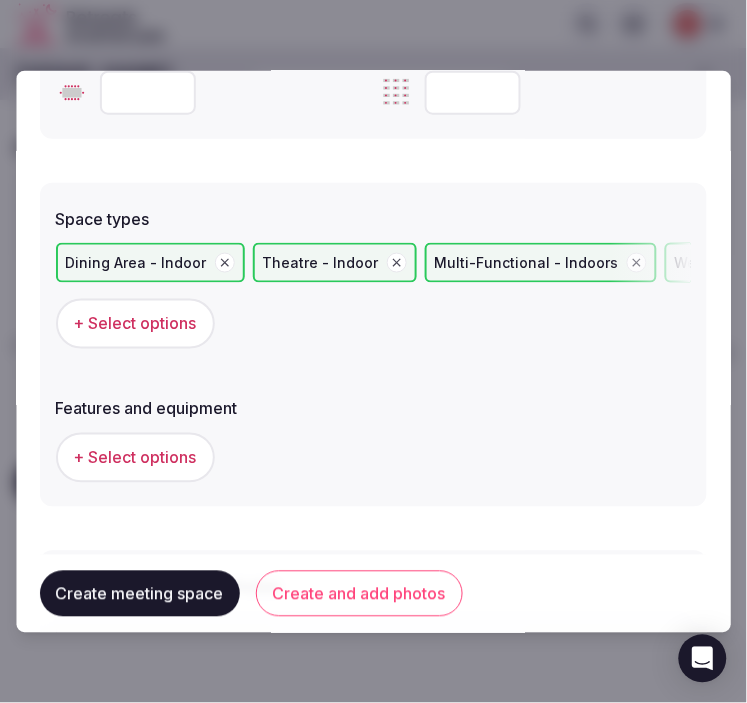 scroll, scrollTop: 1222, scrollLeft: 0, axis: vertical 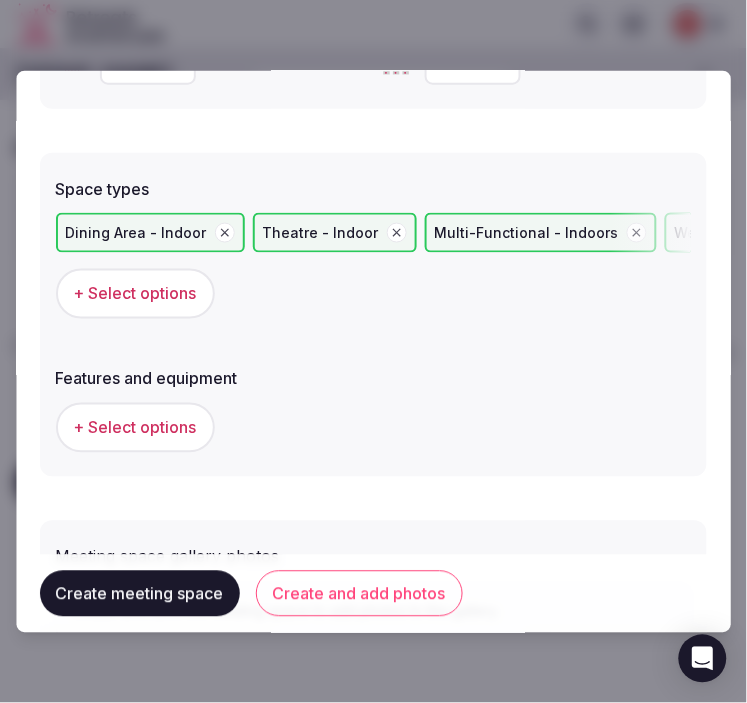 click on "+ Select options" at bounding box center [135, 293] 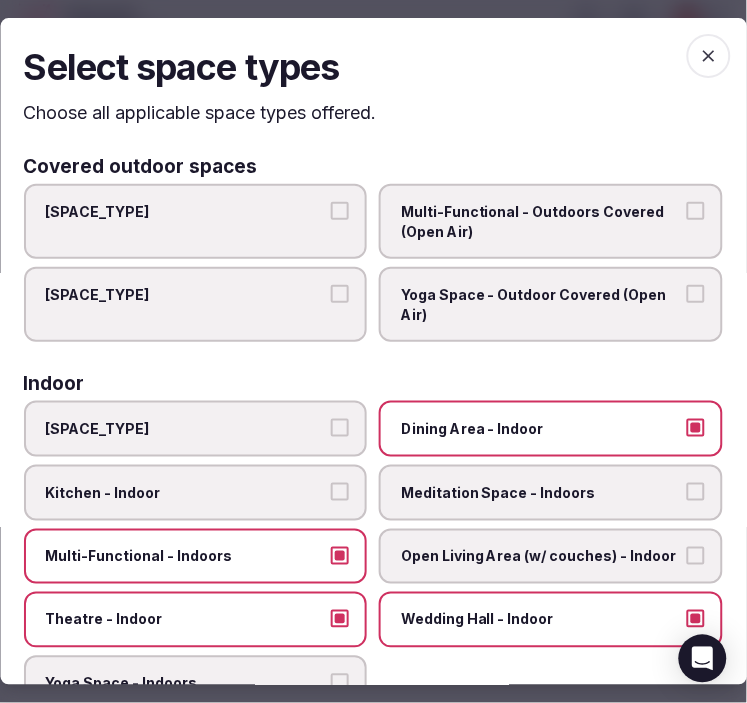 click at bounding box center [709, 56] 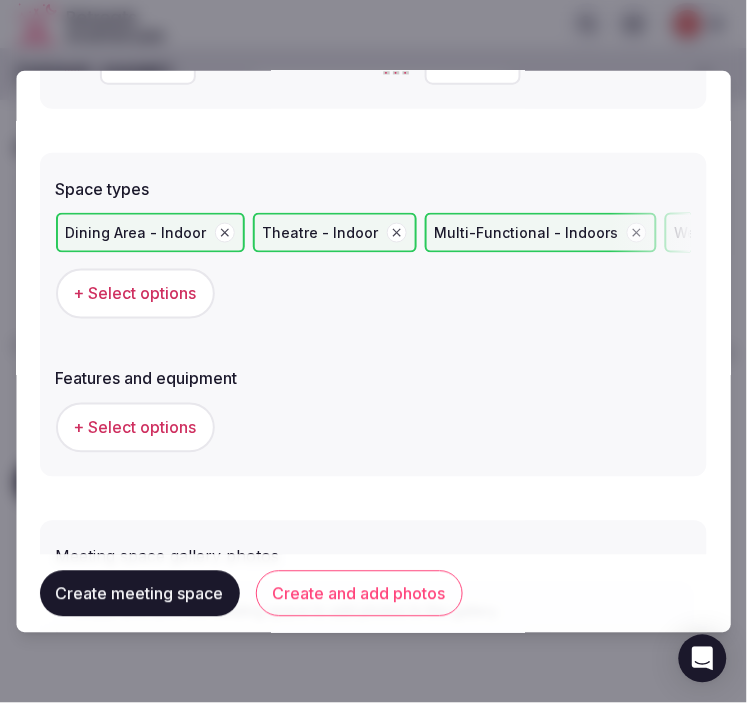 click on "+ Select options" at bounding box center [135, 428] 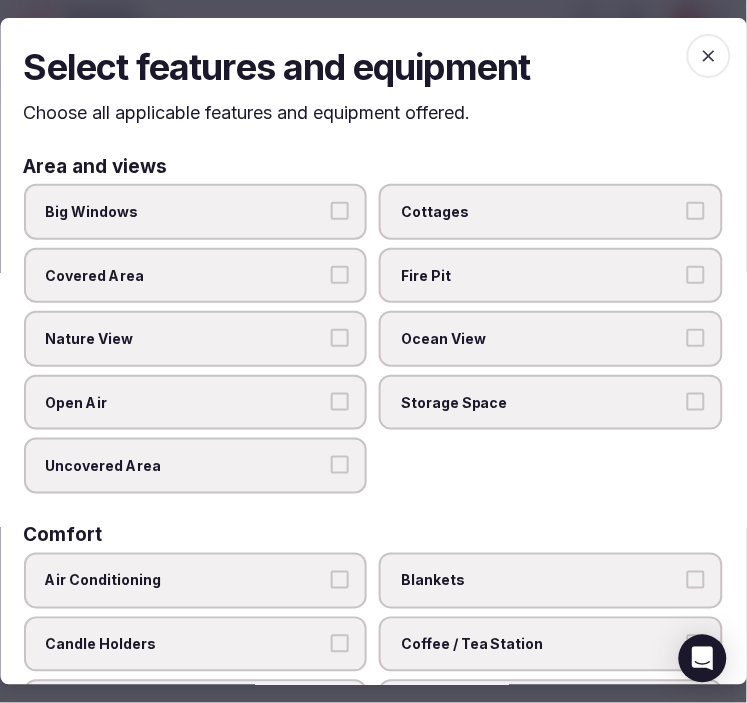 click on "Big Windows" at bounding box center (186, 212) 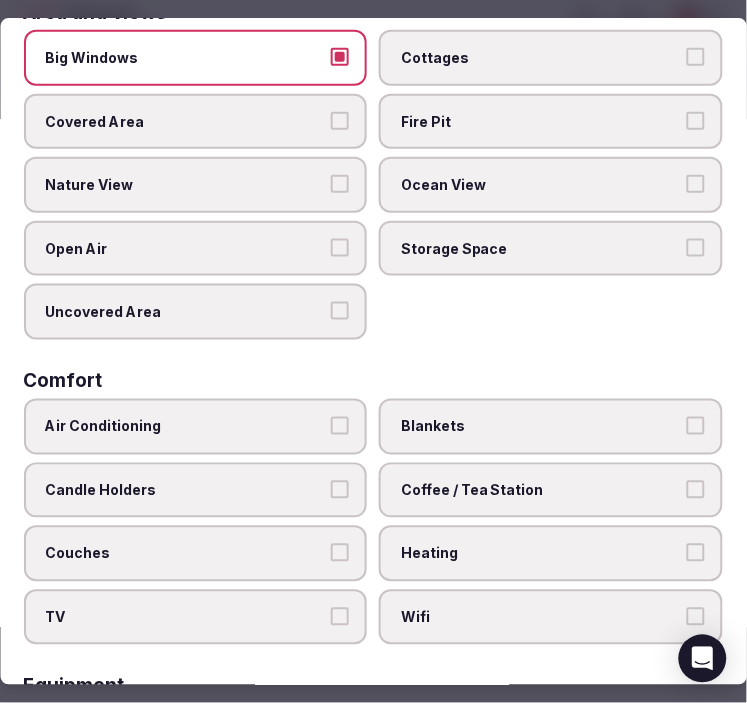 scroll, scrollTop: 333, scrollLeft: 0, axis: vertical 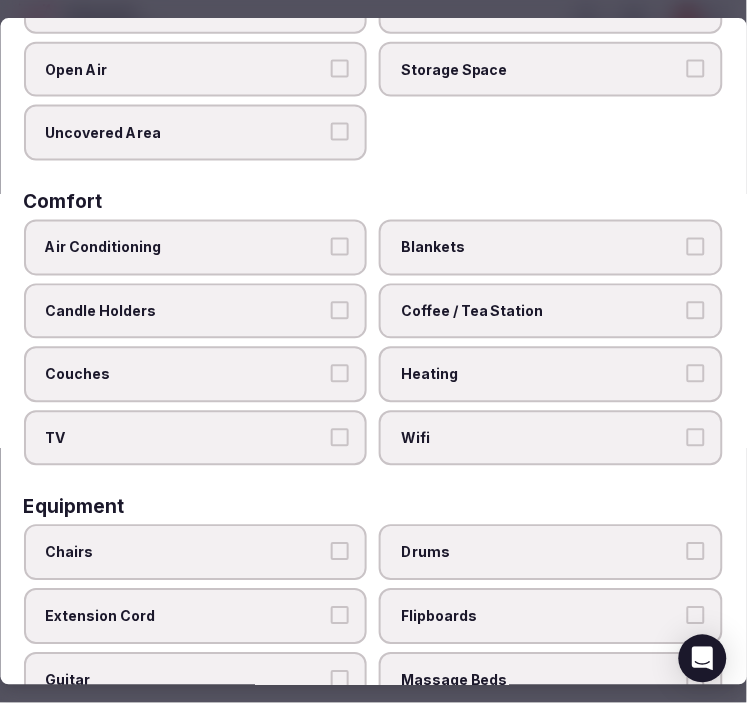 click on "Air Conditioning" at bounding box center (186, 248) 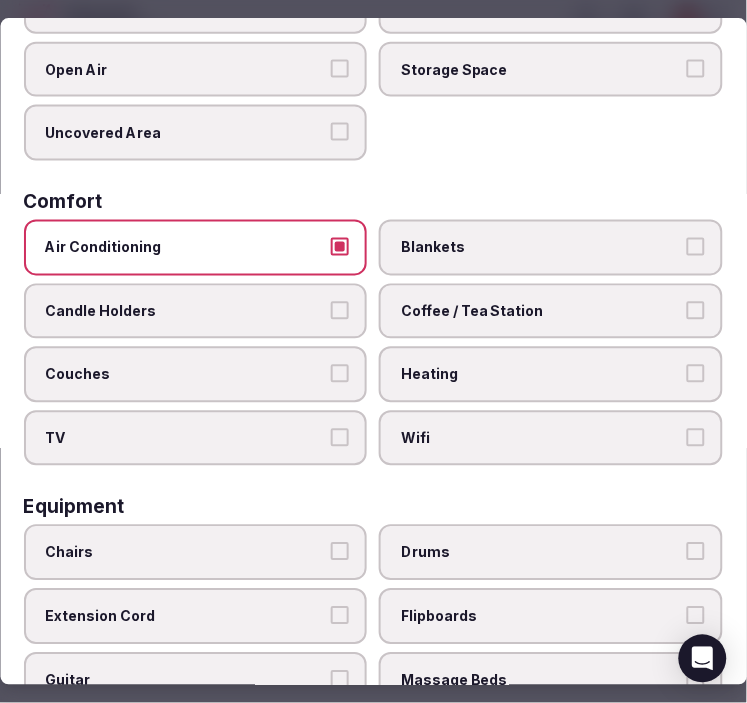 click on "Wifi" at bounding box center (542, 439) 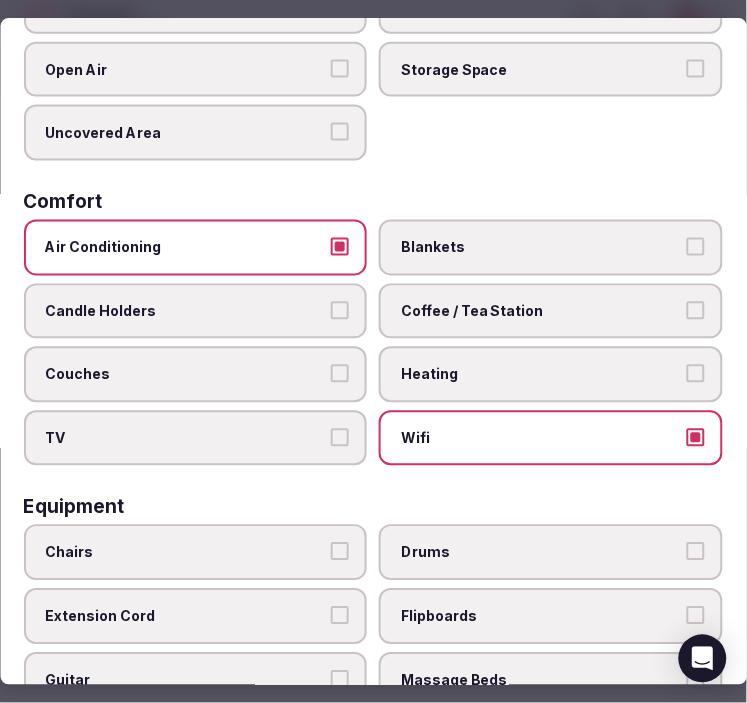 click on "Coffee / Tea Station" at bounding box center (542, 312) 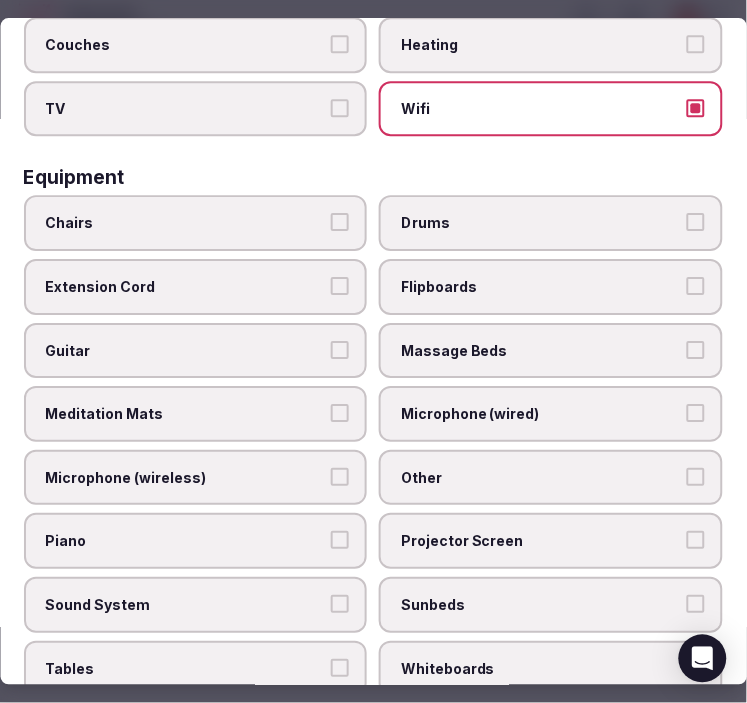 scroll, scrollTop: 666, scrollLeft: 0, axis: vertical 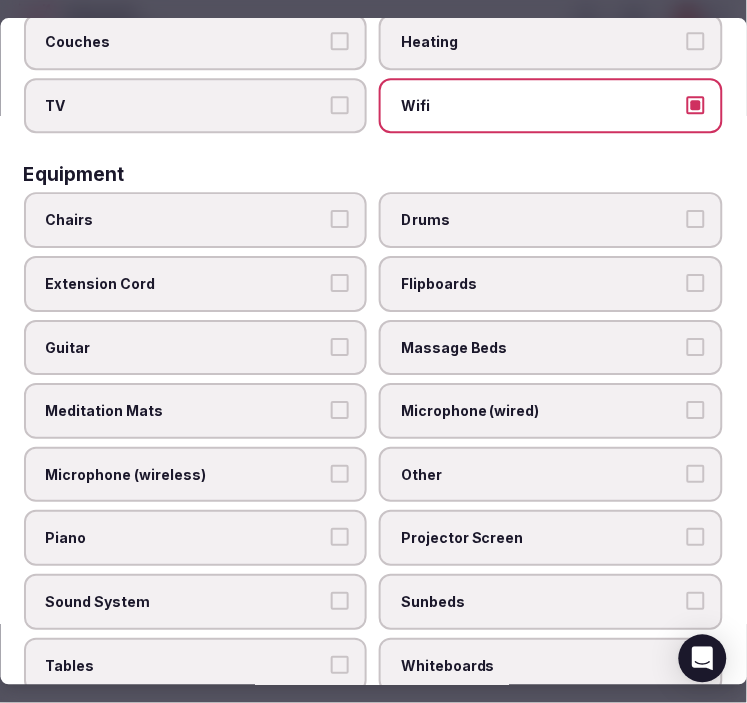 click on "Chairs" at bounding box center [186, 221] 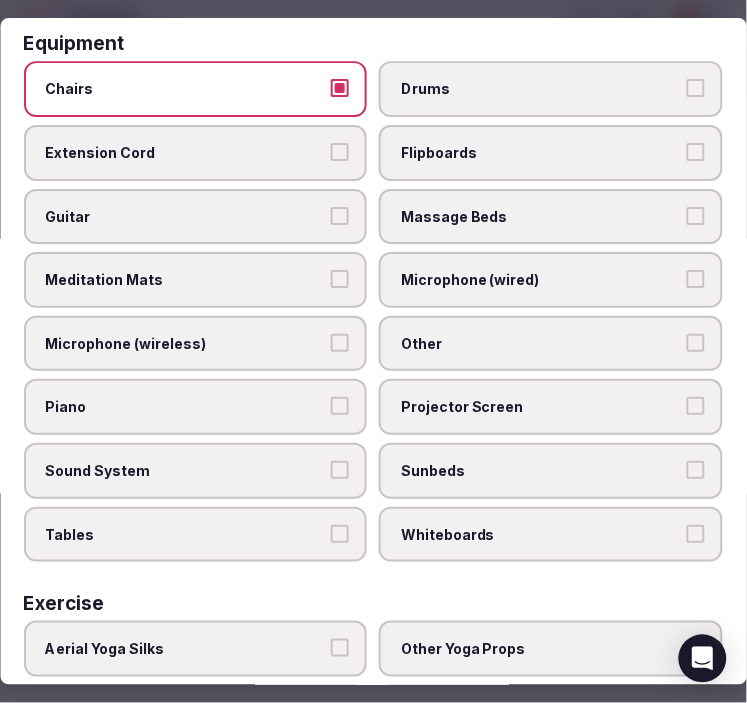 scroll, scrollTop: 888, scrollLeft: 0, axis: vertical 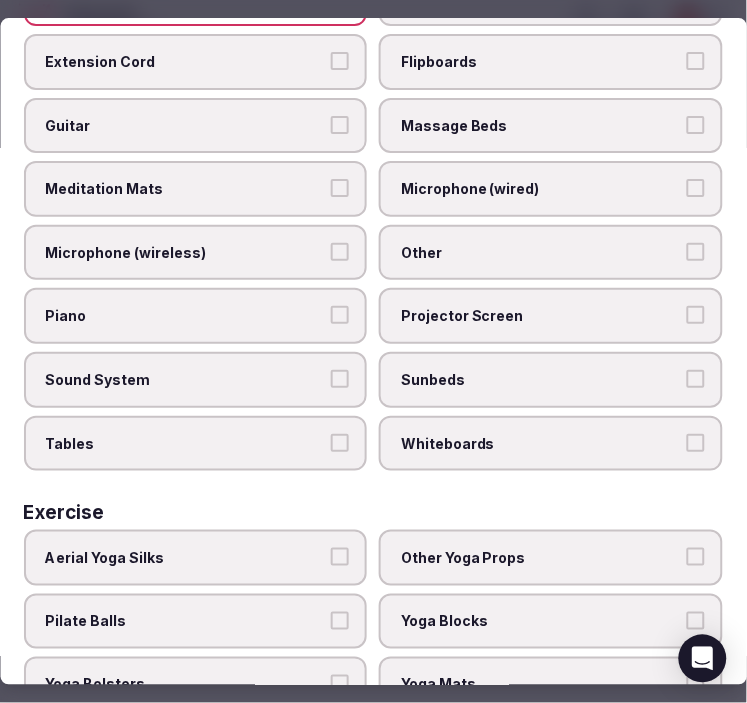 click on "Other" at bounding box center [542, 253] 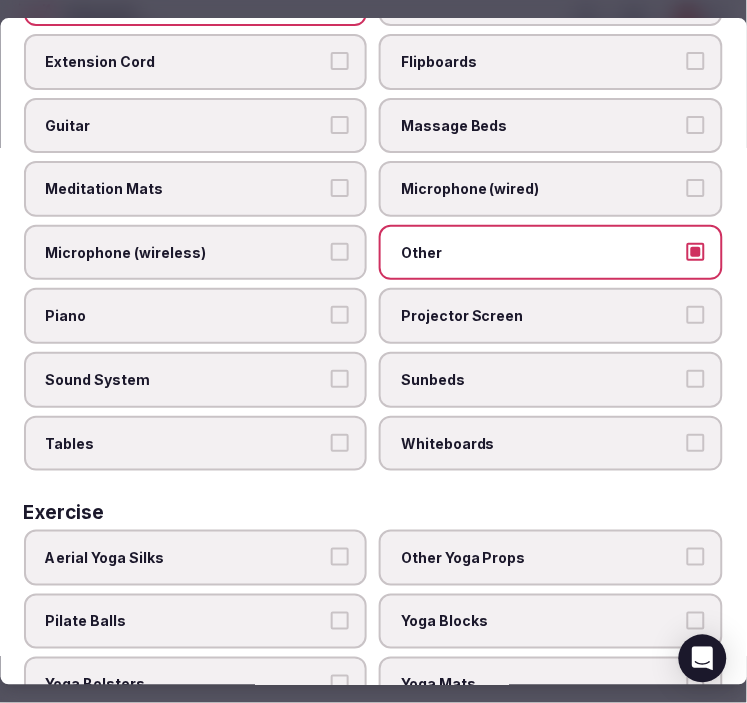 click on "Sound System" at bounding box center [186, 380] 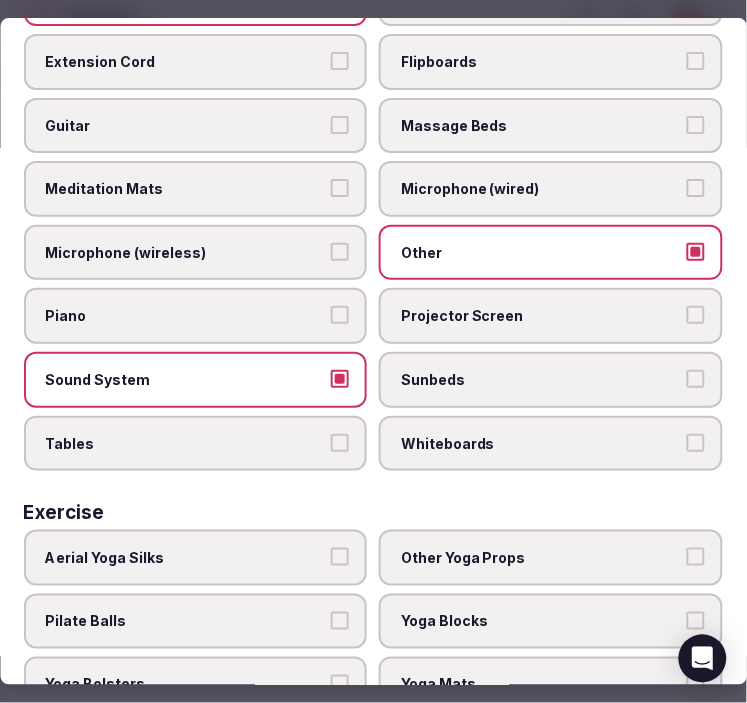 click on "Projector Screen" at bounding box center [542, 316] 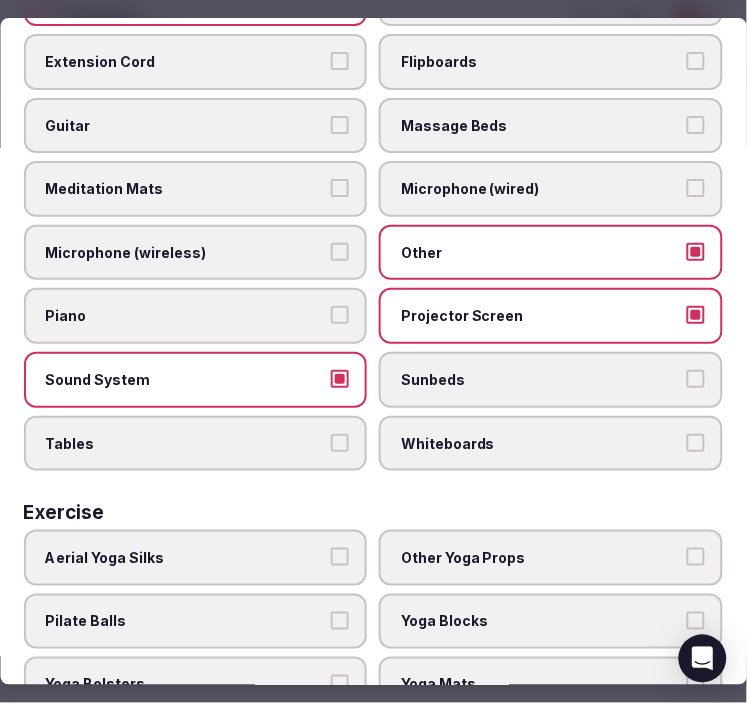 click on "Tables" at bounding box center (186, 444) 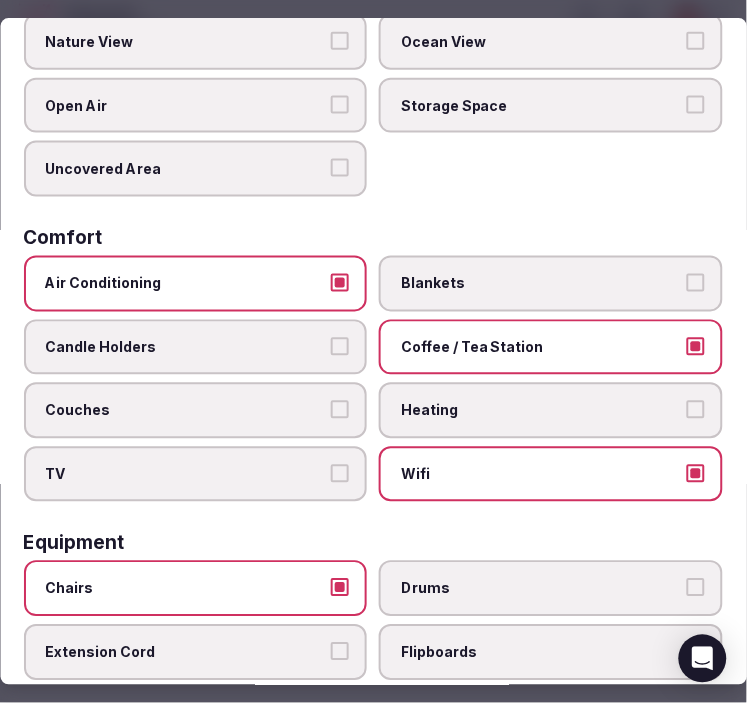 scroll, scrollTop: 0, scrollLeft: 0, axis: both 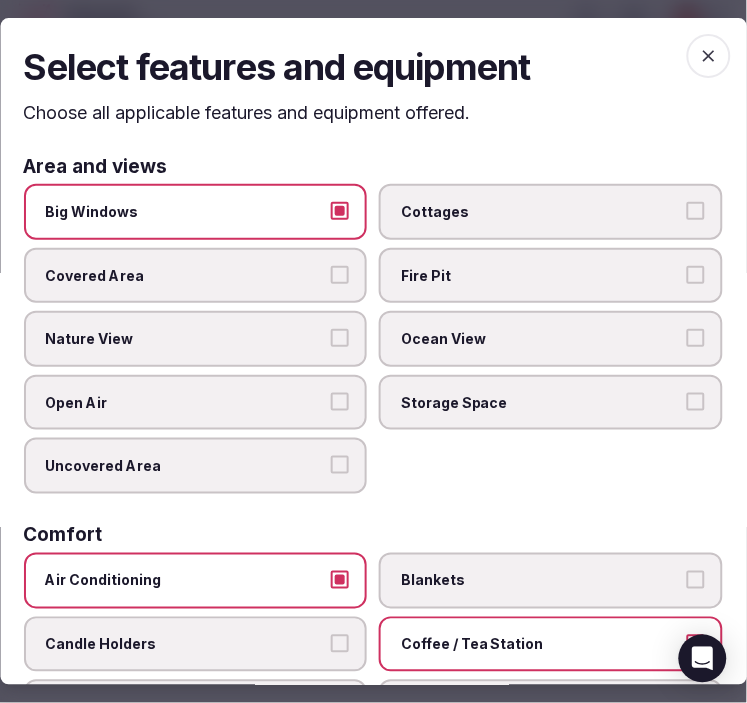 click 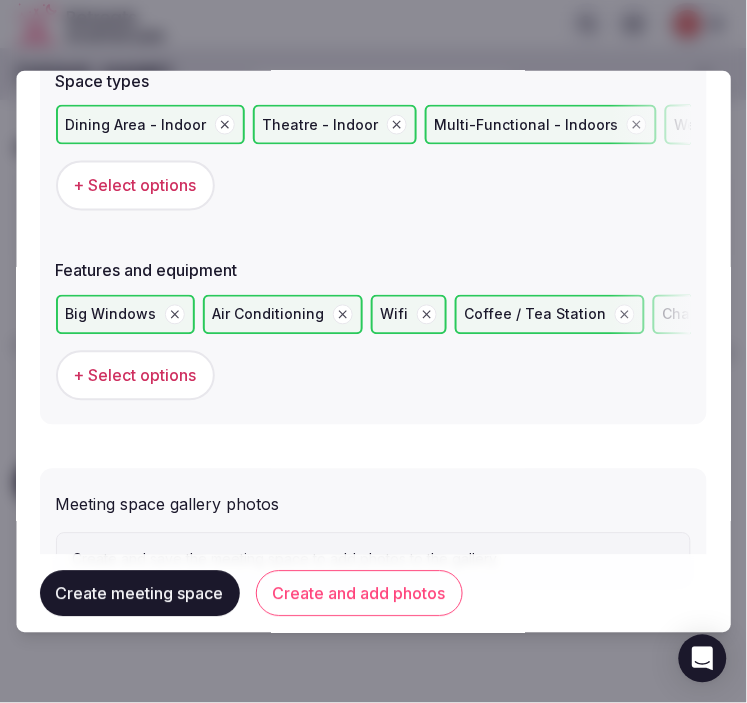 scroll, scrollTop: 1414, scrollLeft: 0, axis: vertical 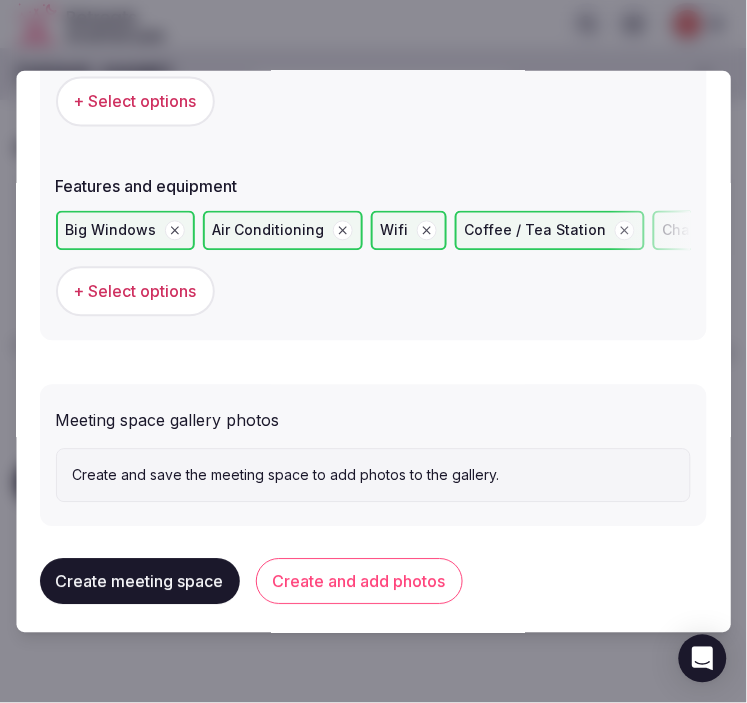 click on "Create and add photos" at bounding box center [359, 582] 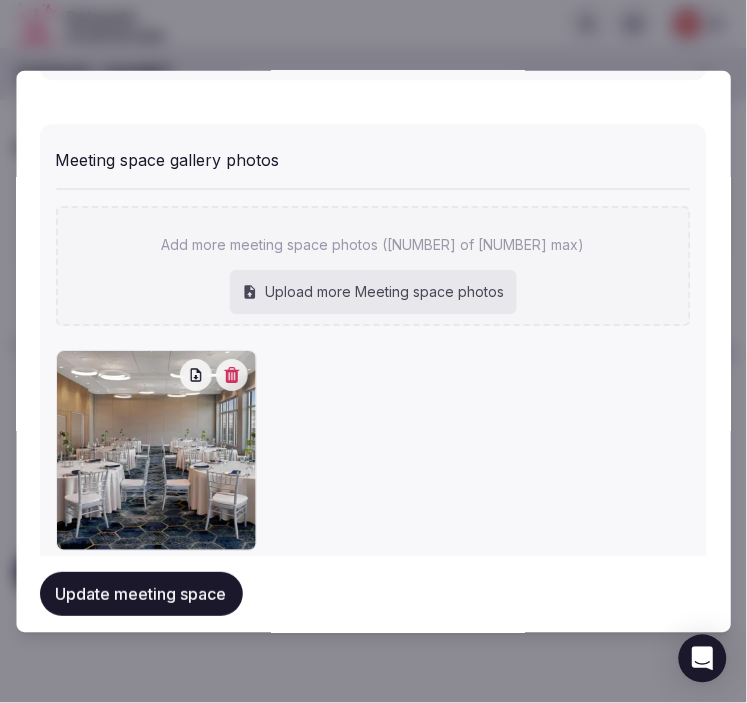 scroll, scrollTop: 1708, scrollLeft: 0, axis: vertical 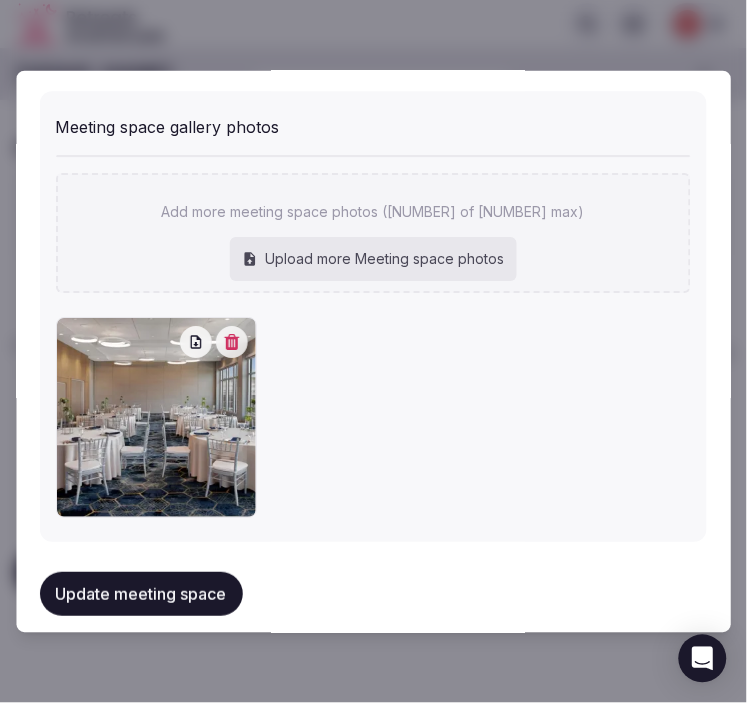 click on "Update meeting space" at bounding box center (141, 595) 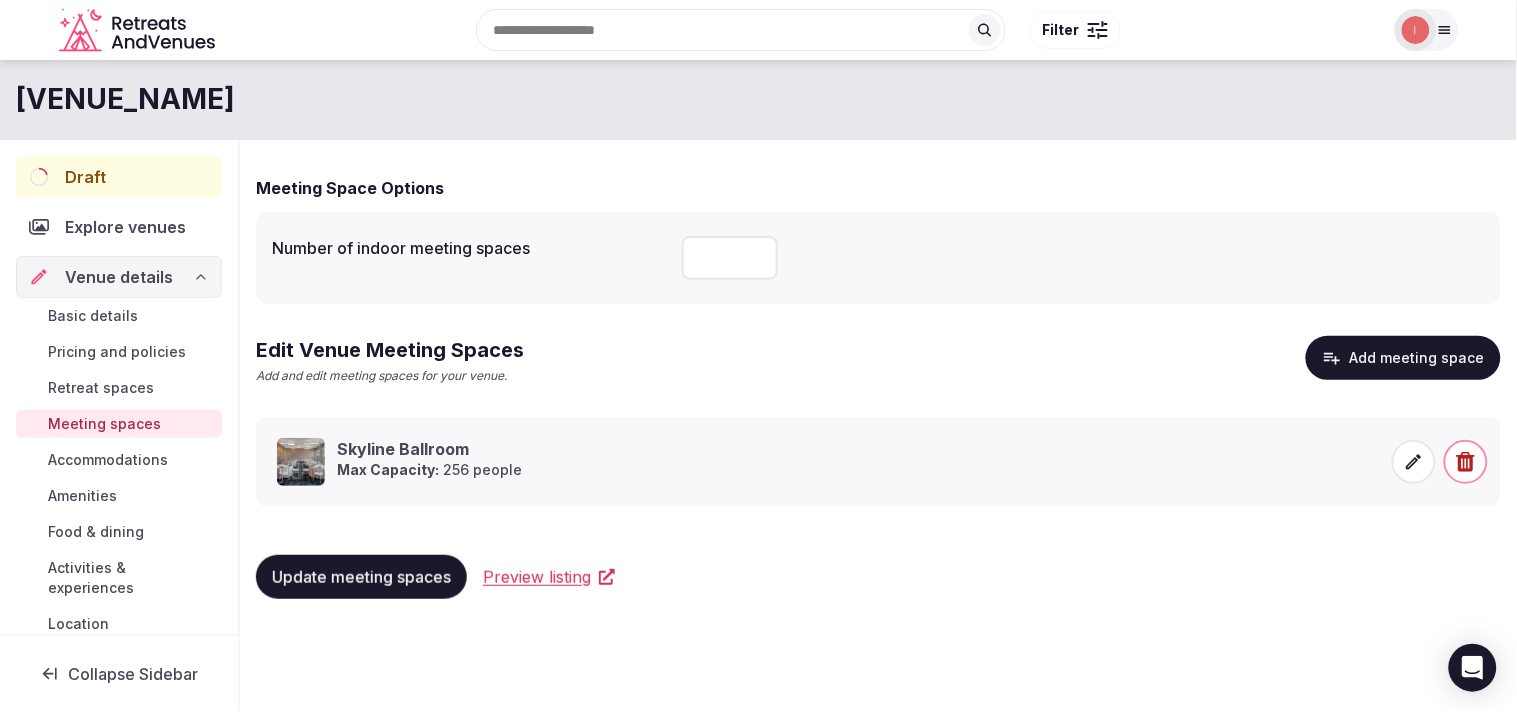 click on "Accommodations" at bounding box center (108, 460) 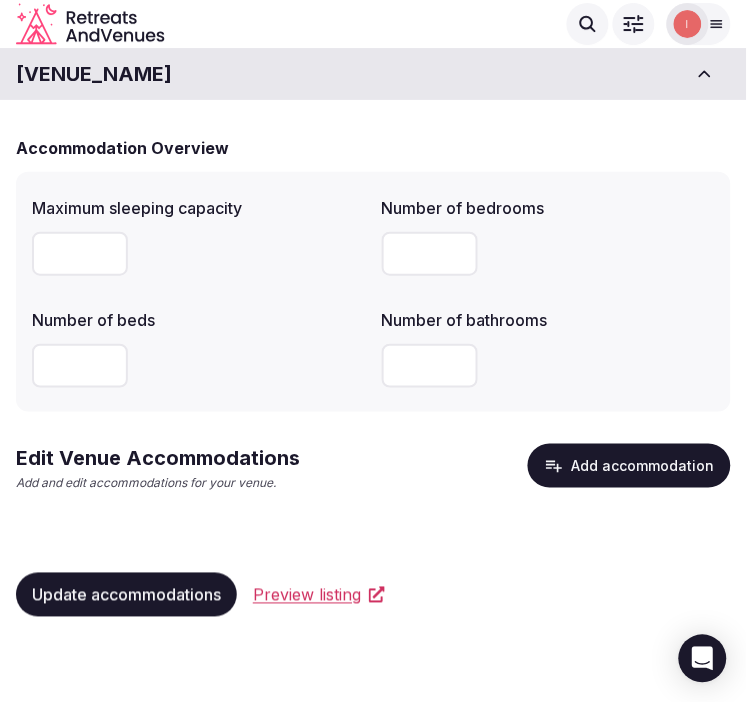 click on "Add accommodation" at bounding box center [629, 466] 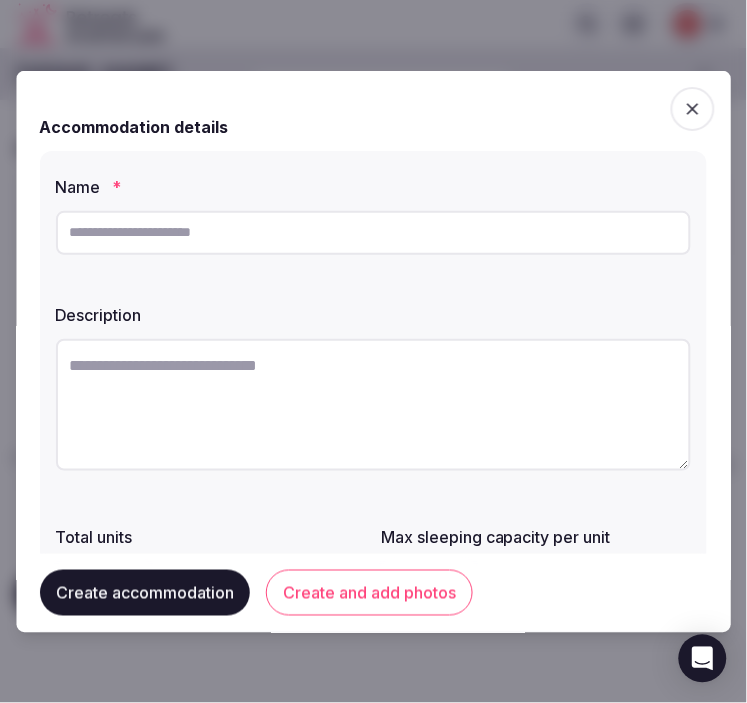 click at bounding box center [373, 232] 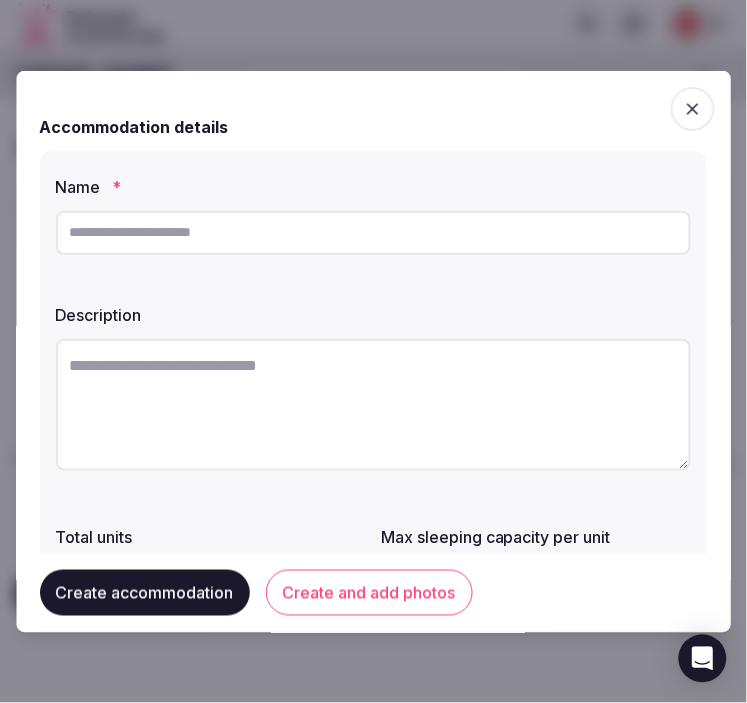 paste on "**********" 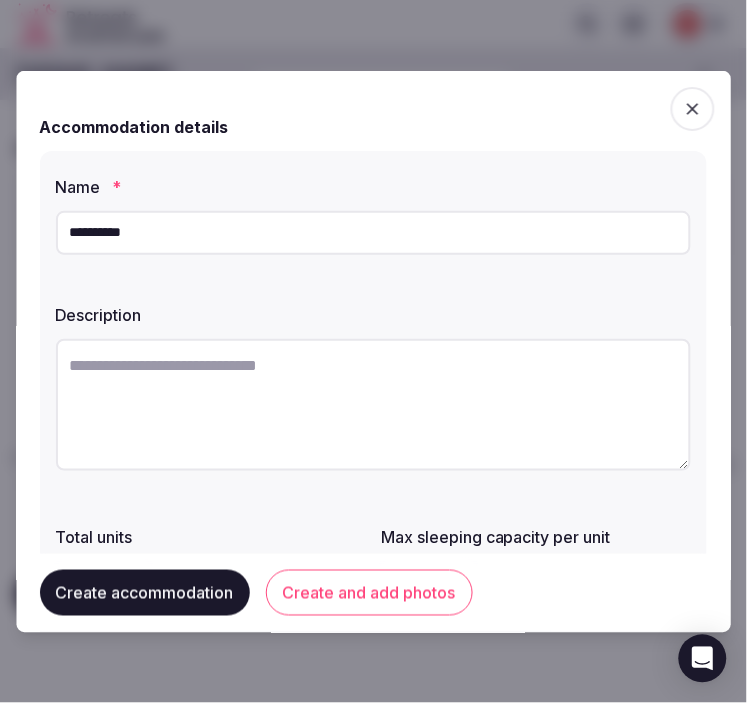 type on "**********" 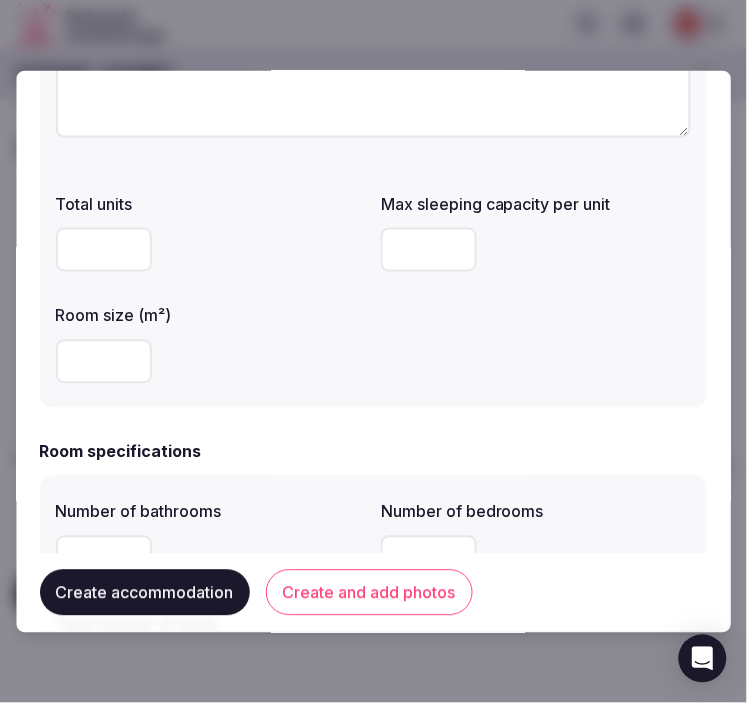 scroll, scrollTop: 111, scrollLeft: 0, axis: vertical 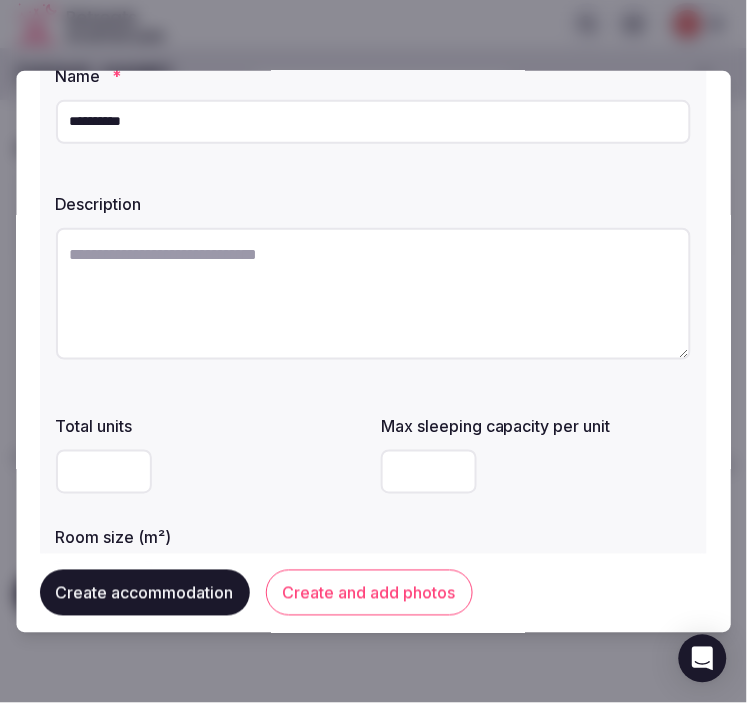 click at bounding box center [373, 293] 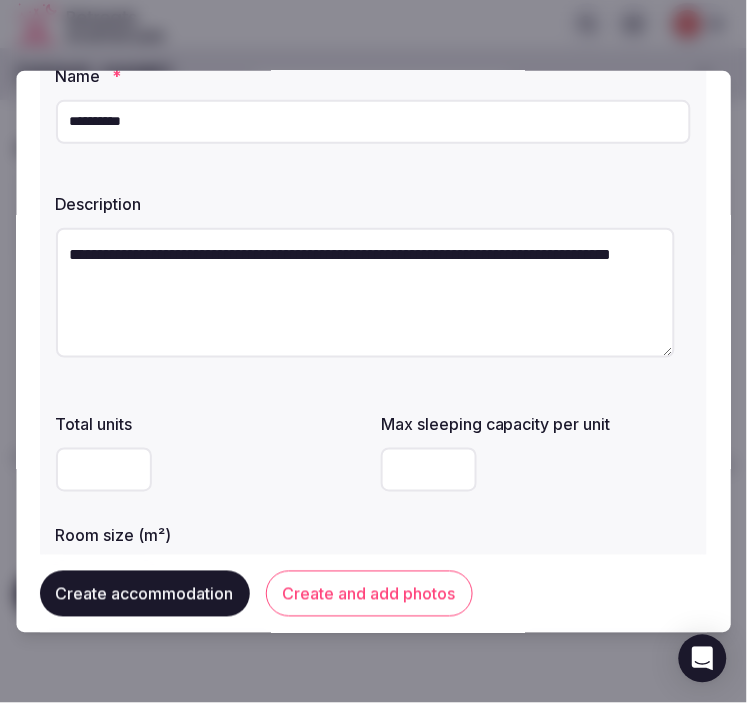 type on "**********" 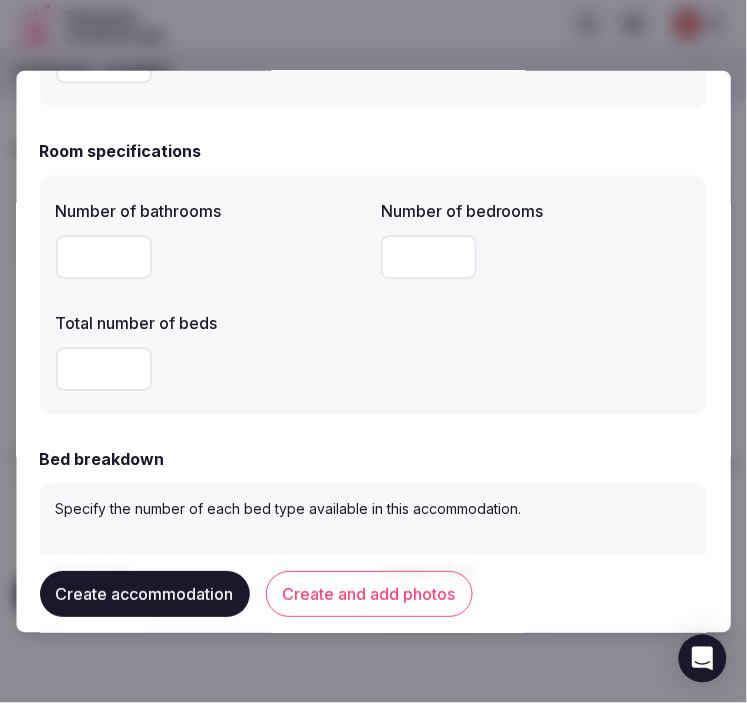 scroll, scrollTop: 666, scrollLeft: 0, axis: vertical 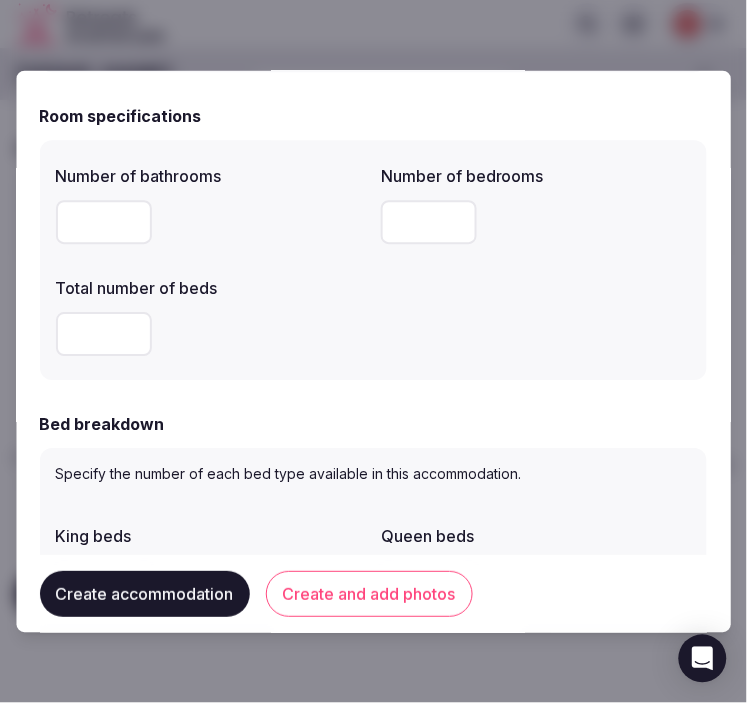 click at bounding box center (104, 222) 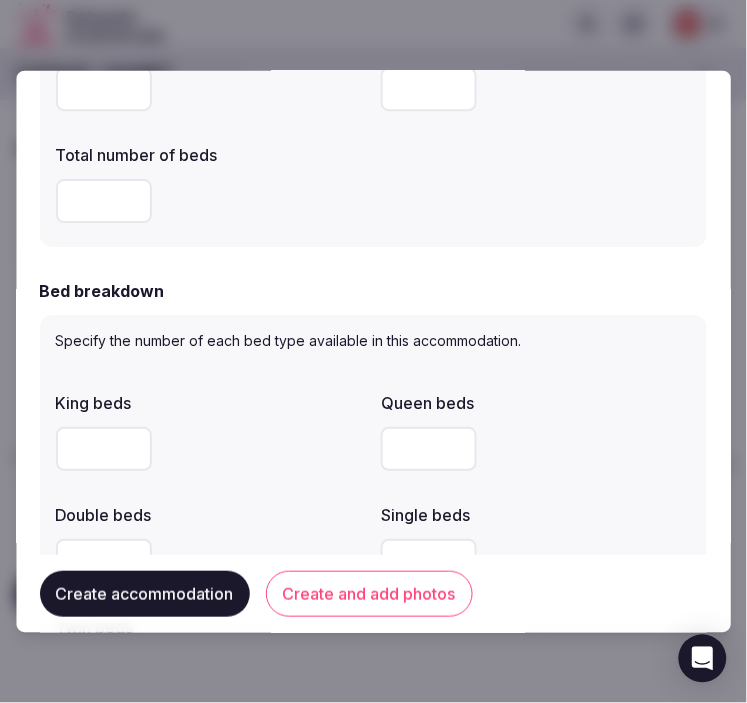 scroll, scrollTop: 1000, scrollLeft: 0, axis: vertical 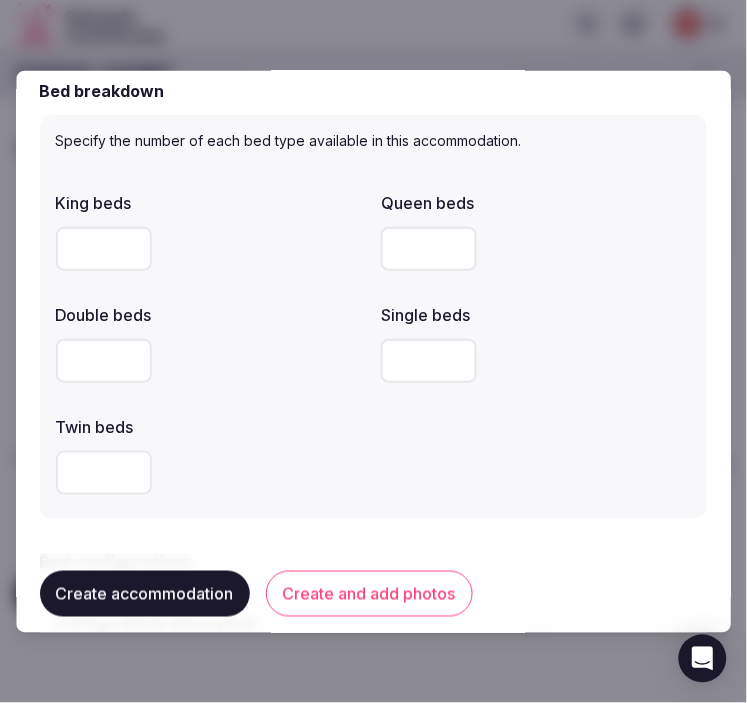 click at bounding box center (104, 248) 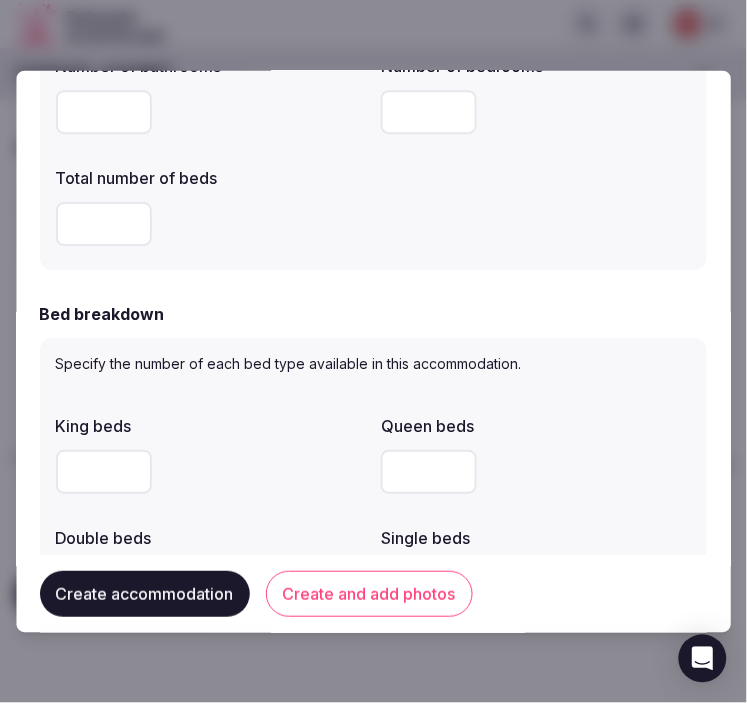 scroll, scrollTop: 555, scrollLeft: 0, axis: vertical 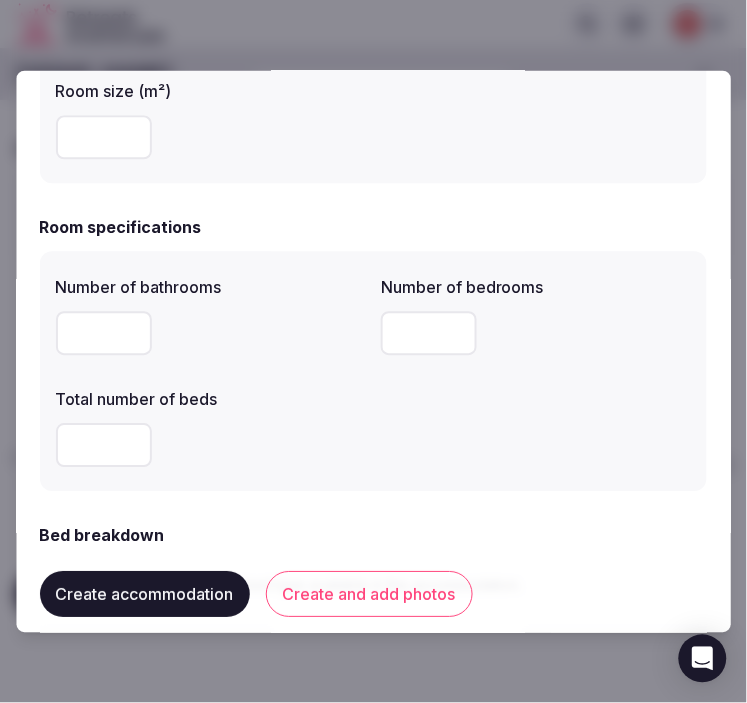 click at bounding box center [104, 137] 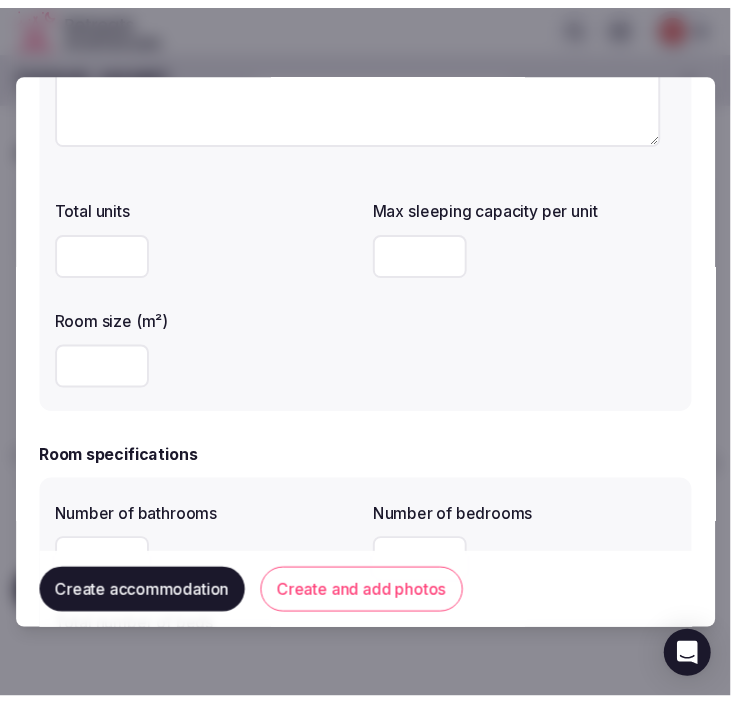 scroll, scrollTop: 555, scrollLeft: 0, axis: vertical 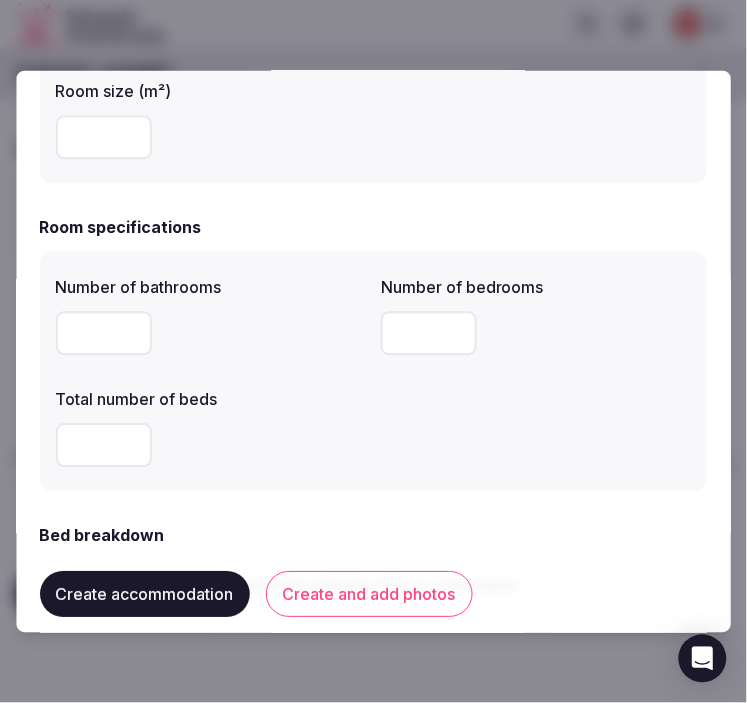 click on "Create and add photos" at bounding box center (369, 594) 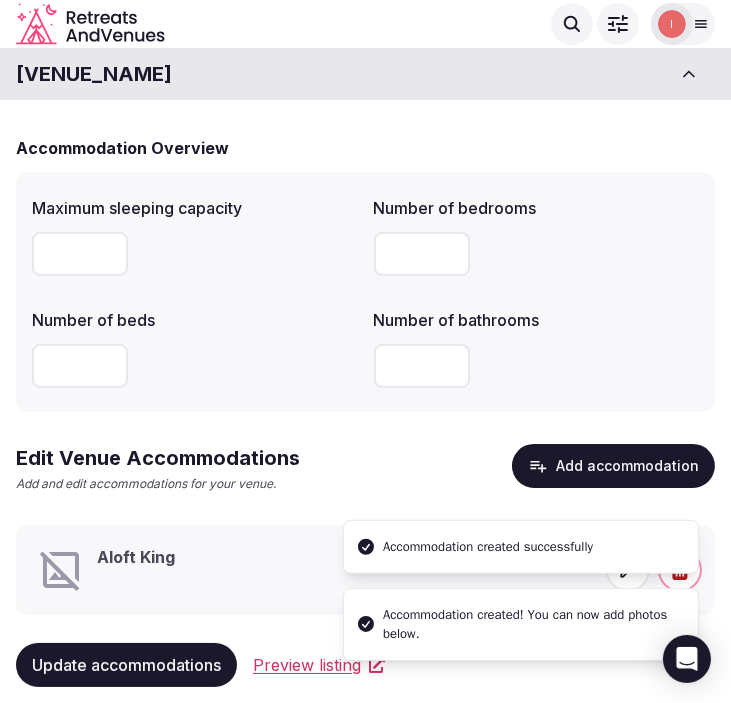 click on "Accommodation created! You can now add photos below." at bounding box center [521, 624] 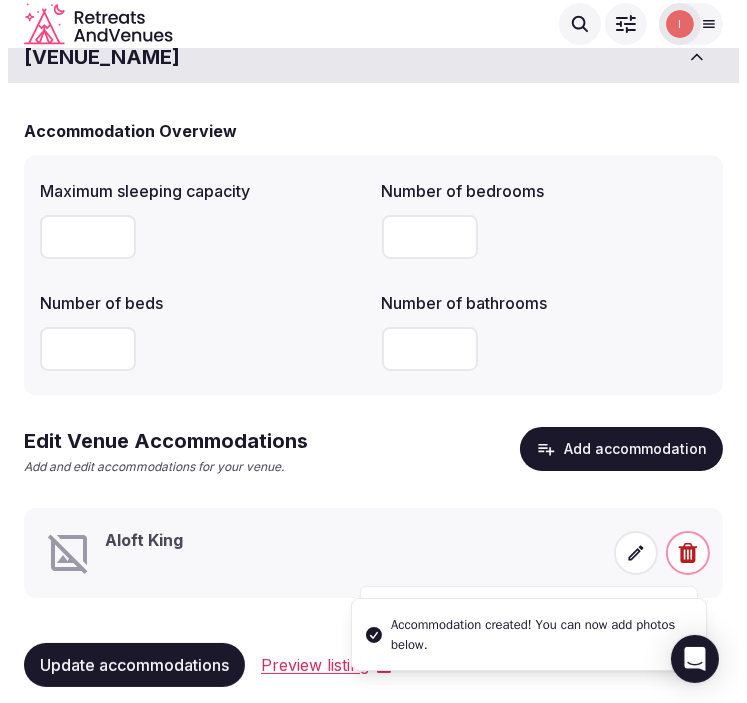 scroll, scrollTop: 35, scrollLeft: 0, axis: vertical 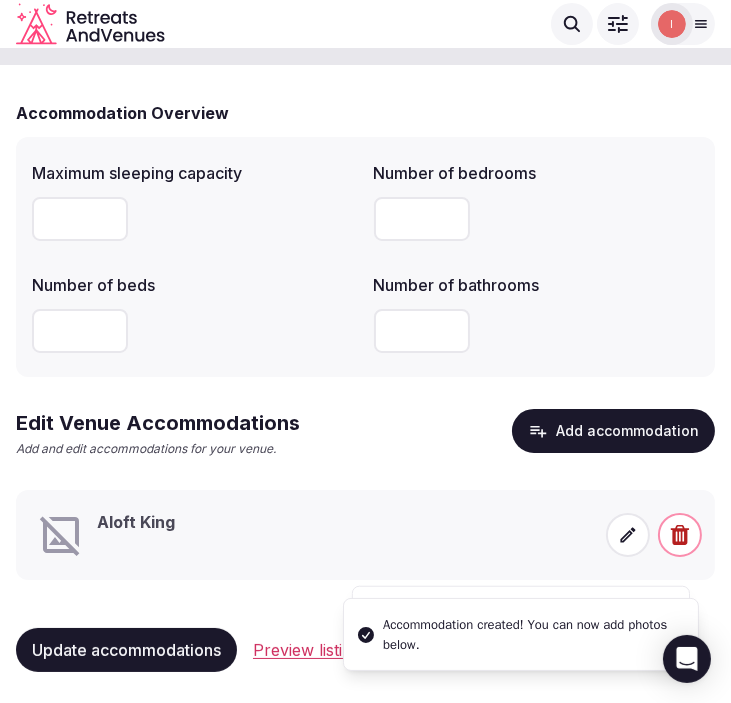 click 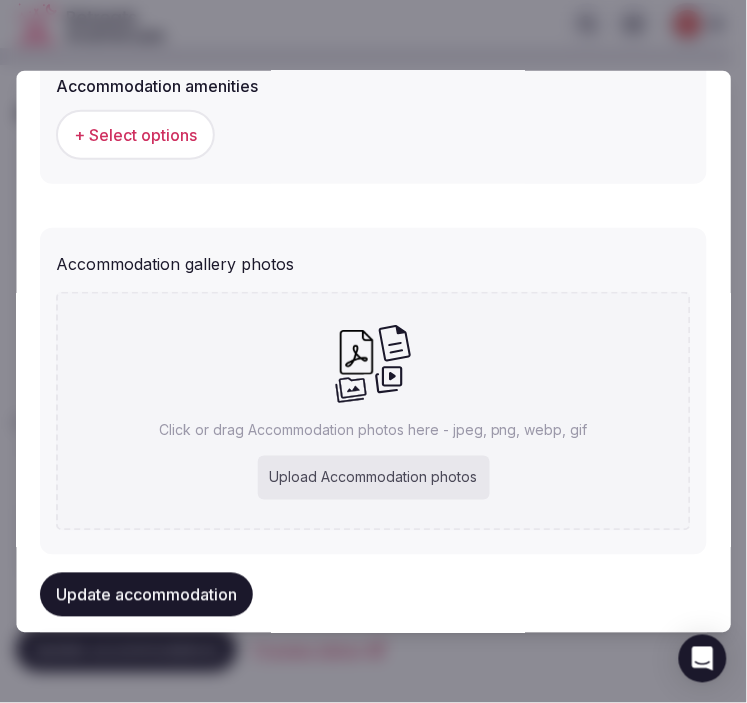 scroll, scrollTop: 2100, scrollLeft: 0, axis: vertical 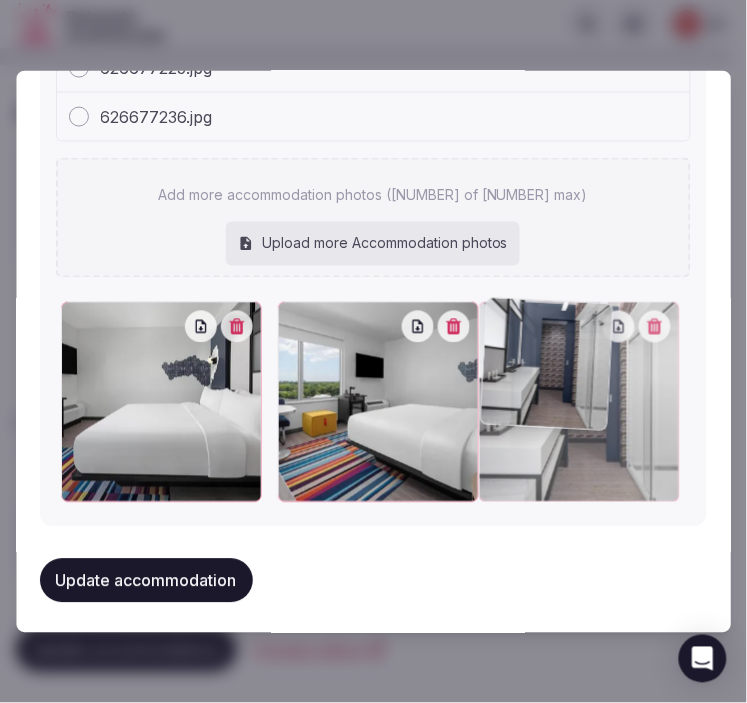 drag, startPoint x: 70, startPoint y: 308, endPoint x: 667, endPoint y: 320, distance: 597.1206 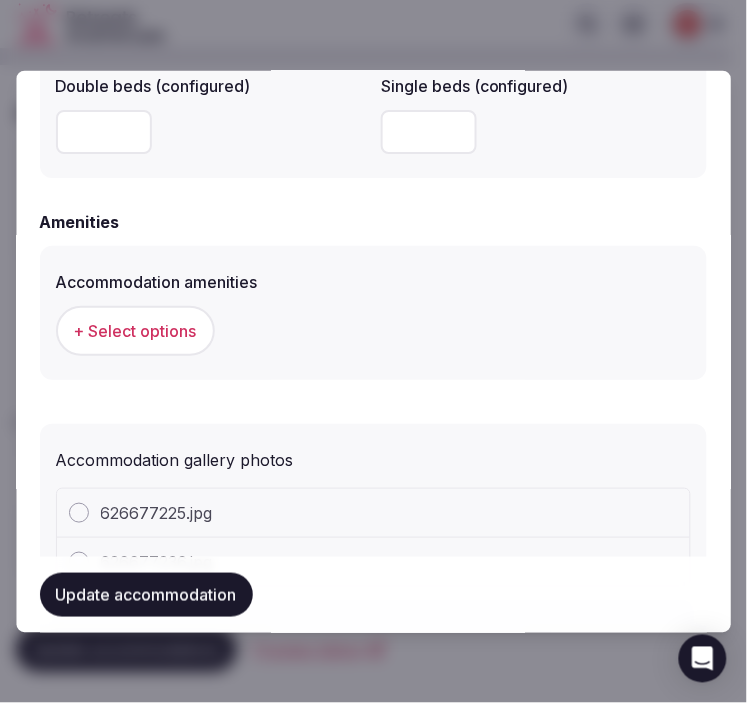 scroll, scrollTop: 1983, scrollLeft: 0, axis: vertical 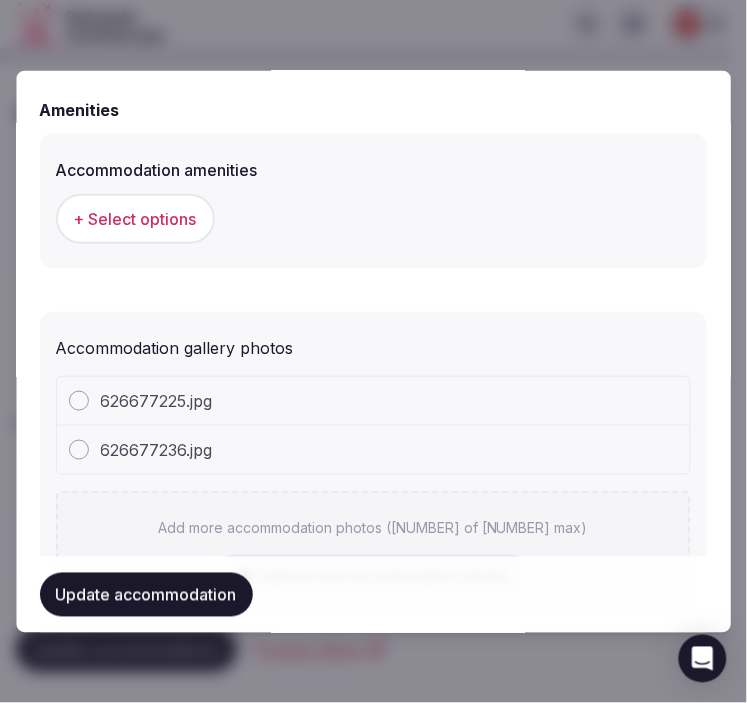 click on "+ Select options" at bounding box center [135, 218] 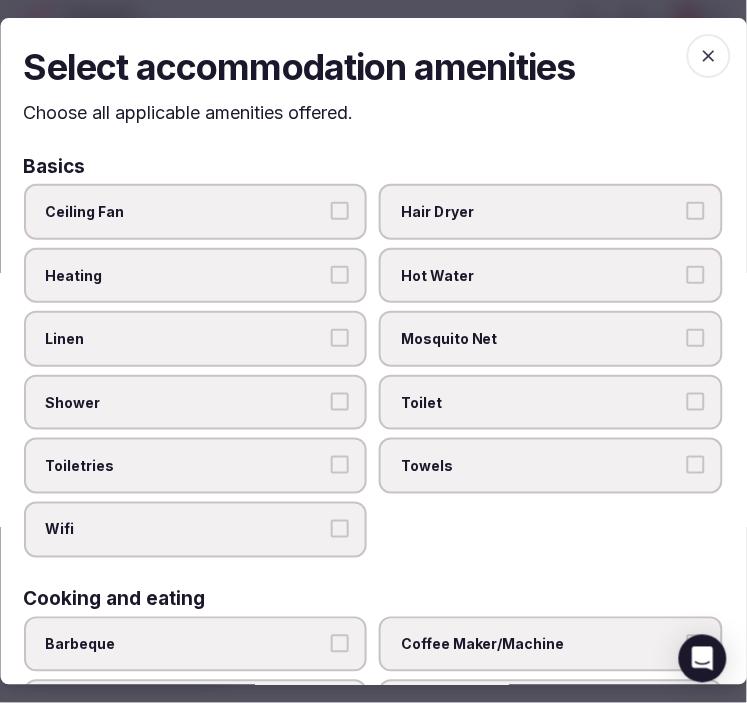 click on "Linen" at bounding box center (196, 339) 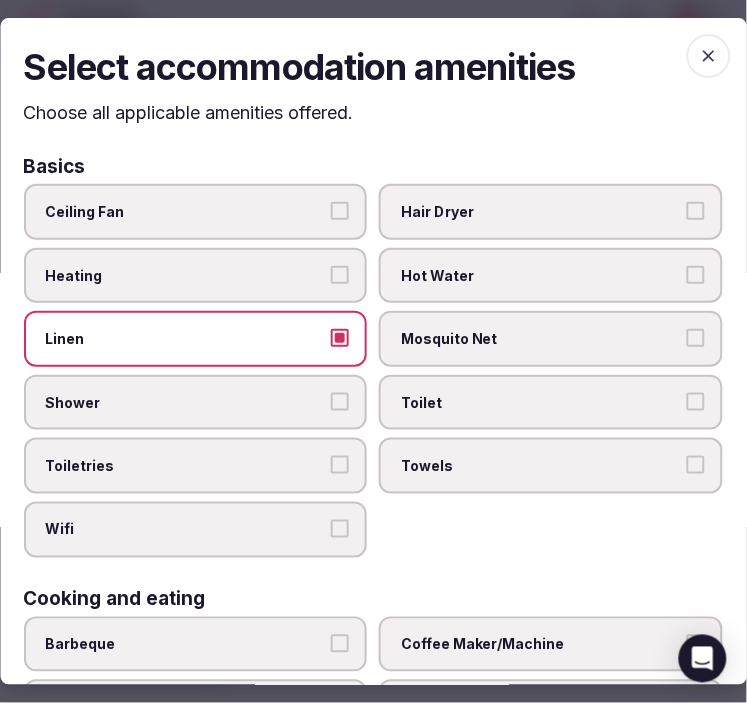 click on "Shower" at bounding box center [341, 402] 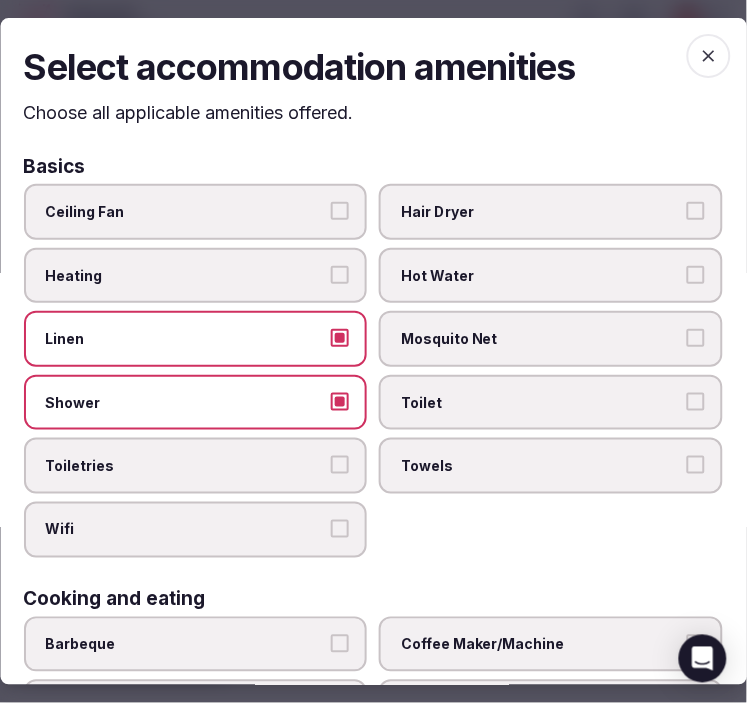 click on "Toiletries" at bounding box center (196, 467) 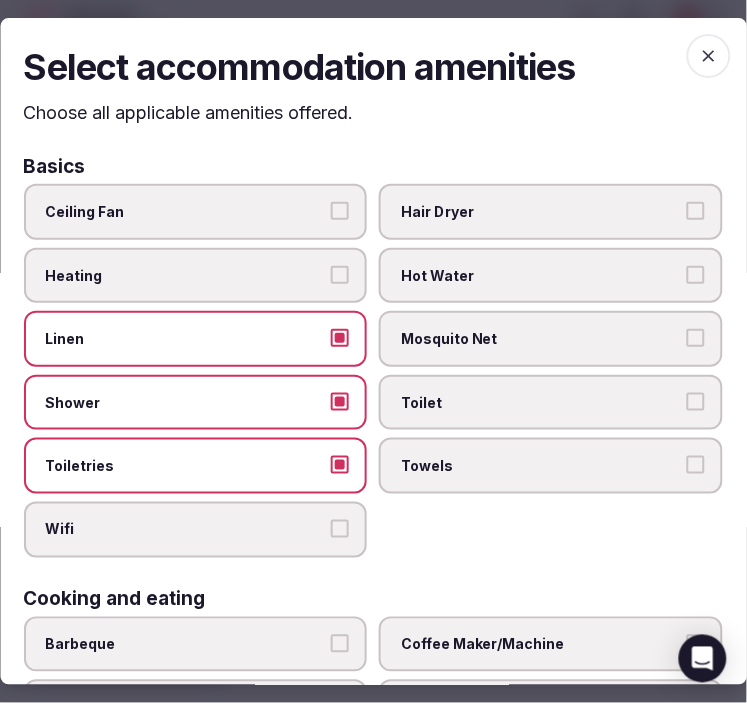 drag, startPoint x: 327, startPoint y: 520, endPoint x: 452, endPoint y: 487, distance: 129.28264 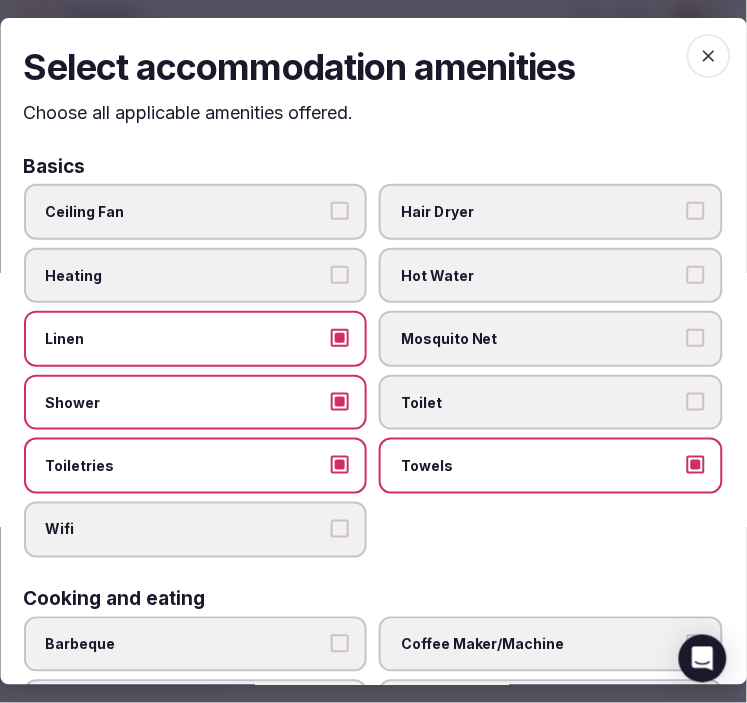click on "Toilet" at bounding box center [552, 403] 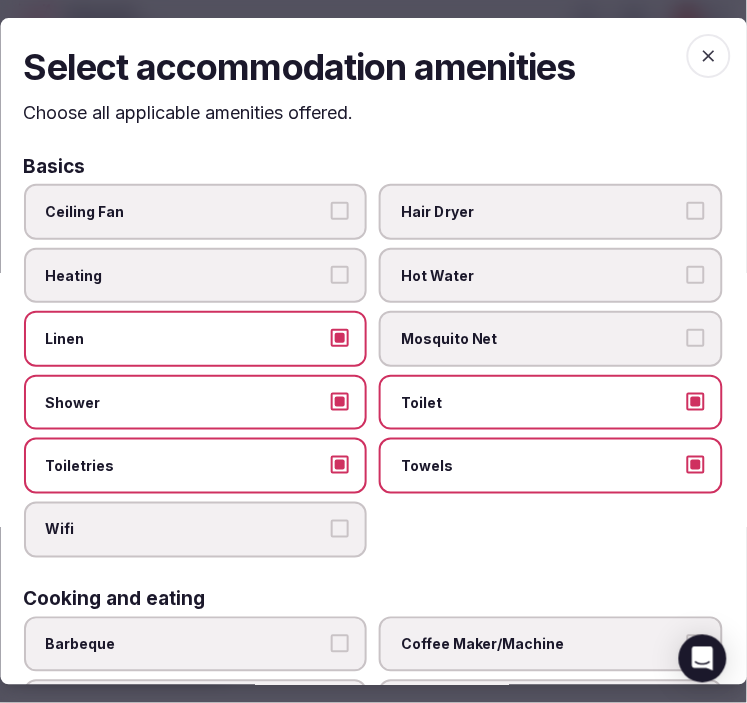 click on "Wifi" at bounding box center [196, 530] 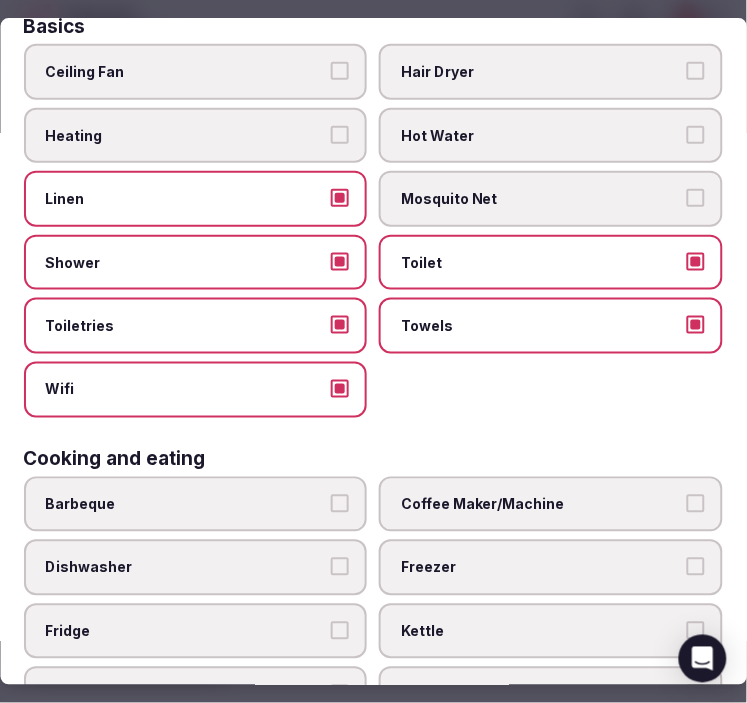 scroll, scrollTop: 444, scrollLeft: 0, axis: vertical 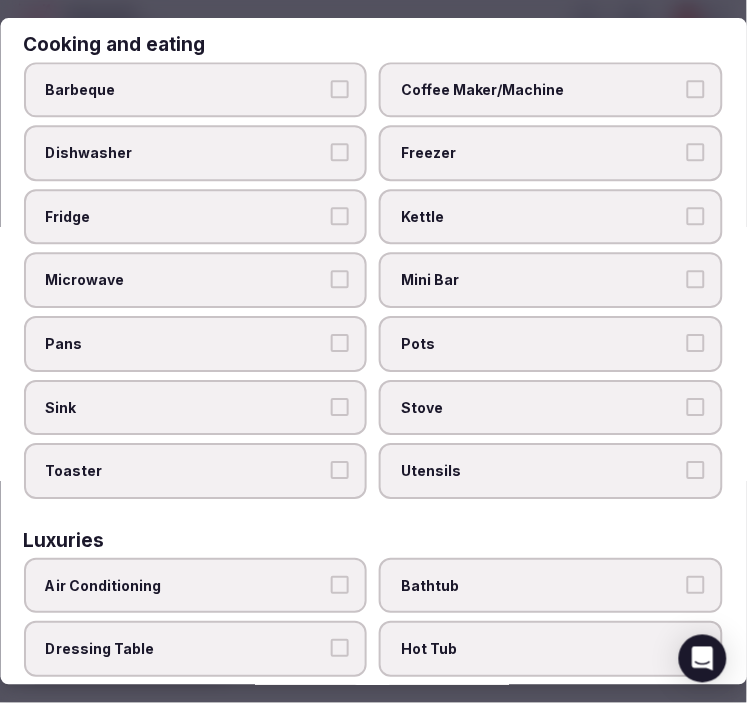 click on "Fridge" at bounding box center (341, 216) 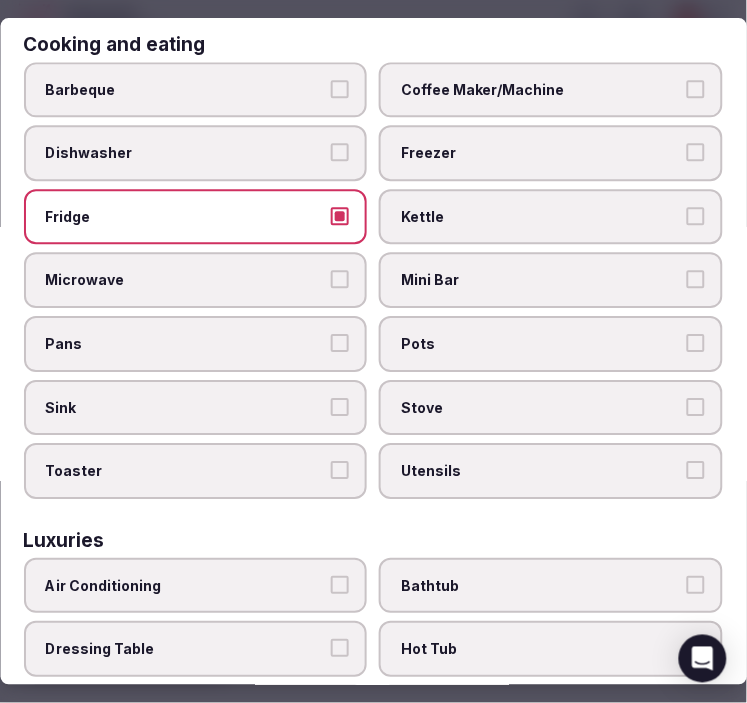 click on "Microwave" at bounding box center [196, 281] 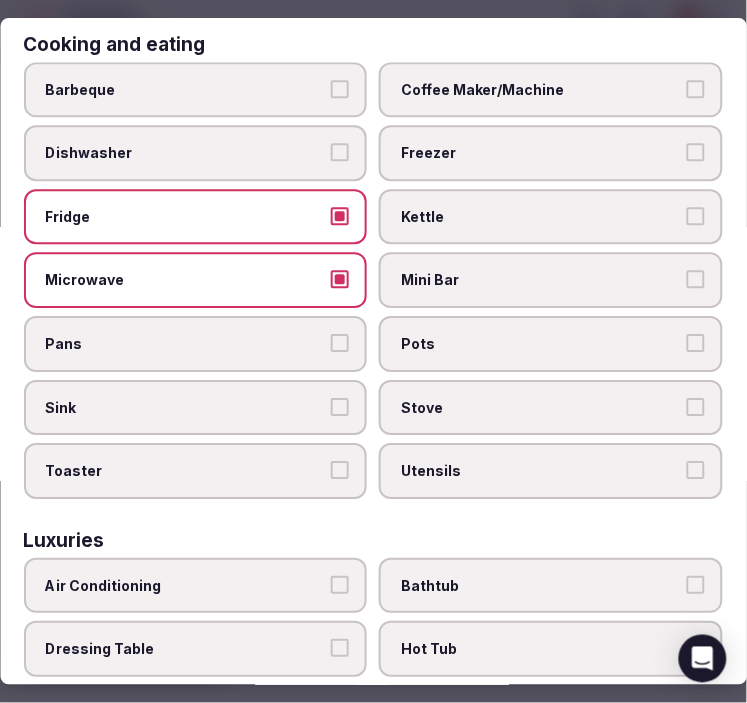 click on "Microwave" at bounding box center (341, 280) 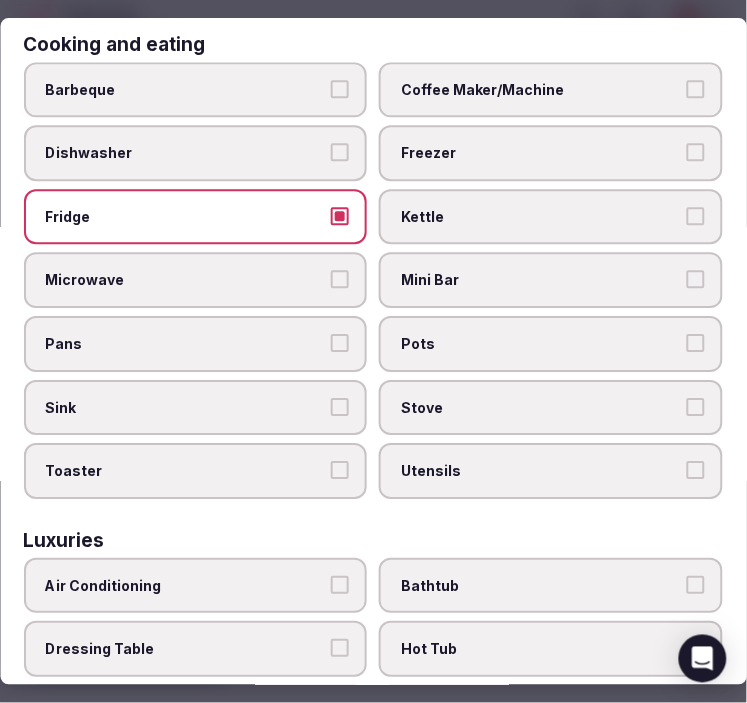 click on "Coffee Maker/Machine" at bounding box center (552, 90) 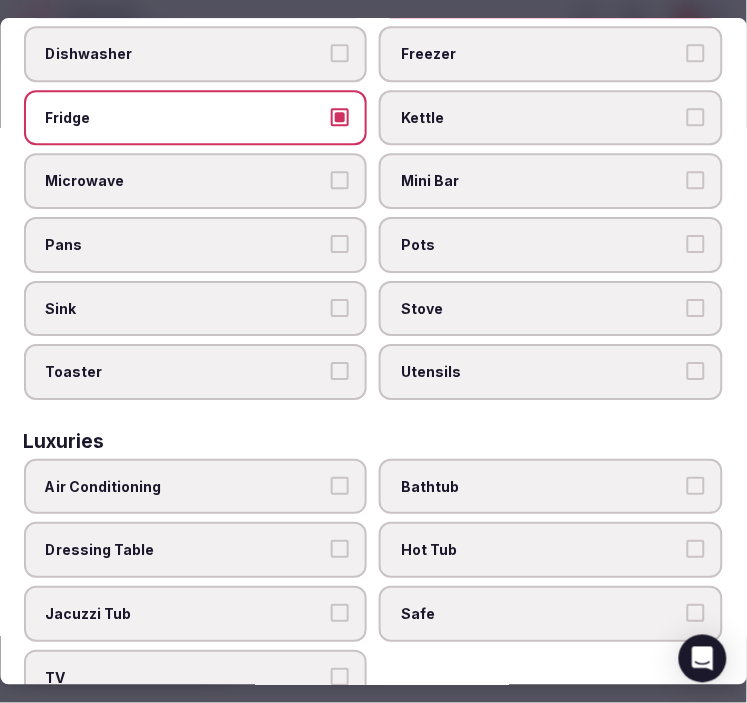 scroll, scrollTop: 777, scrollLeft: 0, axis: vertical 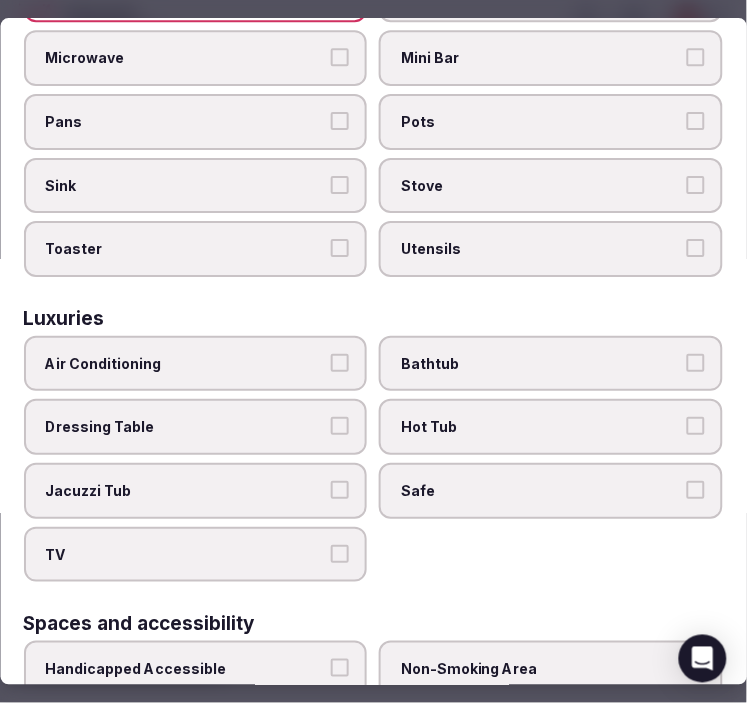 click on "Air Conditioning" at bounding box center [186, 364] 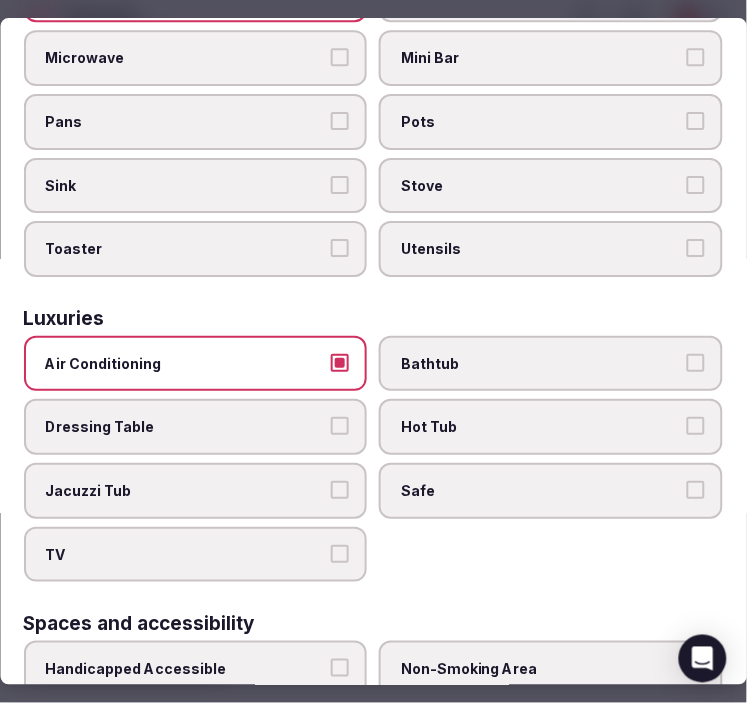 drag, startPoint x: 526, startPoint y: 473, endPoint x: 382, endPoint y: 497, distance: 145.9863 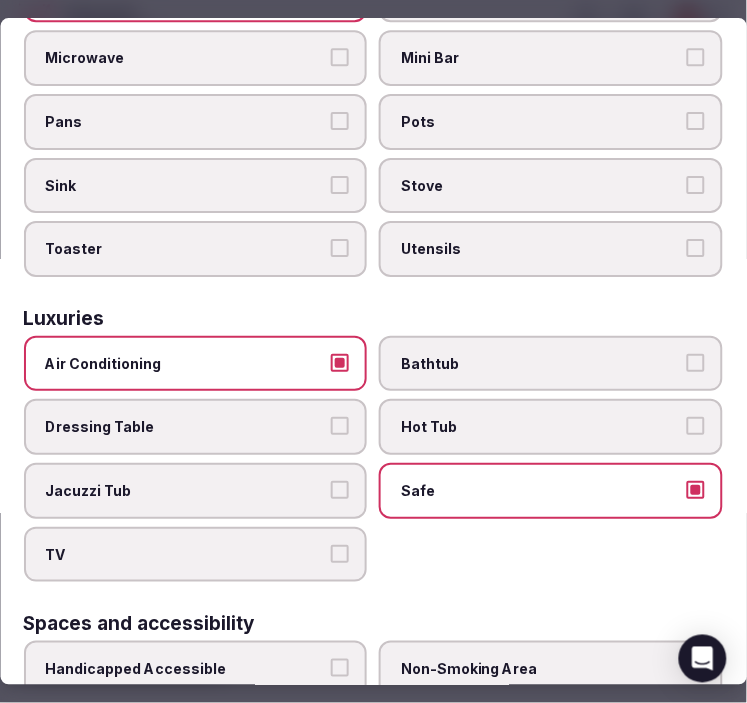 click on "TV" at bounding box center [196, 555] 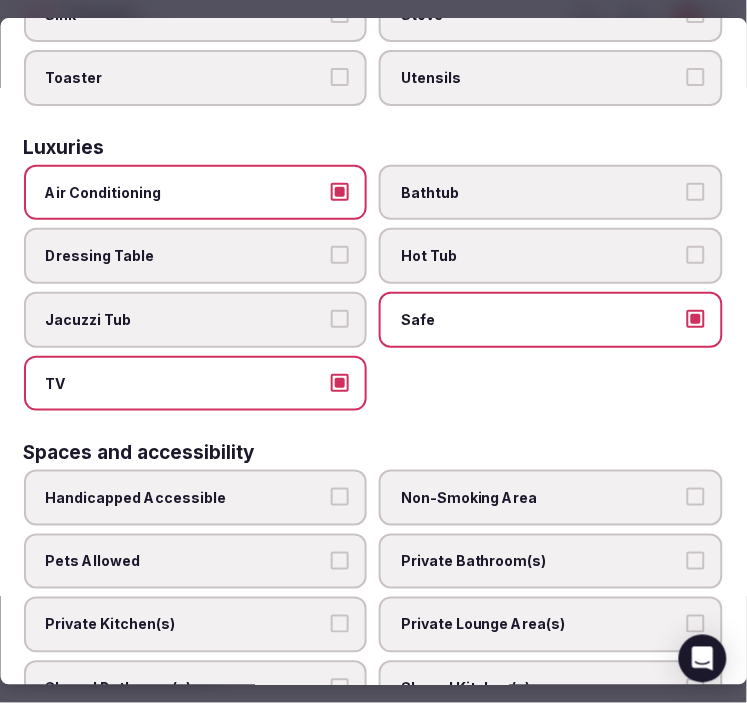 scroll, scrollTop: 1111, scrollLeft: 0, axis: vertical 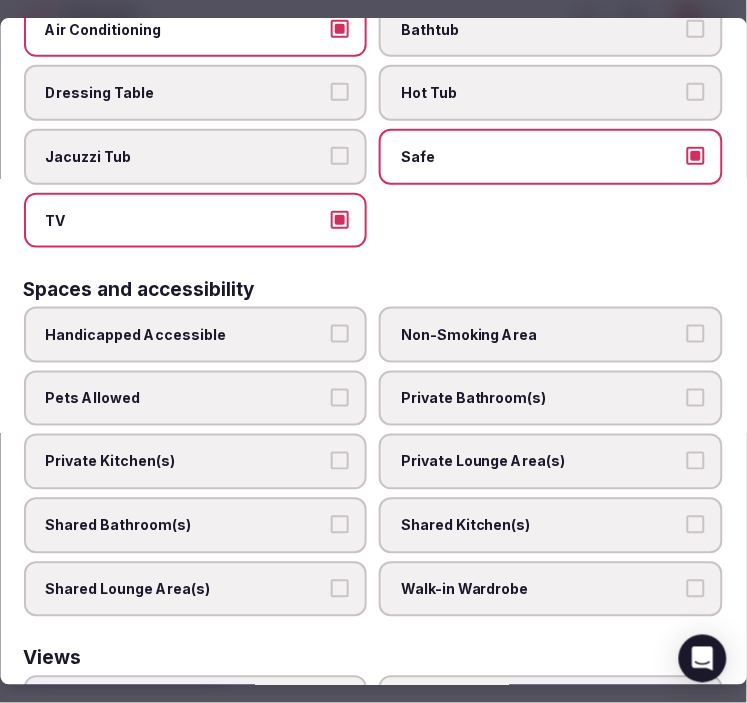 click on "Private Bathroom(s)" at bounding box center [552, 399] 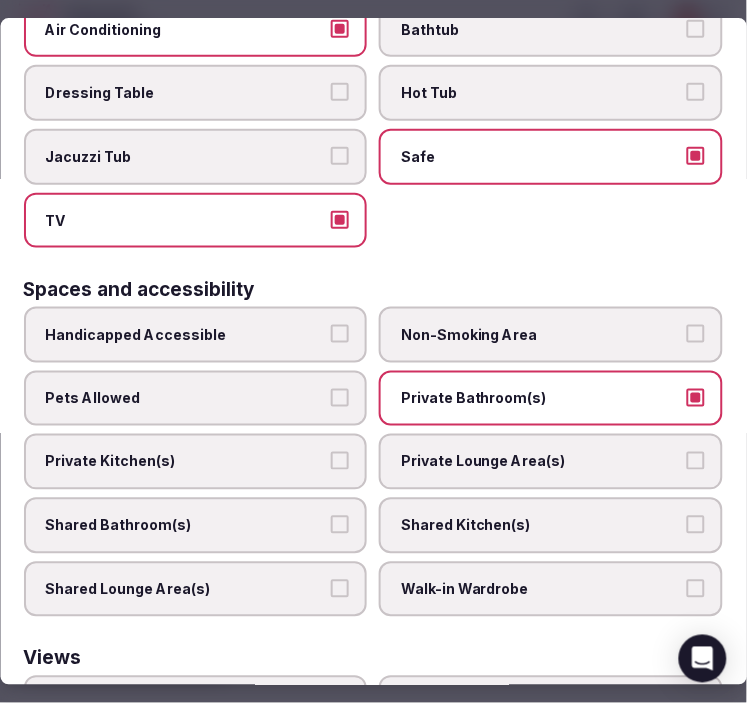 click on "Private Lounge Area(s)" at bounding box center [542, 462] 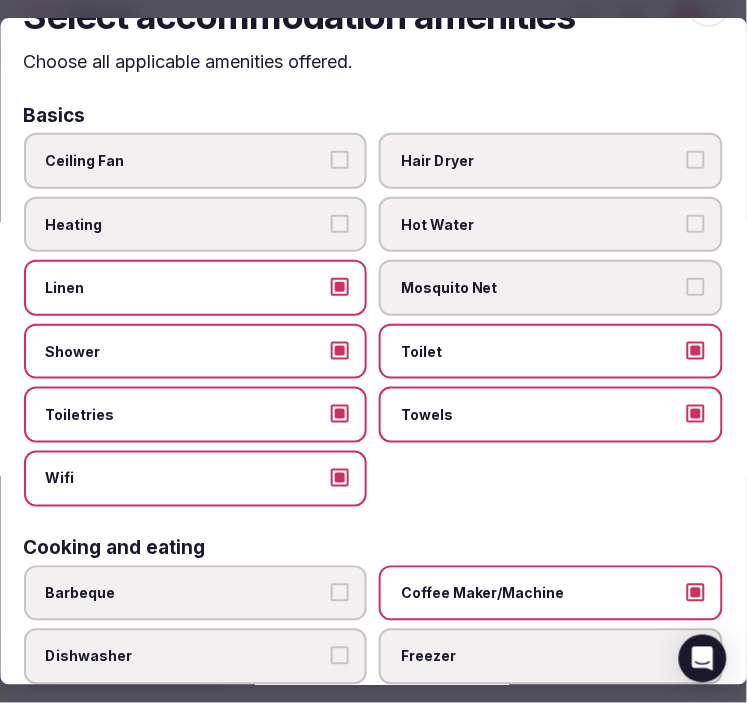 scroll, scrollTop: 0, scrollLeft: 0, axis: both 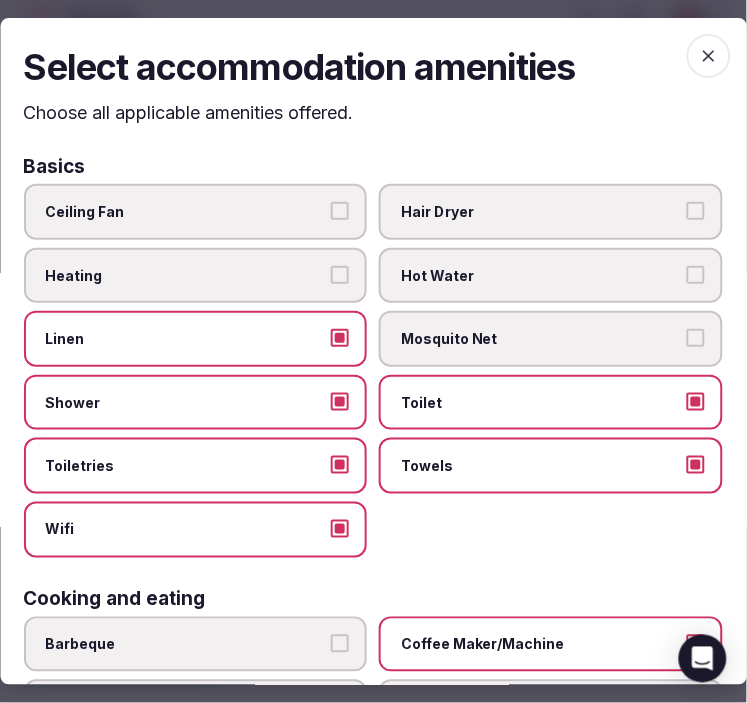 click 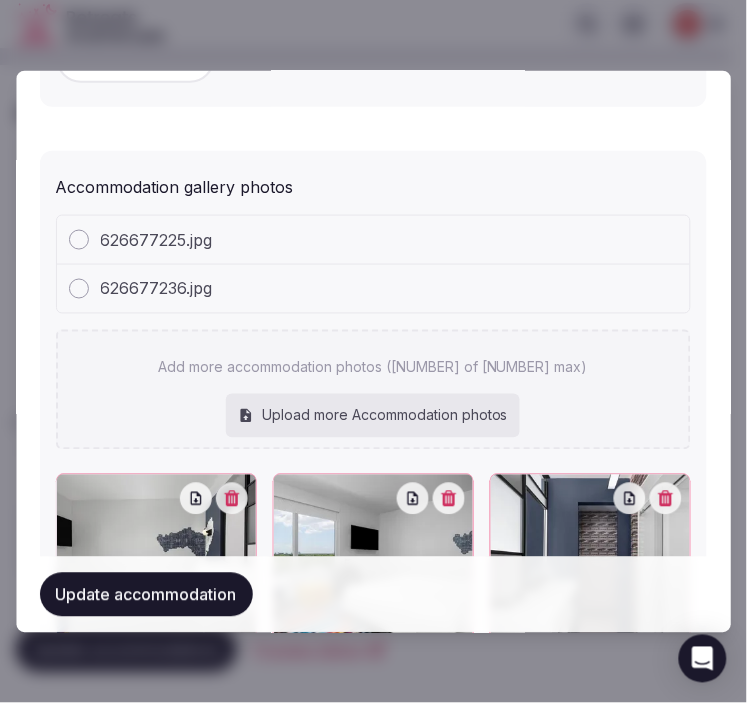 scroll, scrollTop: 2371, scrollLeft: 0, axis: vertical 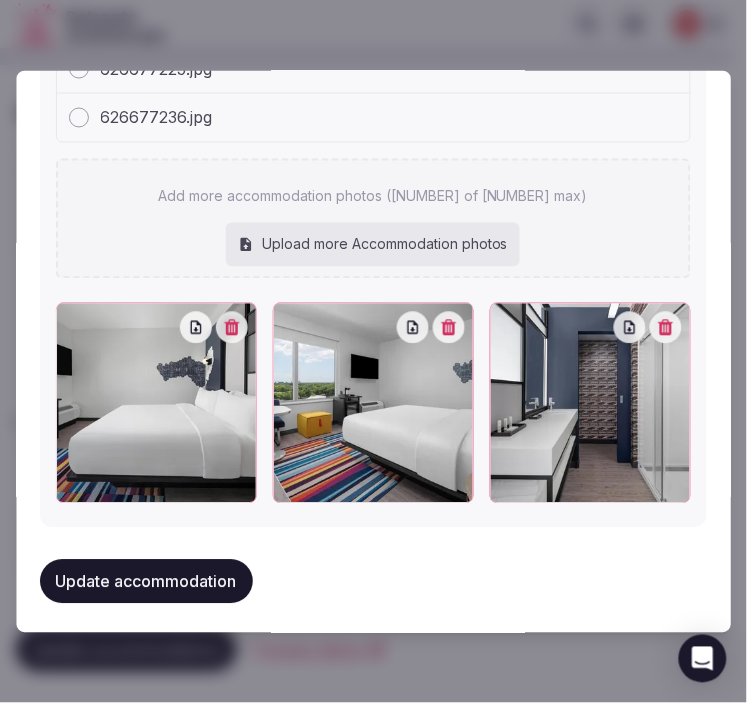 click on "Update accommodation" at bounding box center [146, 582] 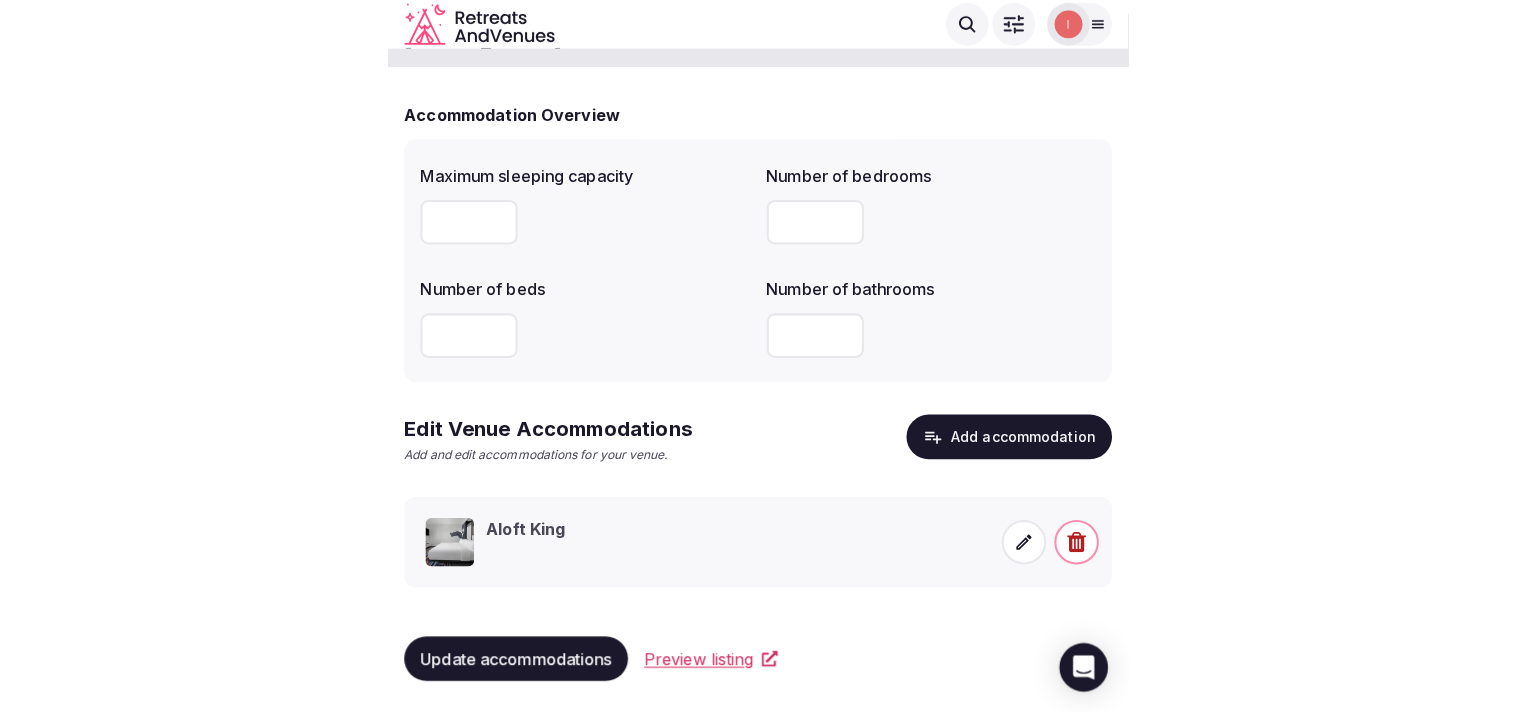 scroll, scrollTop: 0, scrollLeft: 0, axis: both 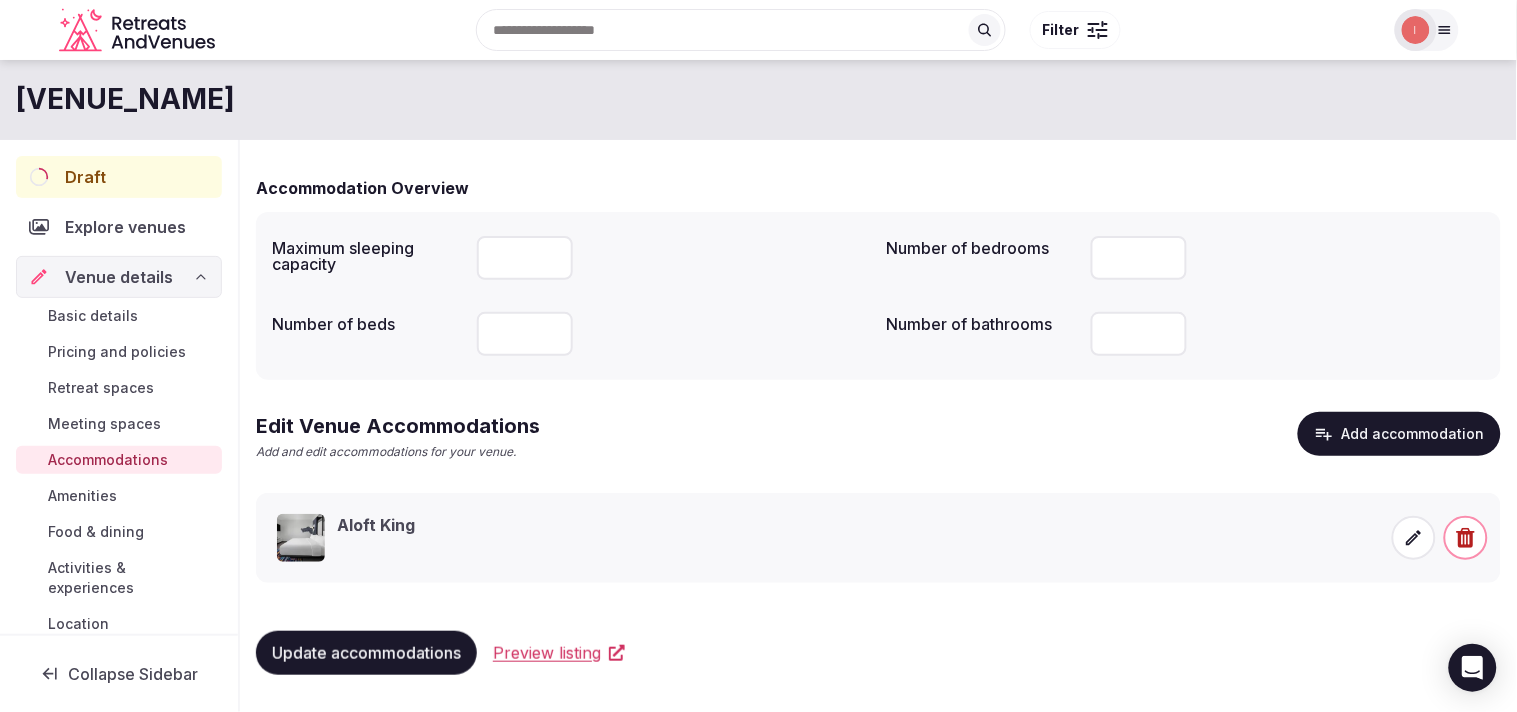 click on "Amenities" at bounding box center [82, 496] 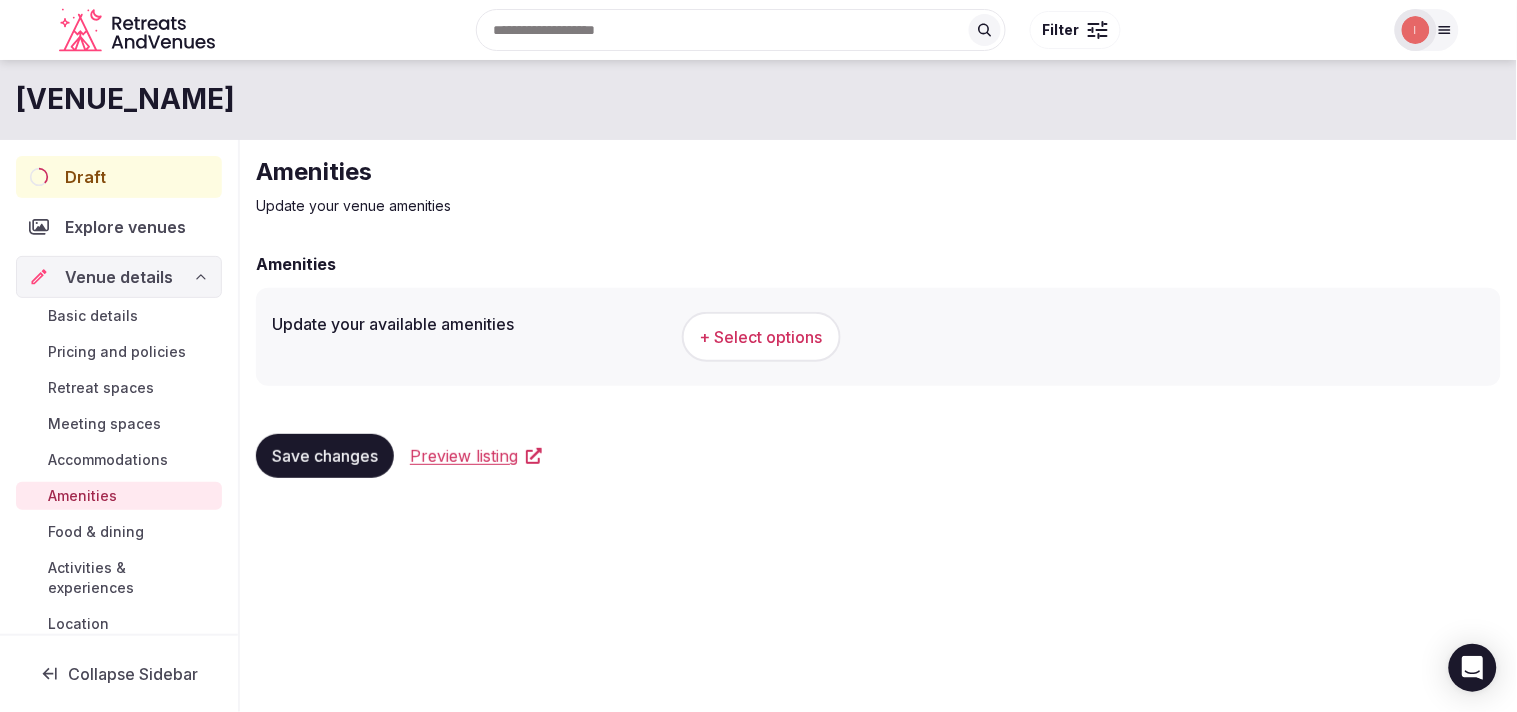 click on "+ Select options" at bounding box center (761, 337) 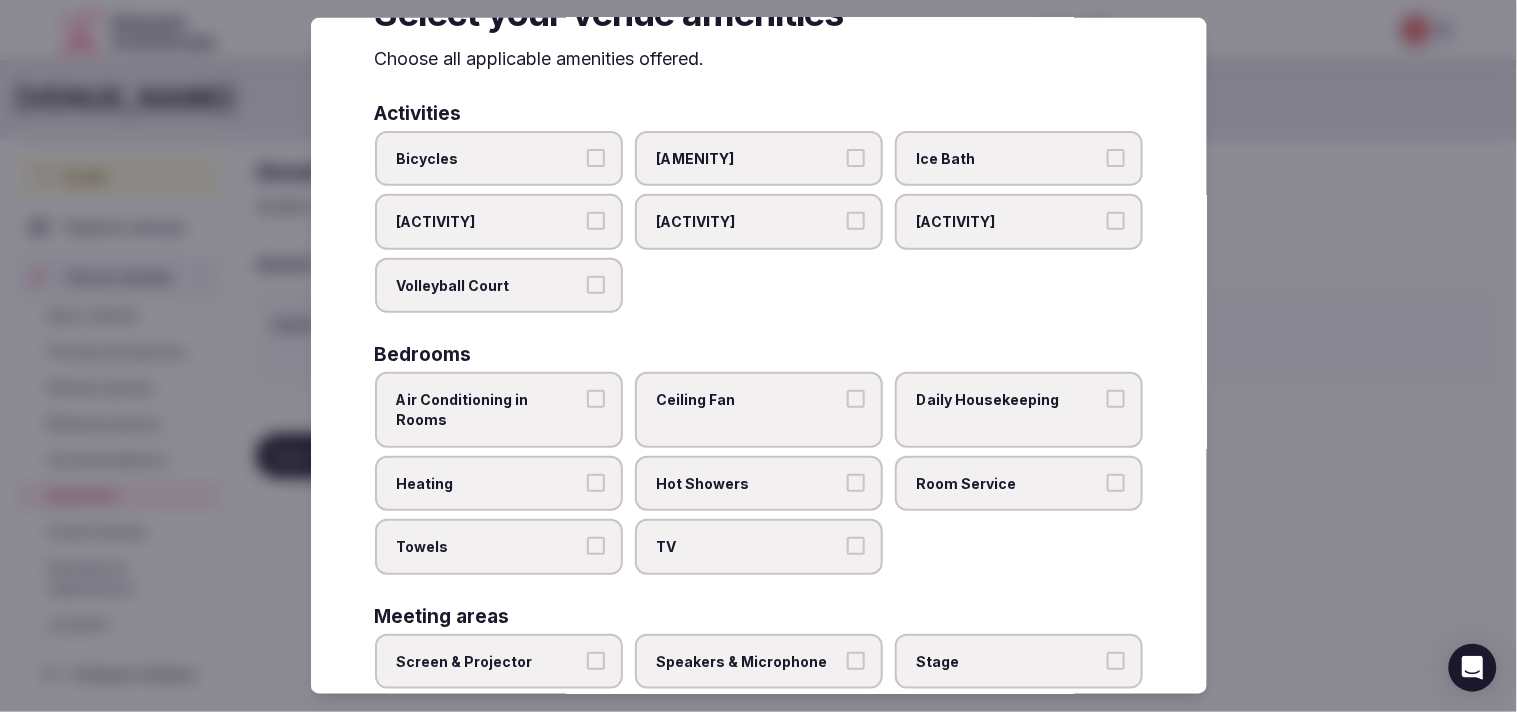 scroll, scrollTop: 111, scrollLeft: 0, axis: vertical 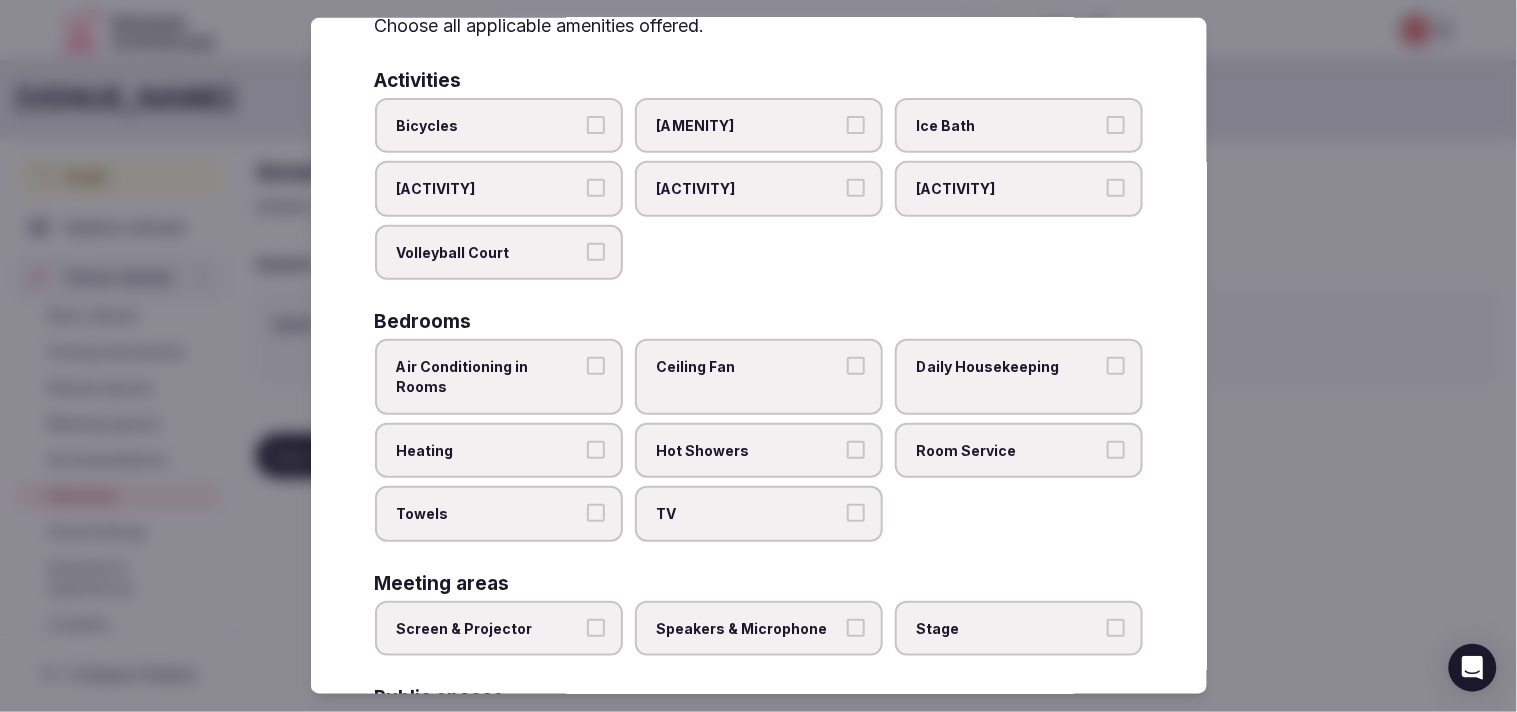 click on "Air Conditioning in Rooms" at bounding box center [499, 376] 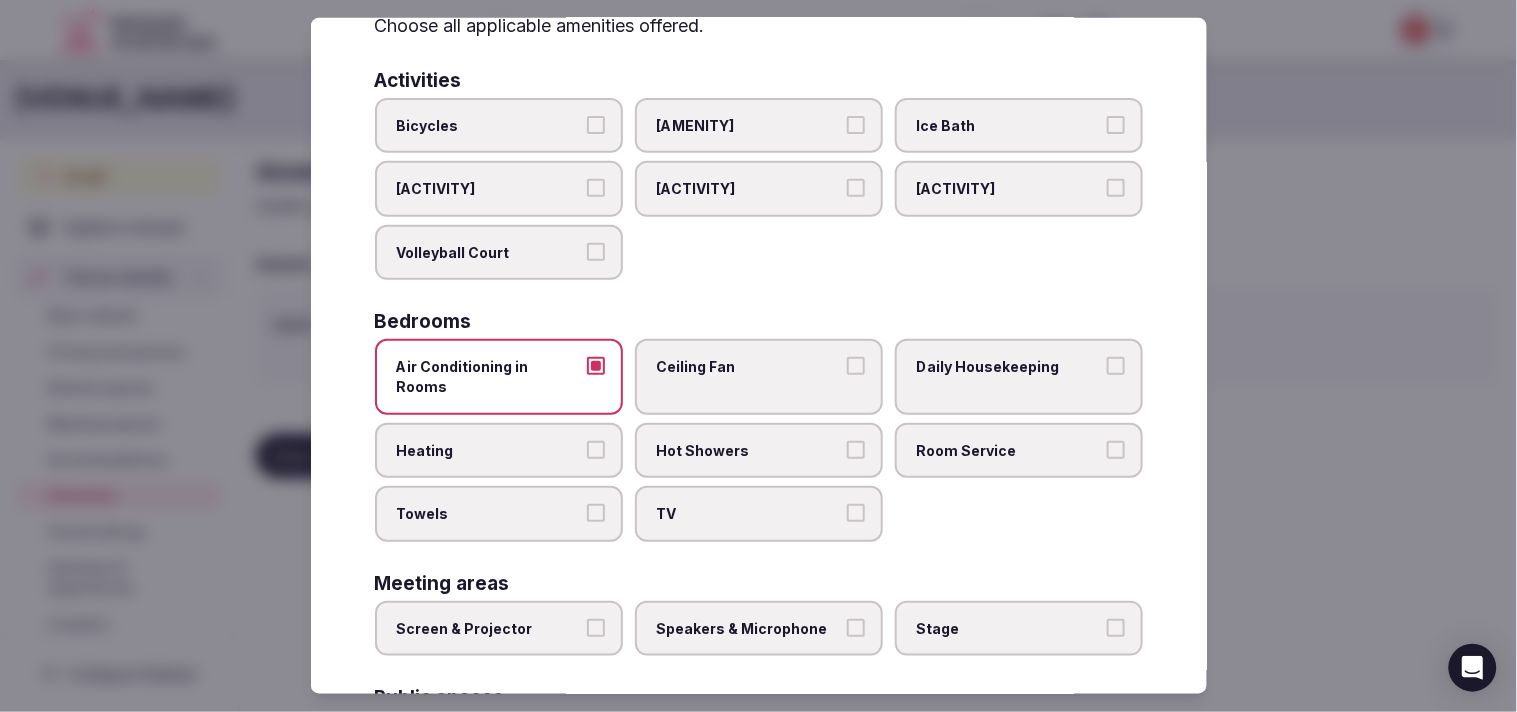 click on "Towels" at bounding box center (596, 513) 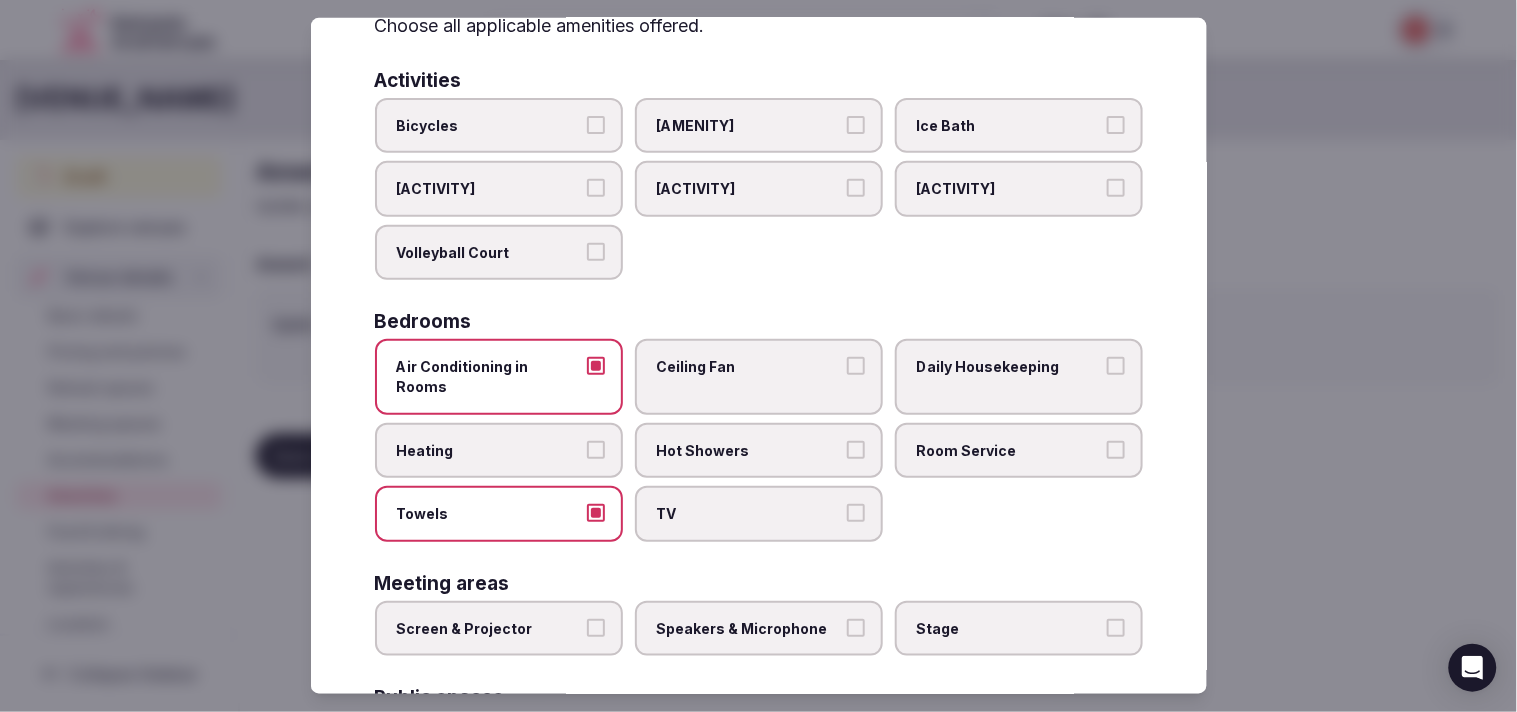 click on "TV" at bounding box center [856, 513] 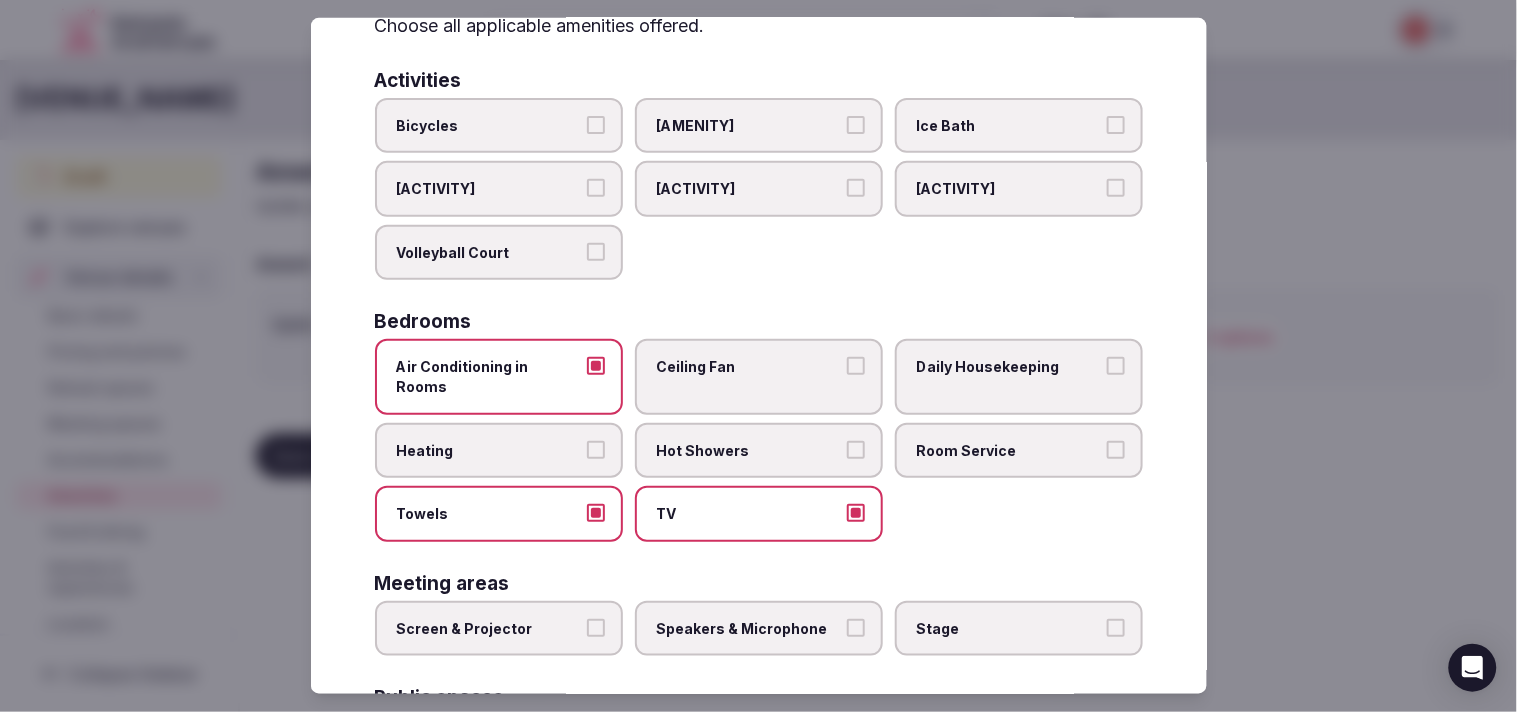 click on "Hot Showers" at bounding box center (759, 450) 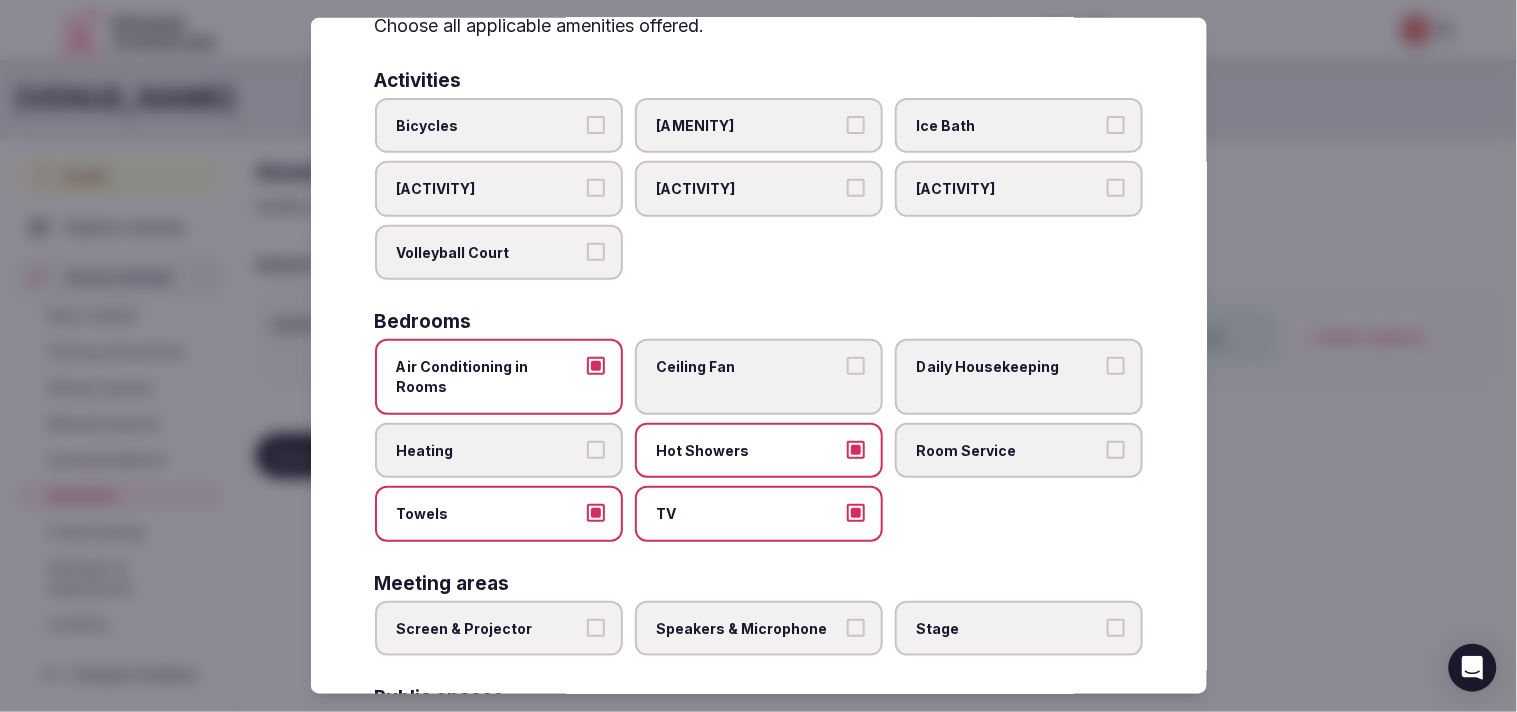 click on "Daily Housekeeping" at bounding box center (1009, 367) 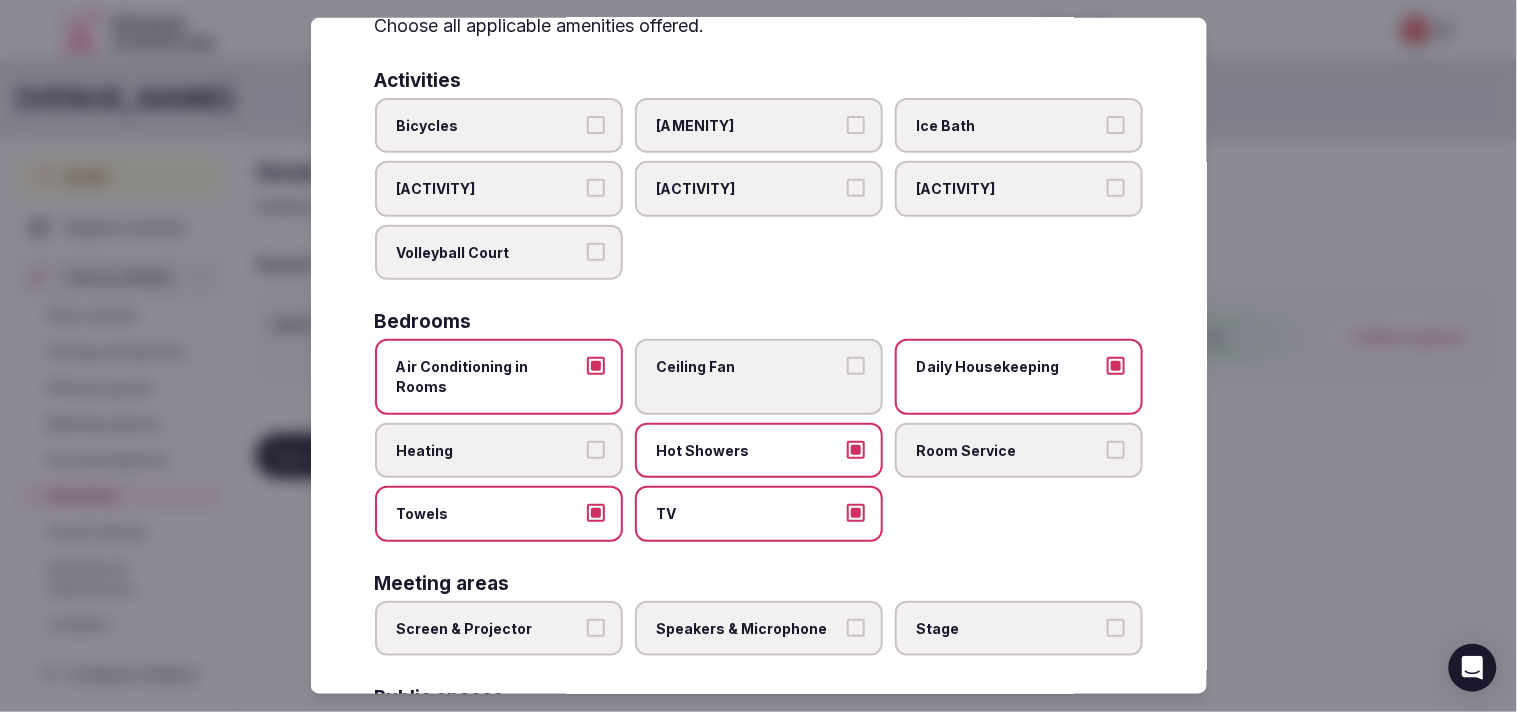 click on "Room Service" at bounding box center [1009, 450] 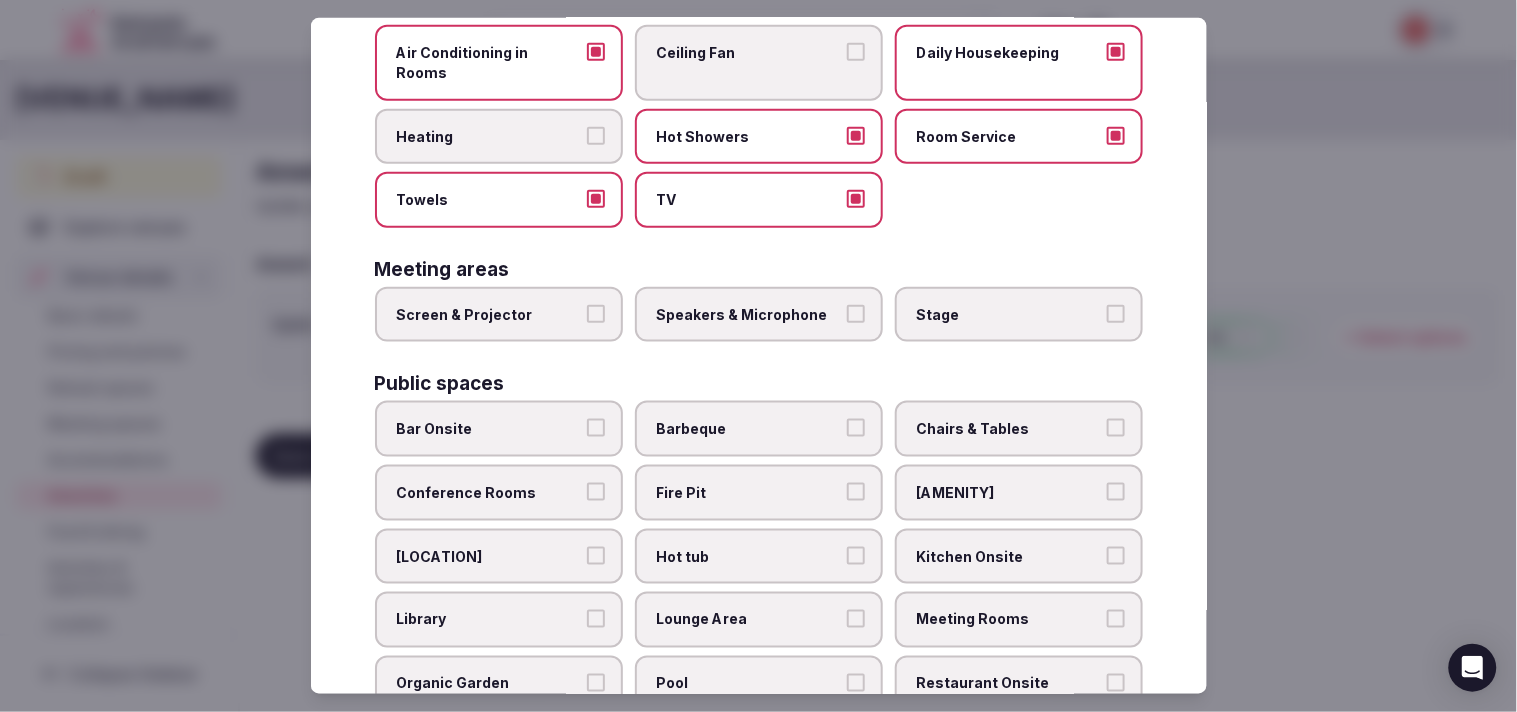scroll, scrollTop: 444, scrollLeft: 0, axis: vertical 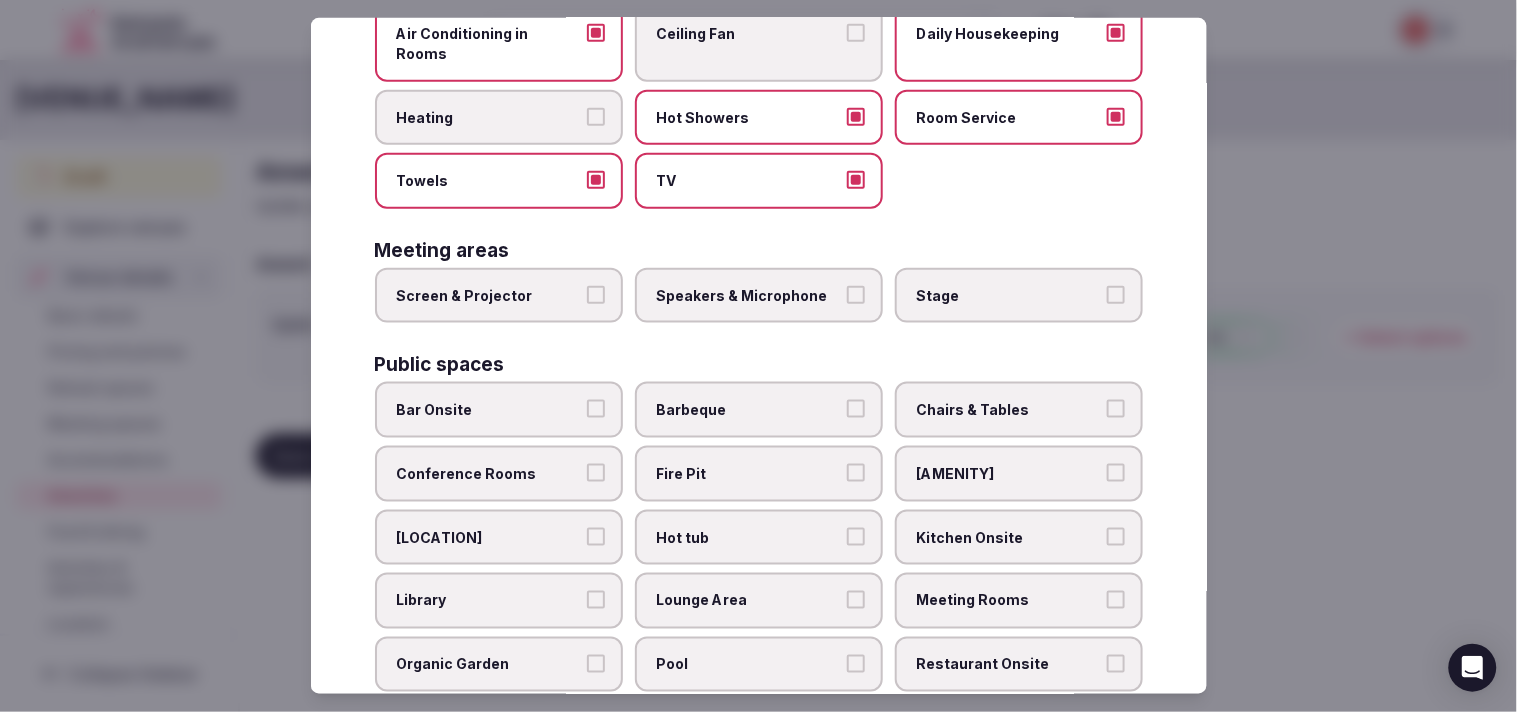 click on "Screen & Projector" at bounding box center (499, 296) 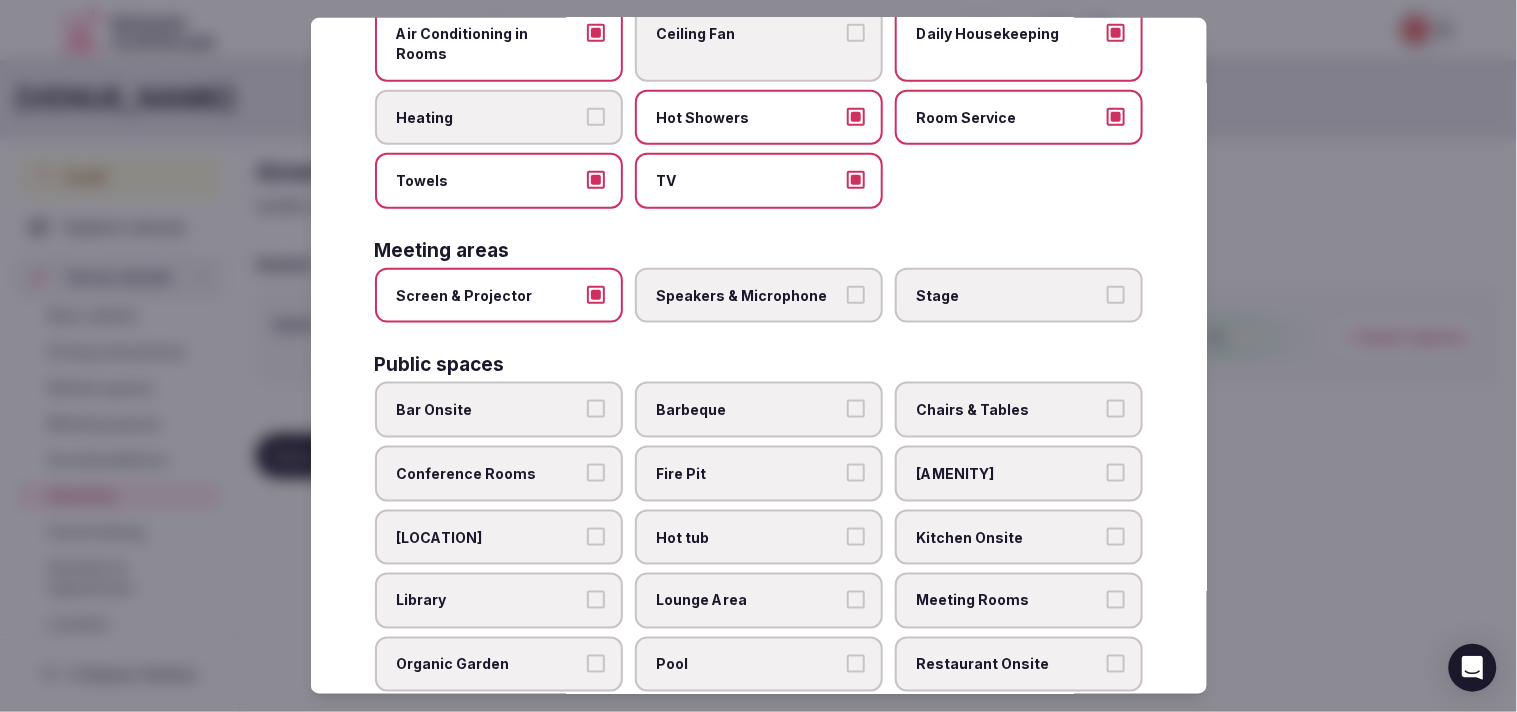click on "Speakers & Microphone" at bounding box center (856, 295) 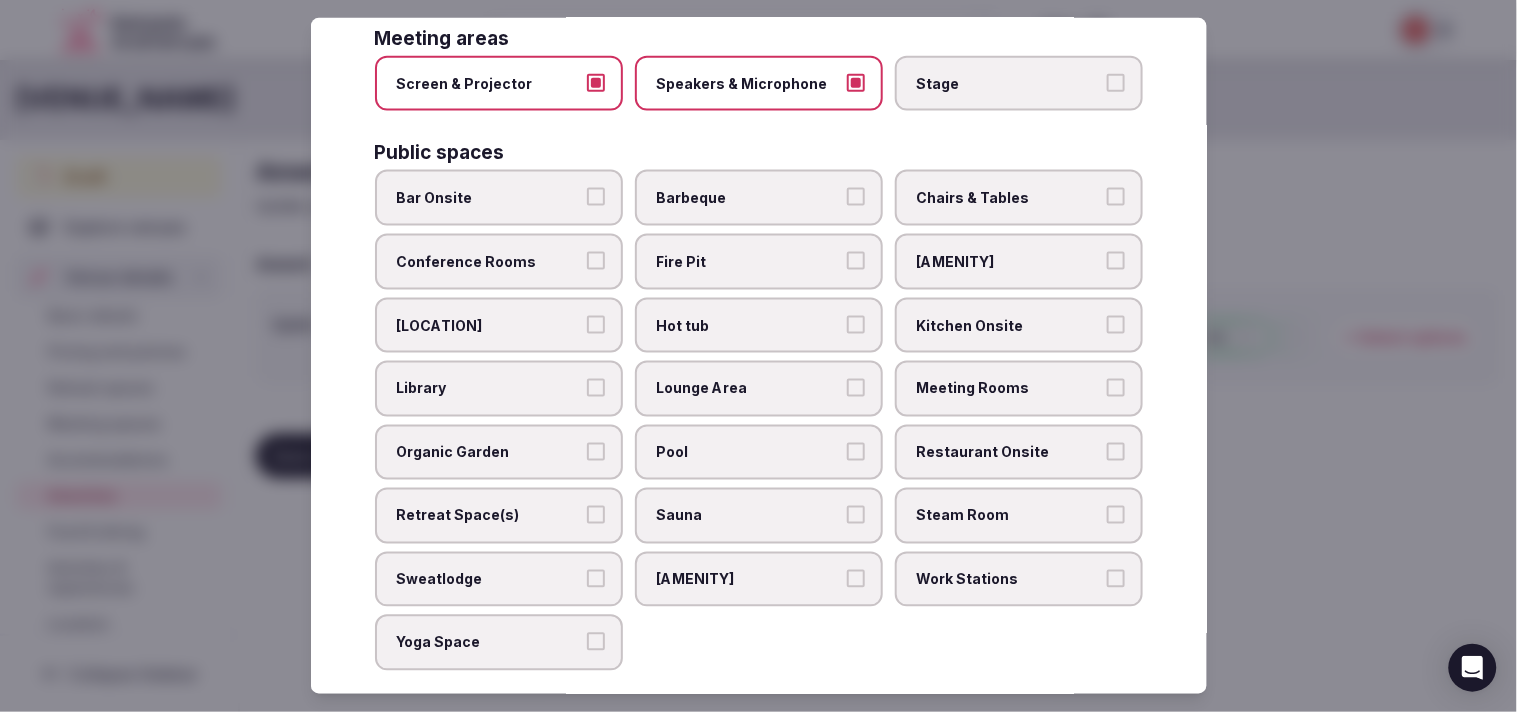 scroll, scrollTop: 666, scrollLeft: 0, axis: vertical 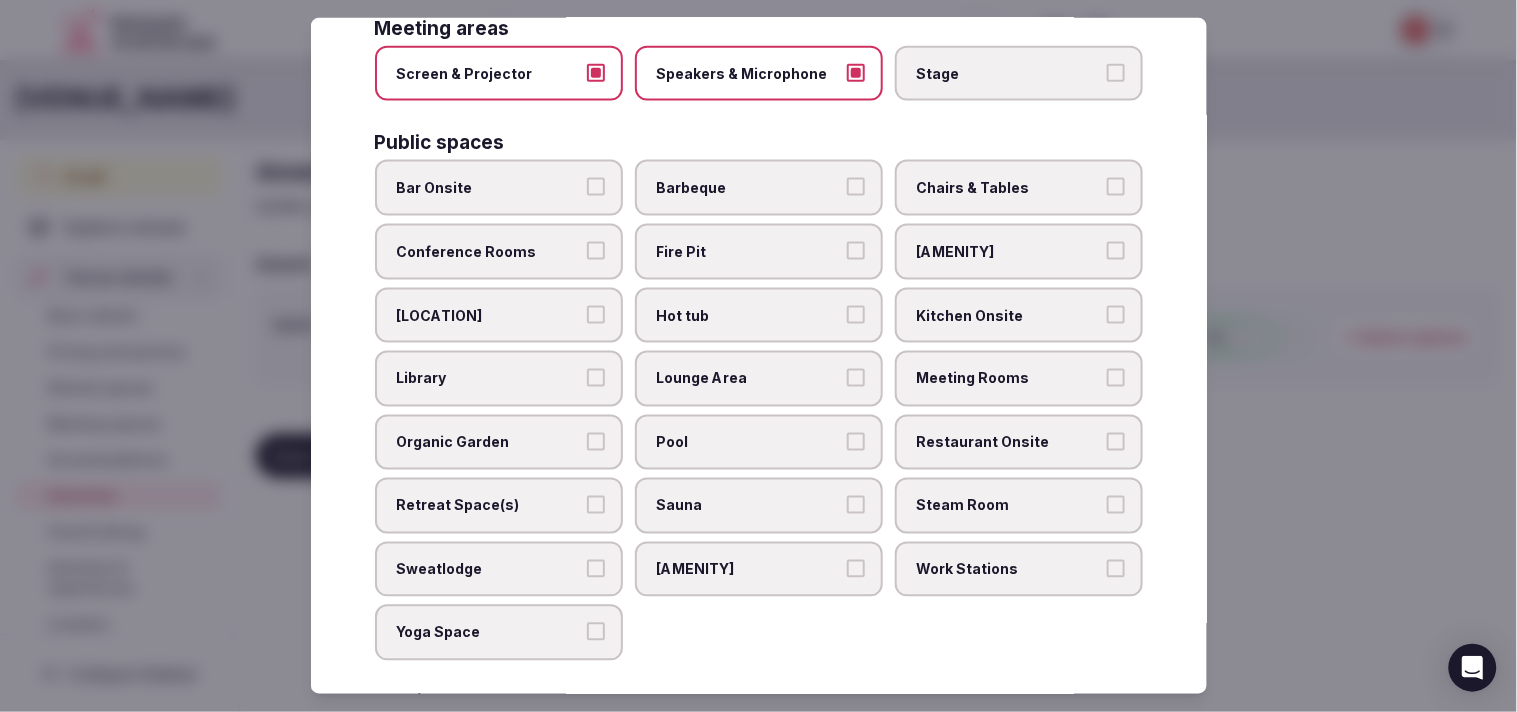 click on "Bar Onsite" at bounding box center [499, 188] 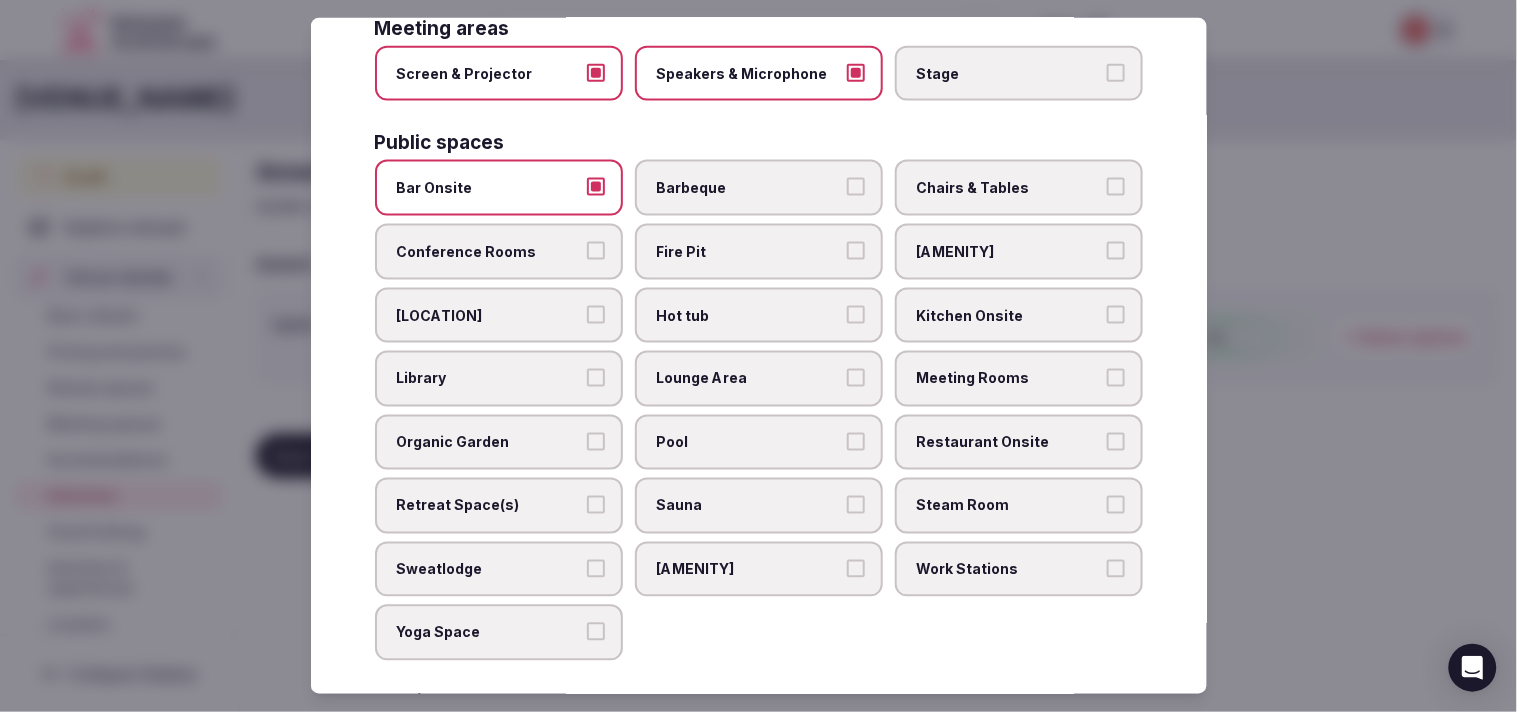 click on "Chairs & Tables" at bounding box center (1116, 187) 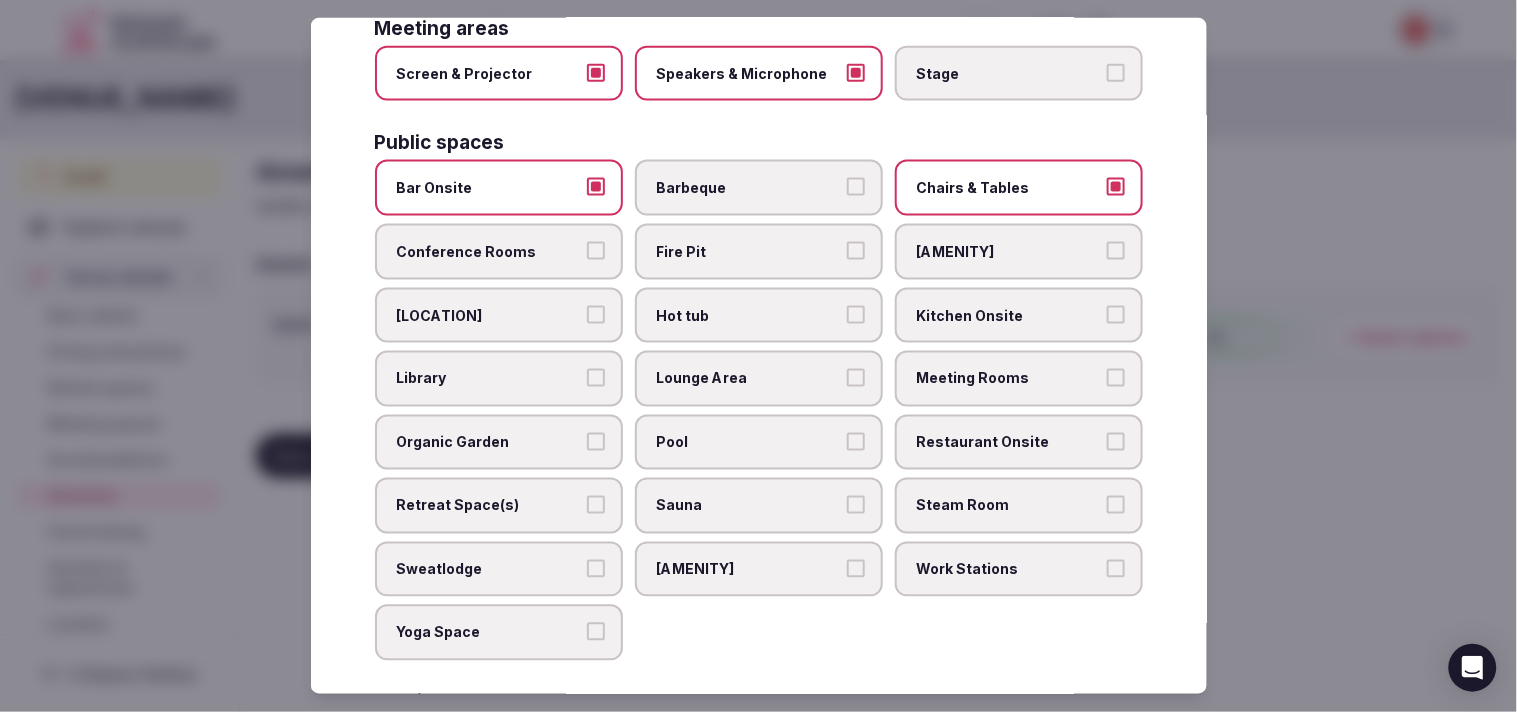 click on "[AMENITY]" at bounding box center [1116, 251] 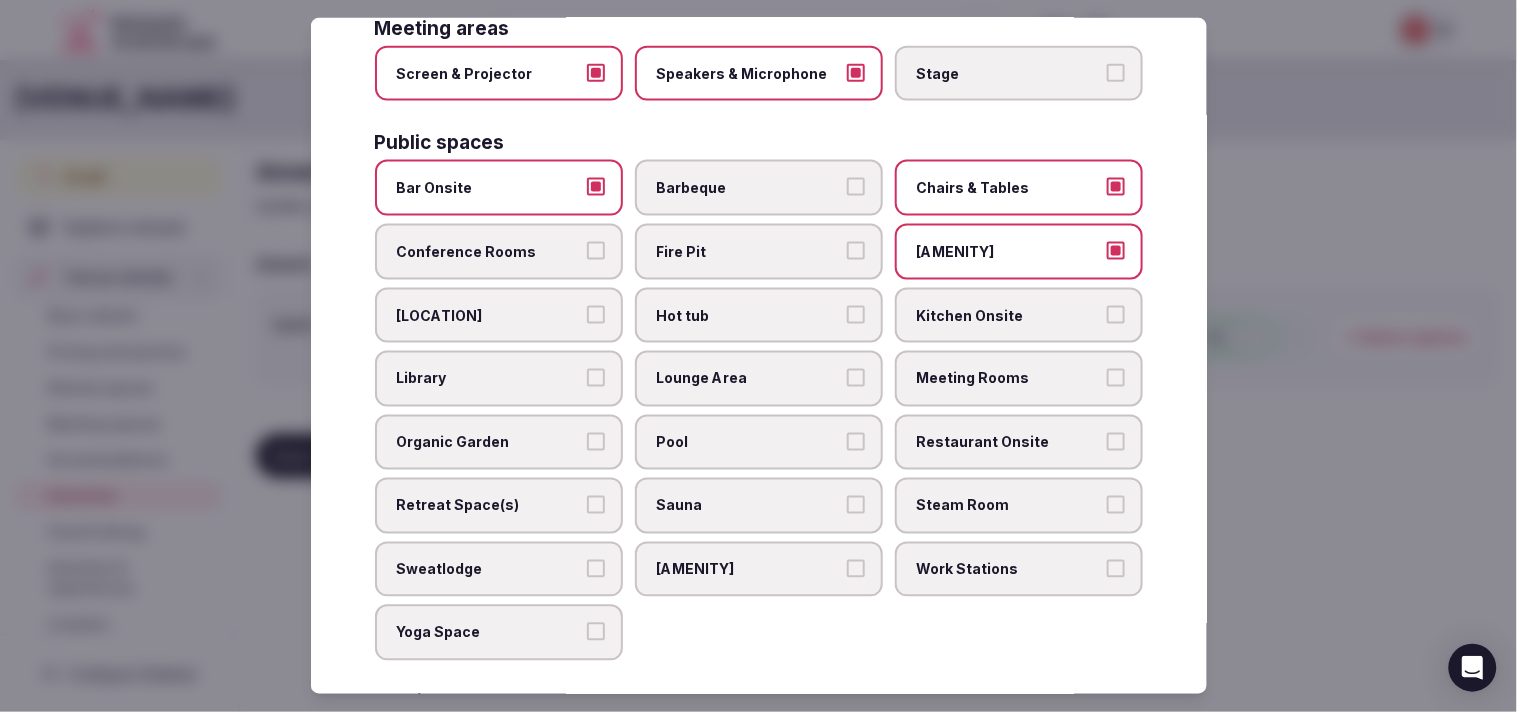 click on "Conference Rooms" at bounding box center [596, 251] 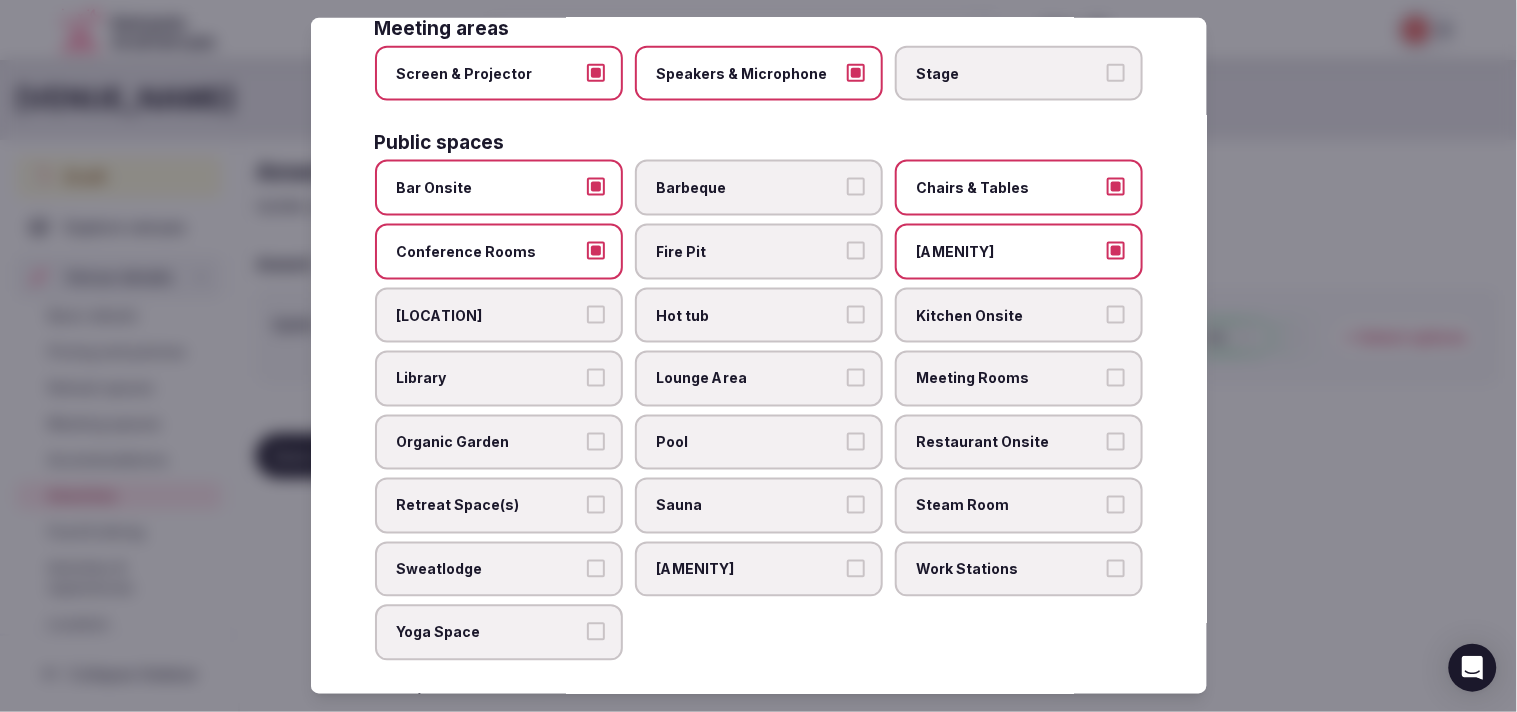 drag, startPoint x: 1120, startPoint y: 343, endPoint x: 984, endPoint y: 334, distance: 136.29747 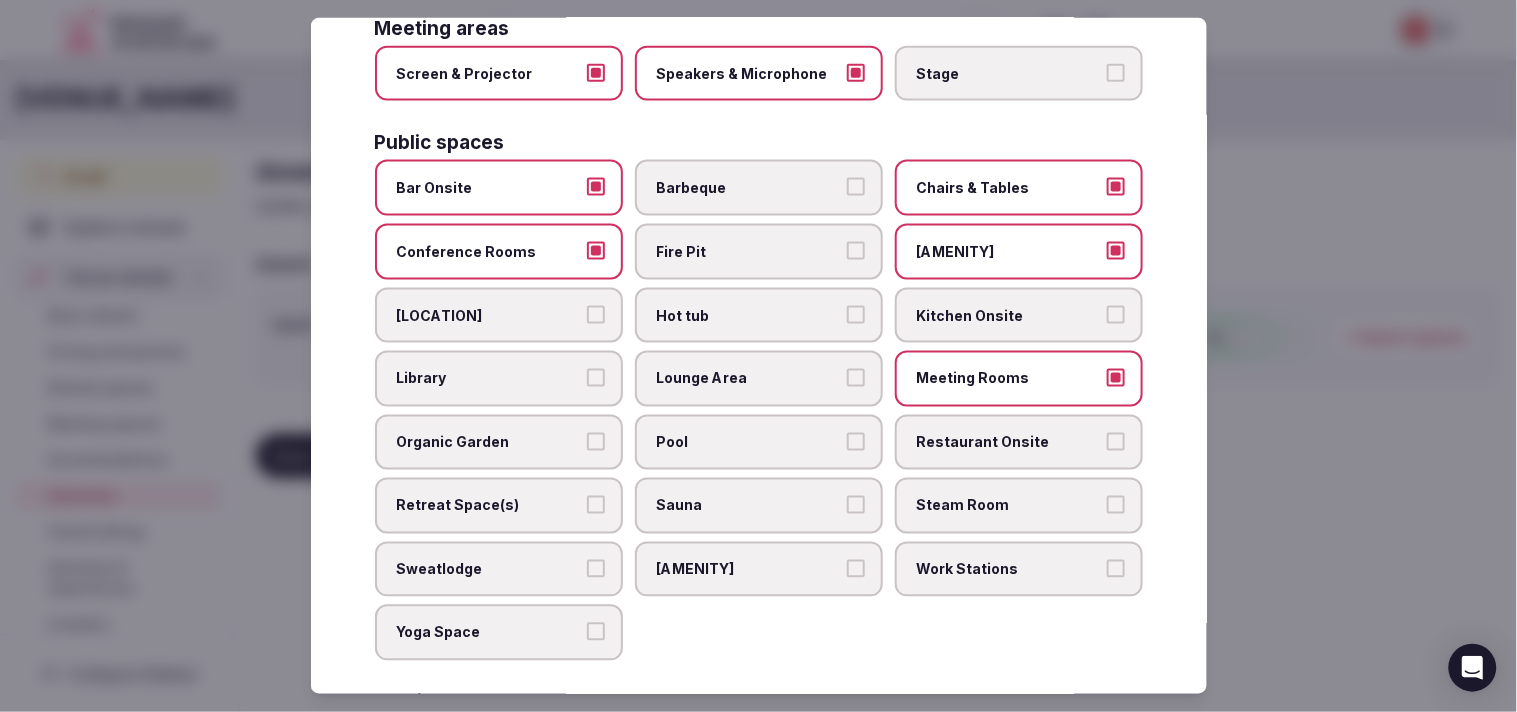 click on "Lounge Area" at bounding box center (749, 379) 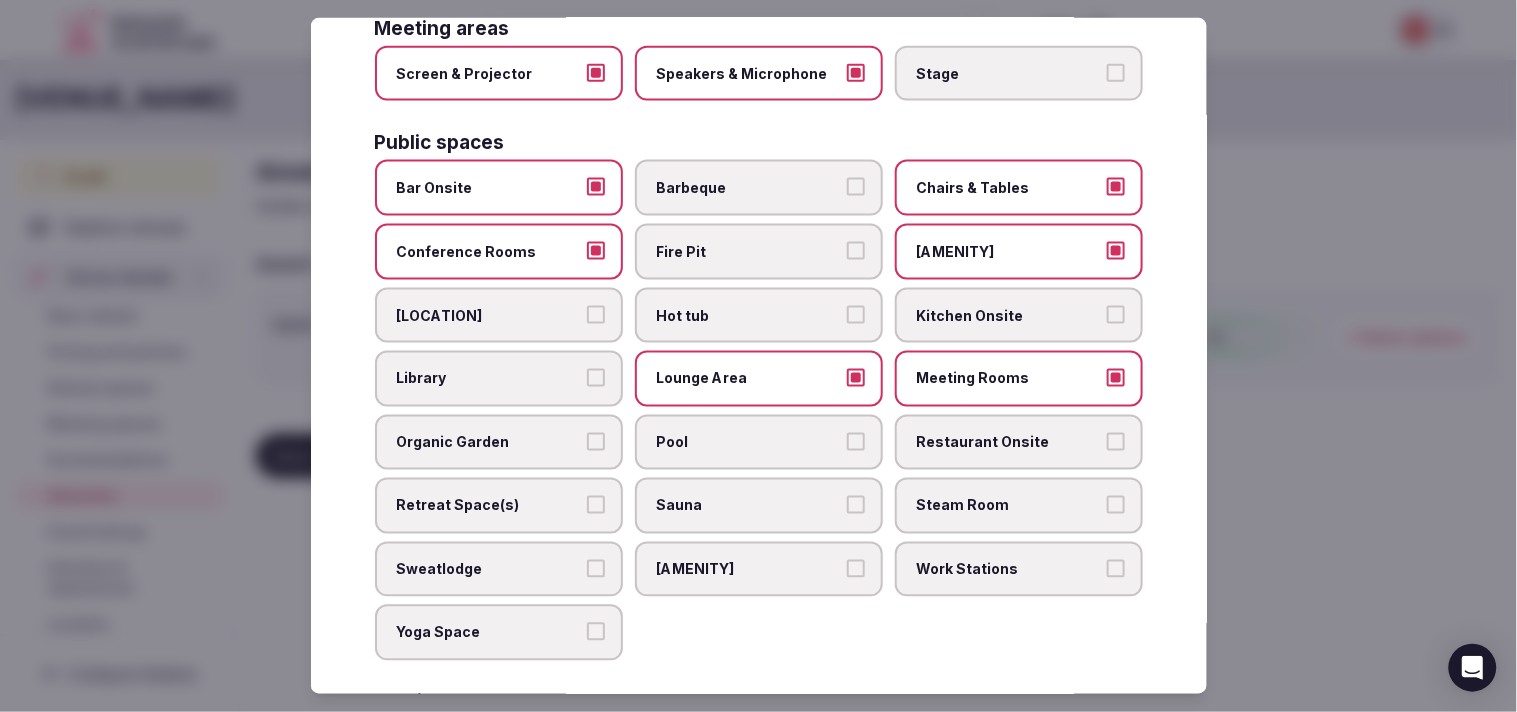 scroll, scrollTop: 777, scrollLeft: 0, axis: vertical 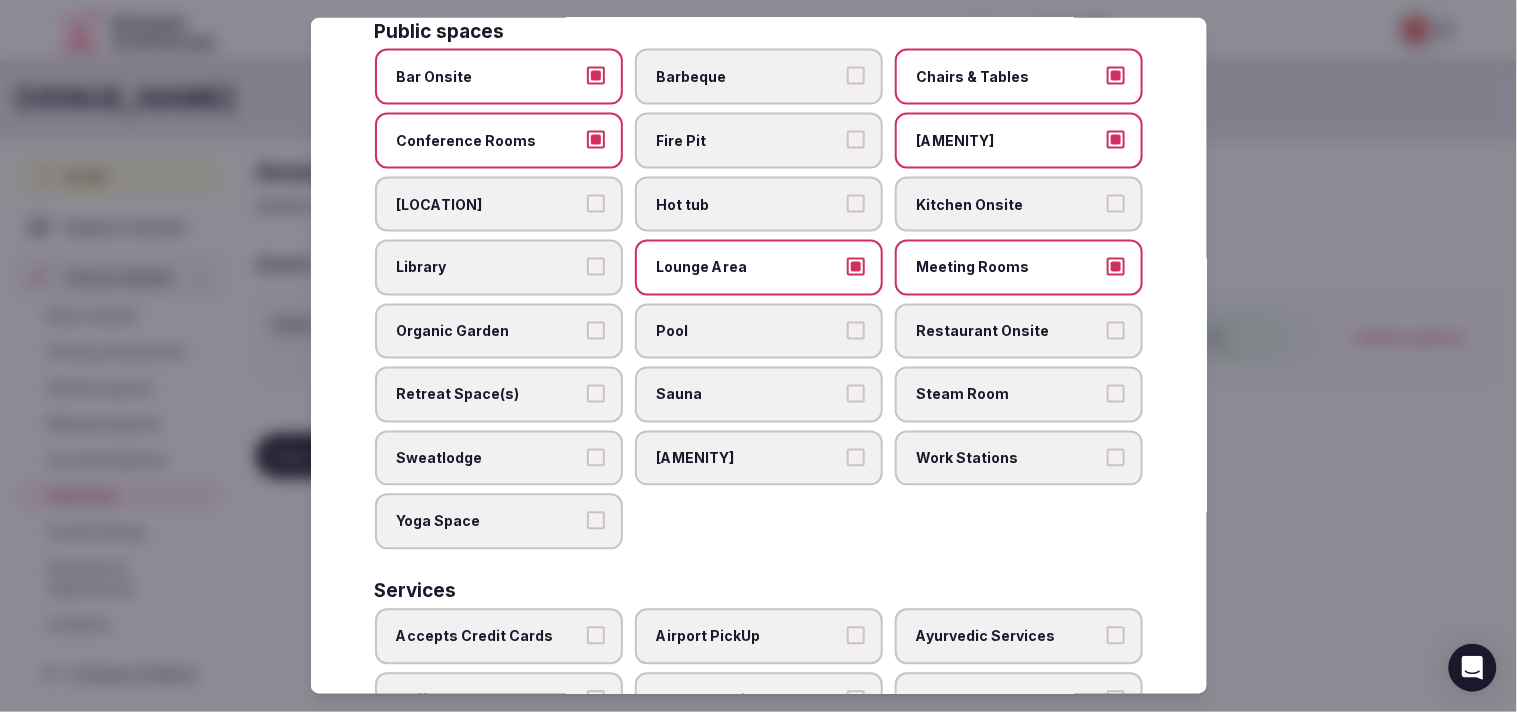 click on "Pool" at bounding box center (856, 331) 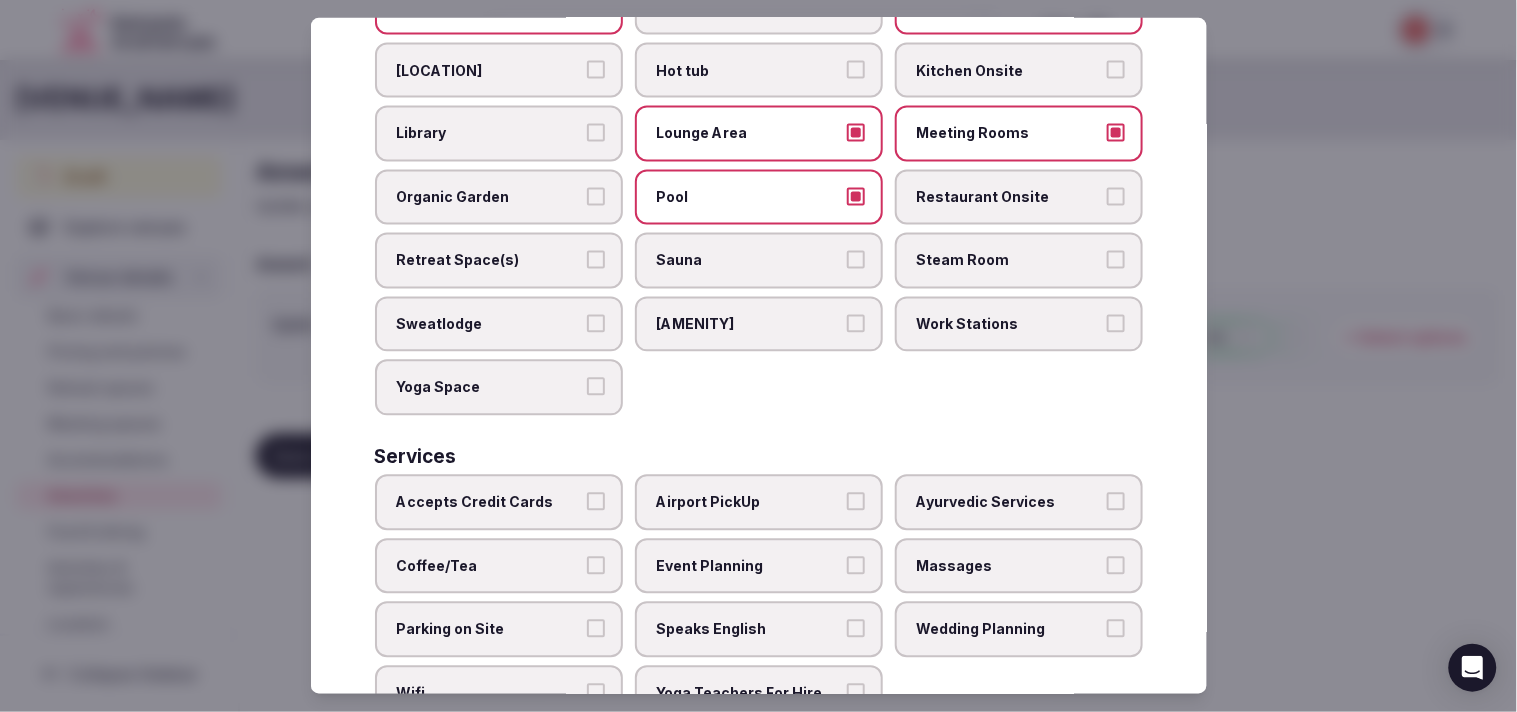 scroll, scrollTop: 931, scrollLeft: 0, axis: vertical 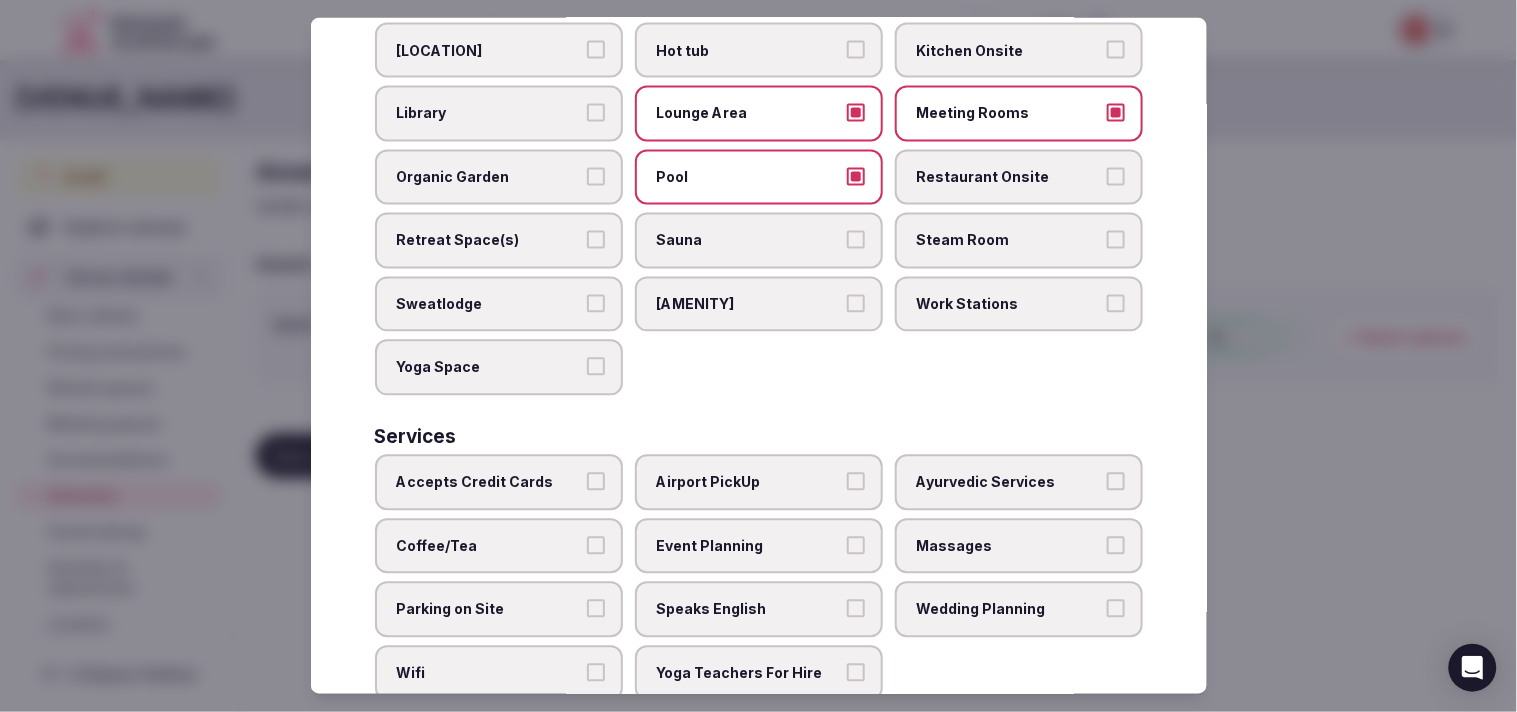 click on "Accepts Credit Cards" at bounding box center [489, 483] 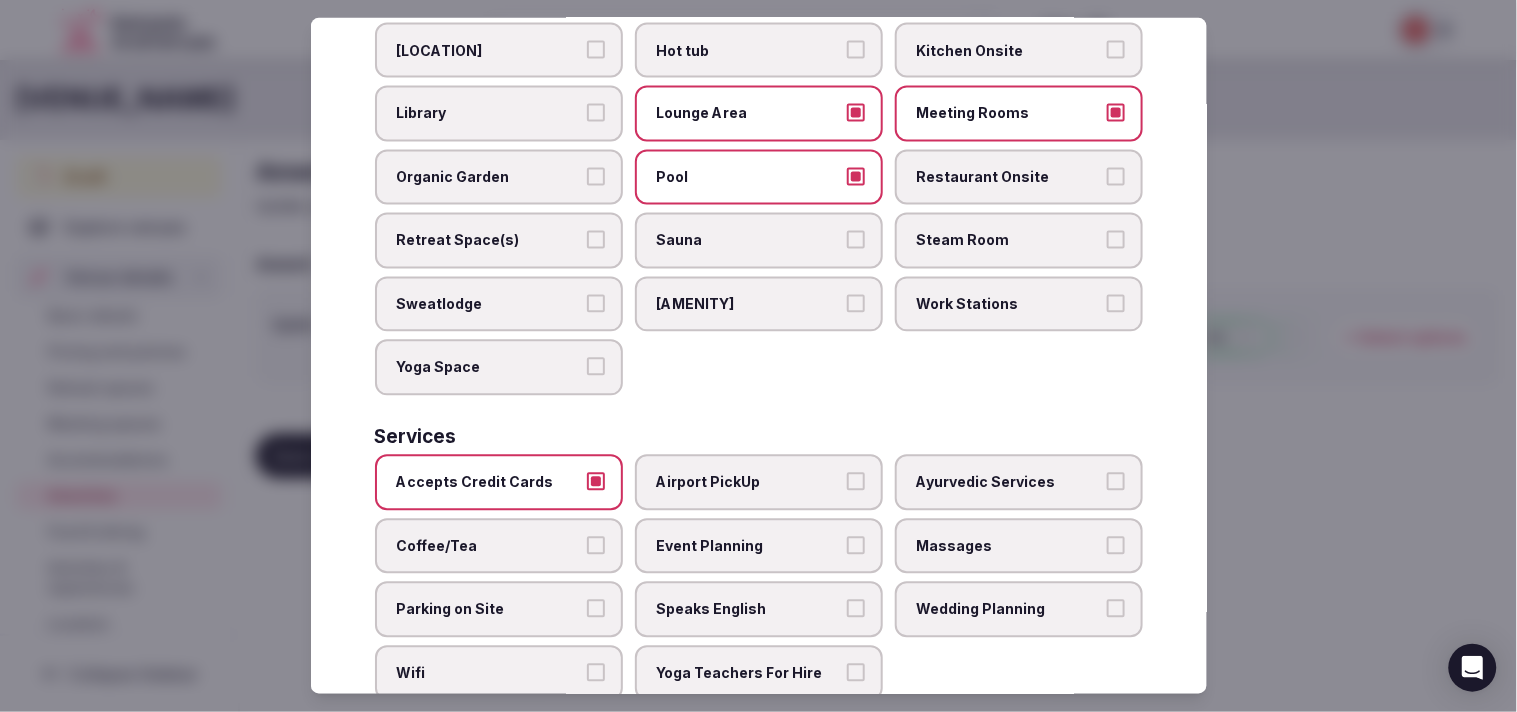 click on "Coffee/Tea" at bounding box center (596, 545) 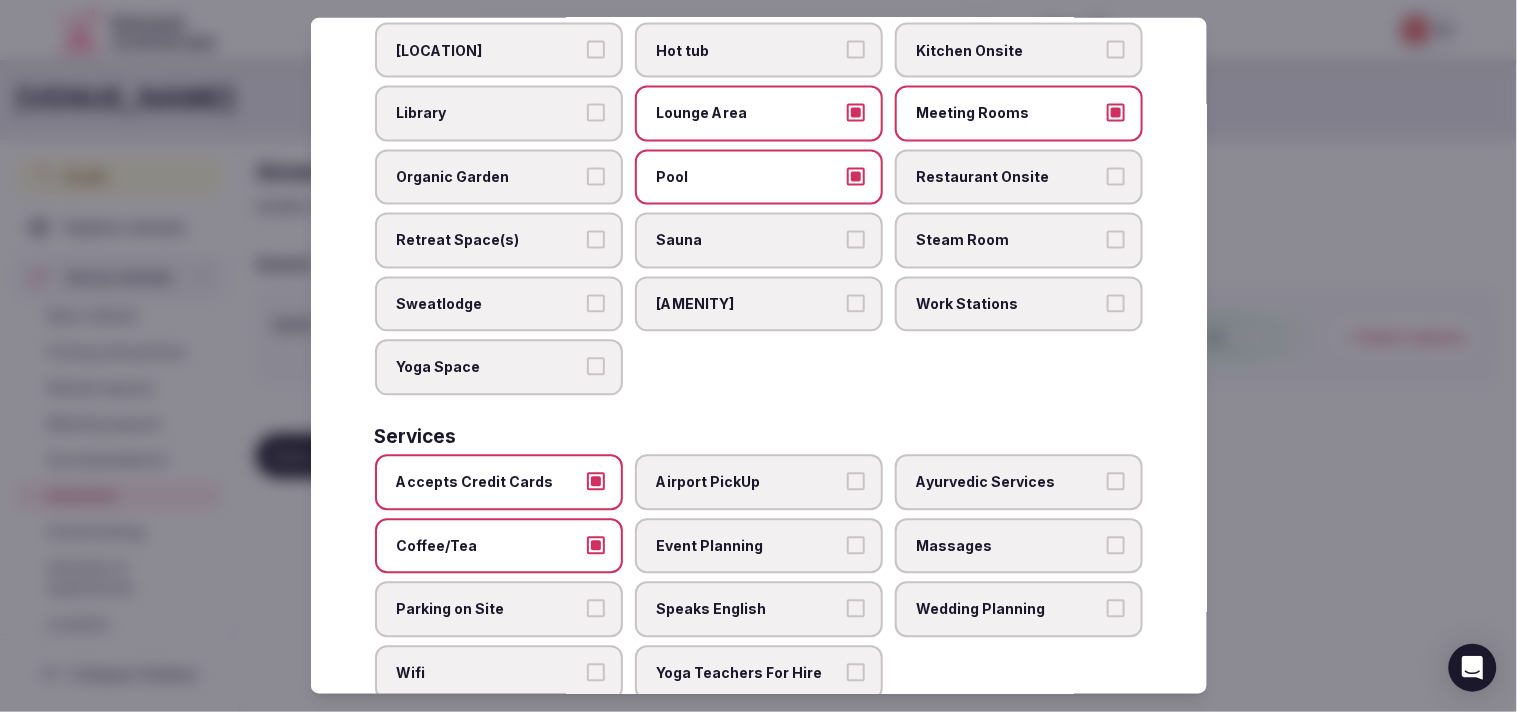 click on "Wifi" at bounding box center [499, 674] 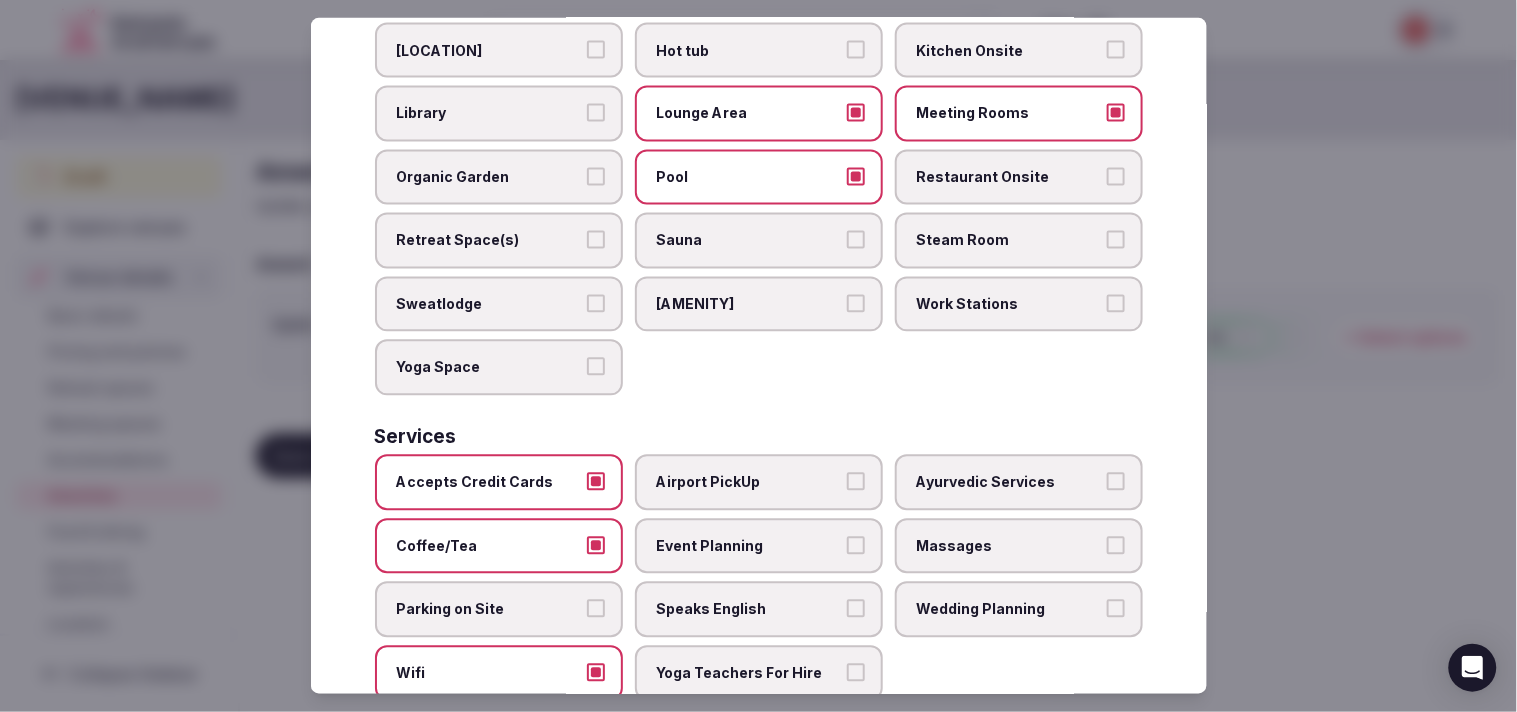 click on "Speaks English" at bounding box center [749, 610] 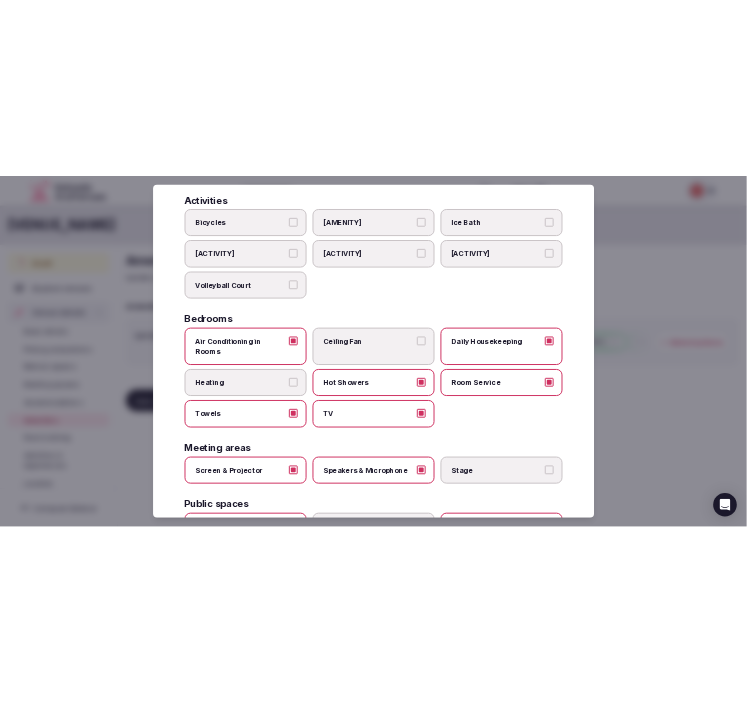 scroll, scrollTop: 0, scrollLeft: 0, axis: both 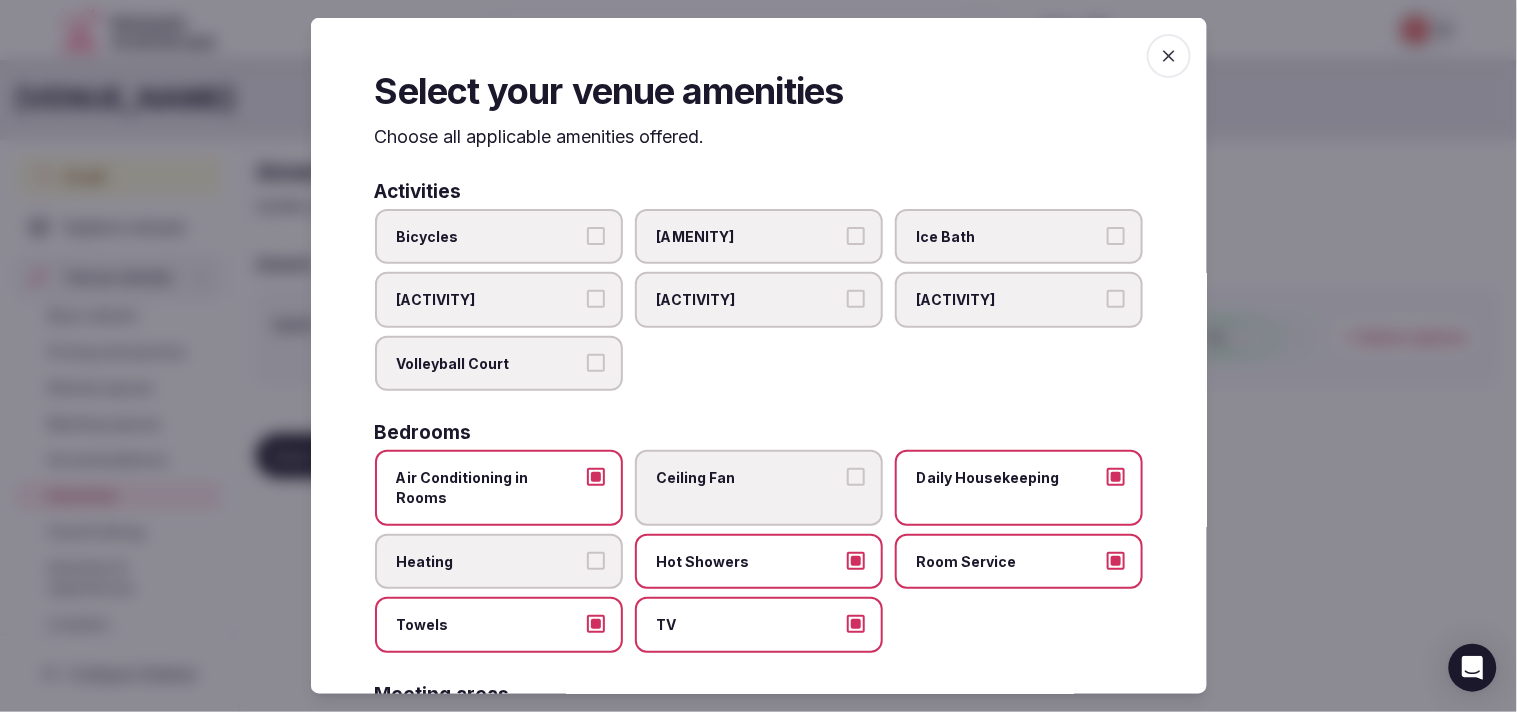 click 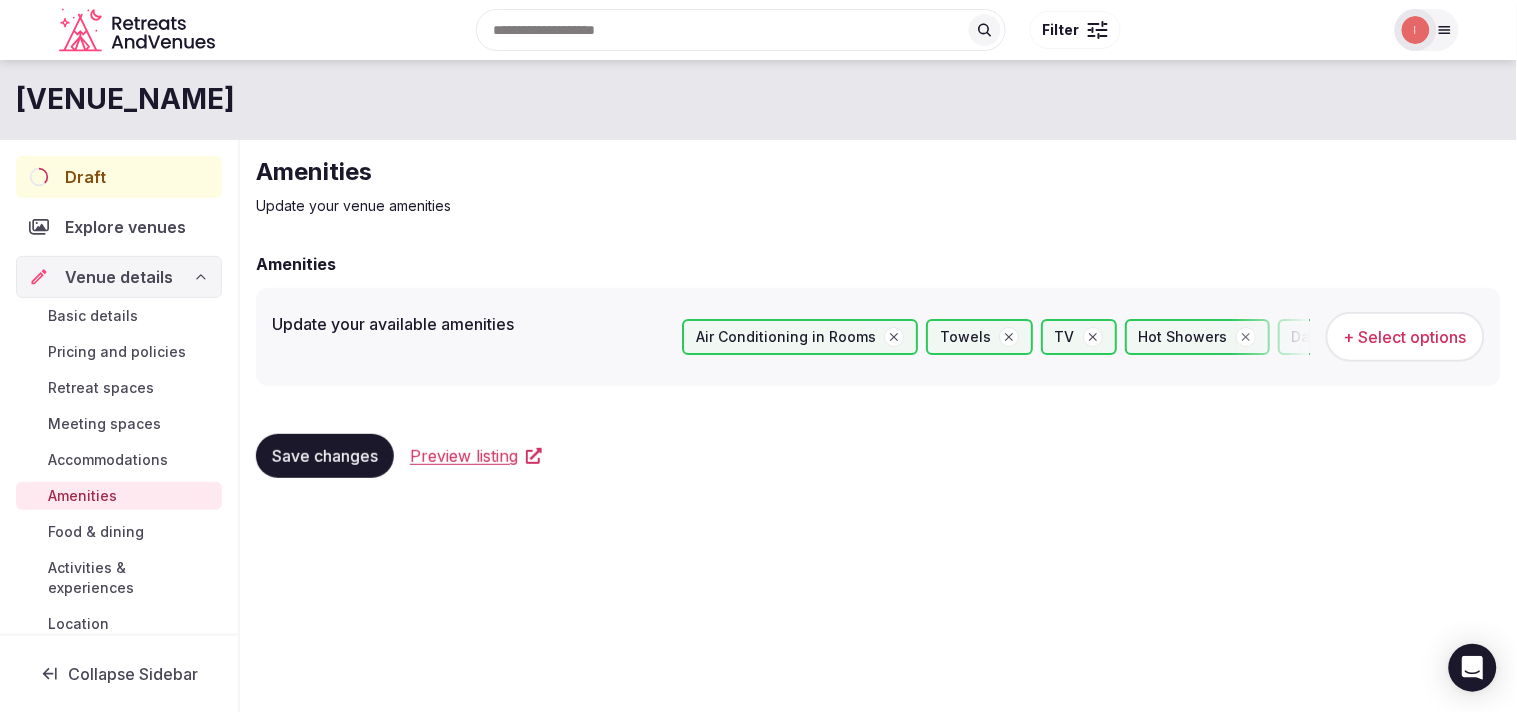 click on "Save changes" at bounding box center (325, 456) 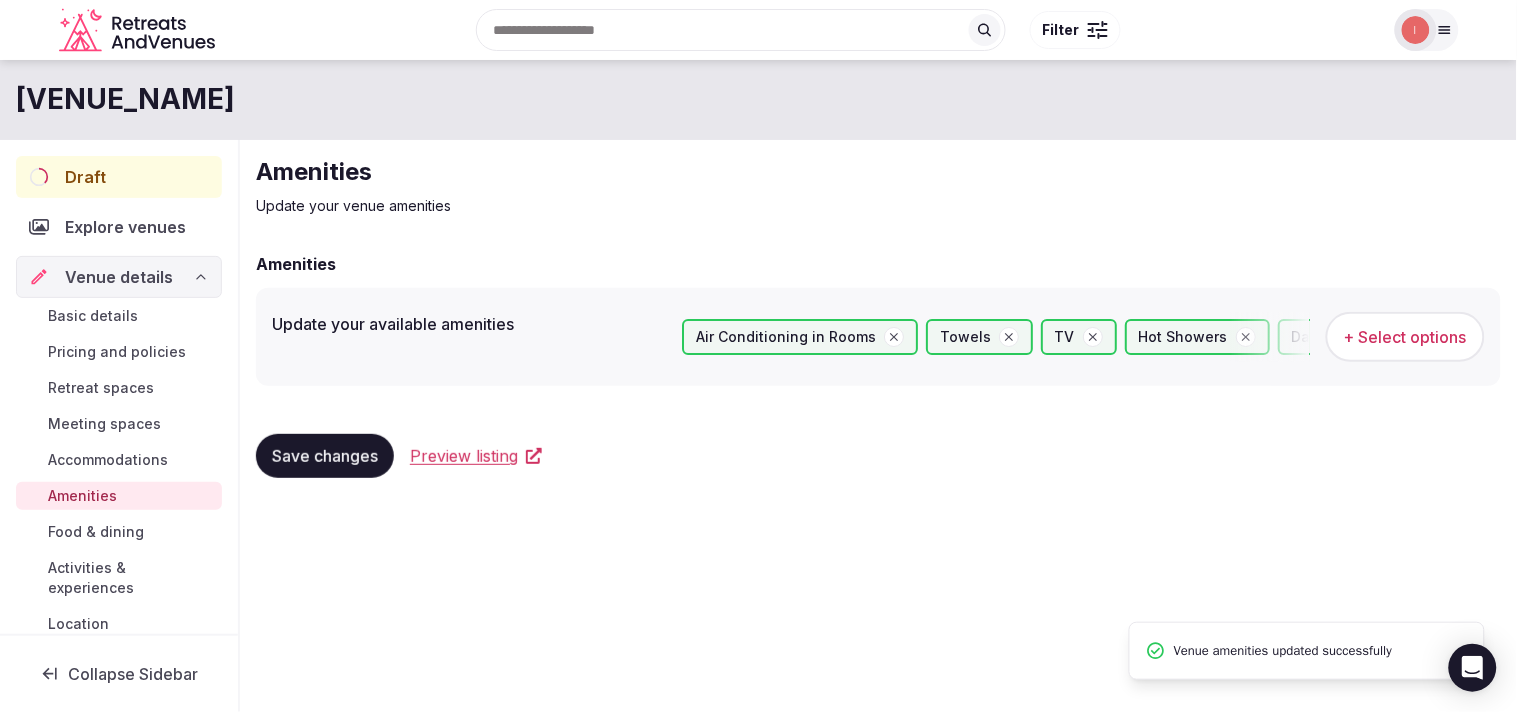 click on "Food & dining" at bounding box center (96, 532) 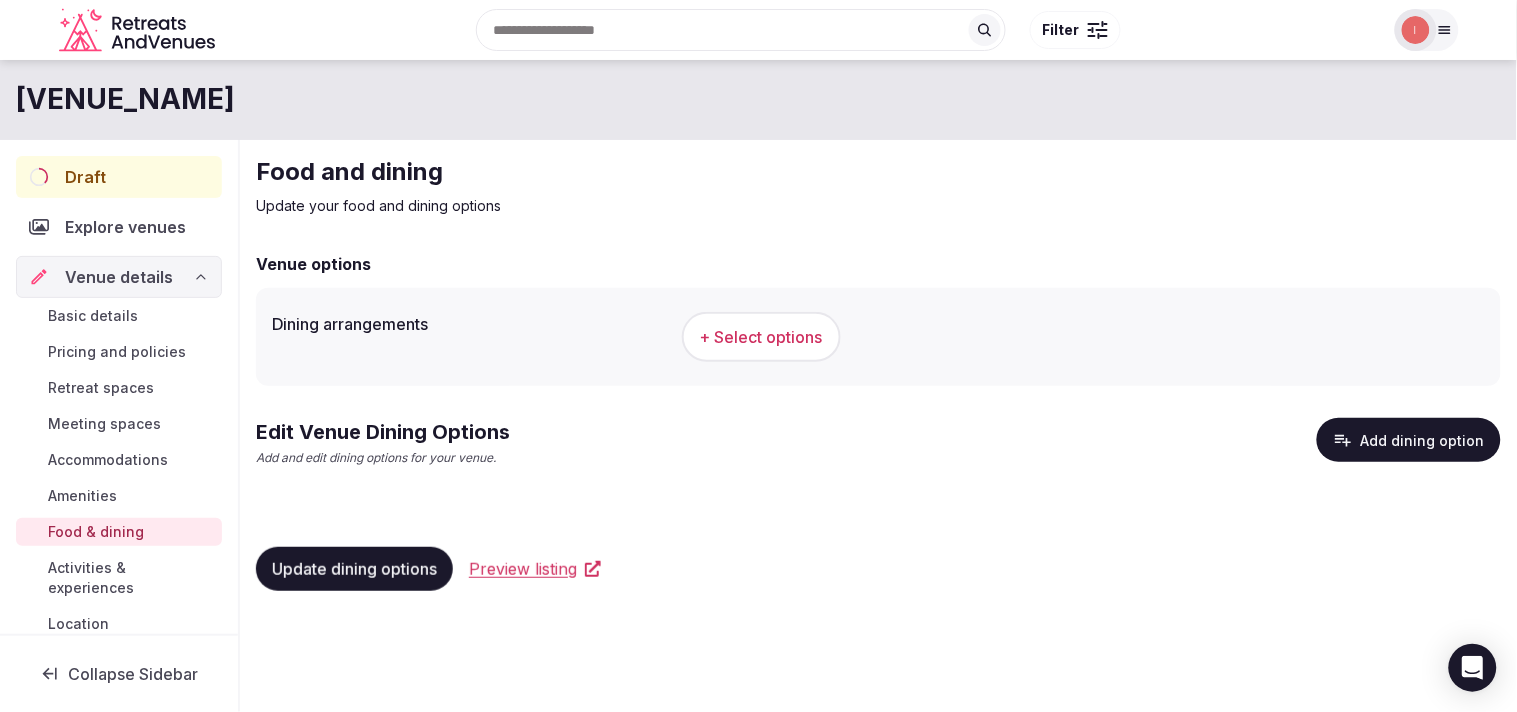 drag, startPoint x: 781, startPoint y: 313, endPoint x: 781, endPoint y: 325, distance: 12 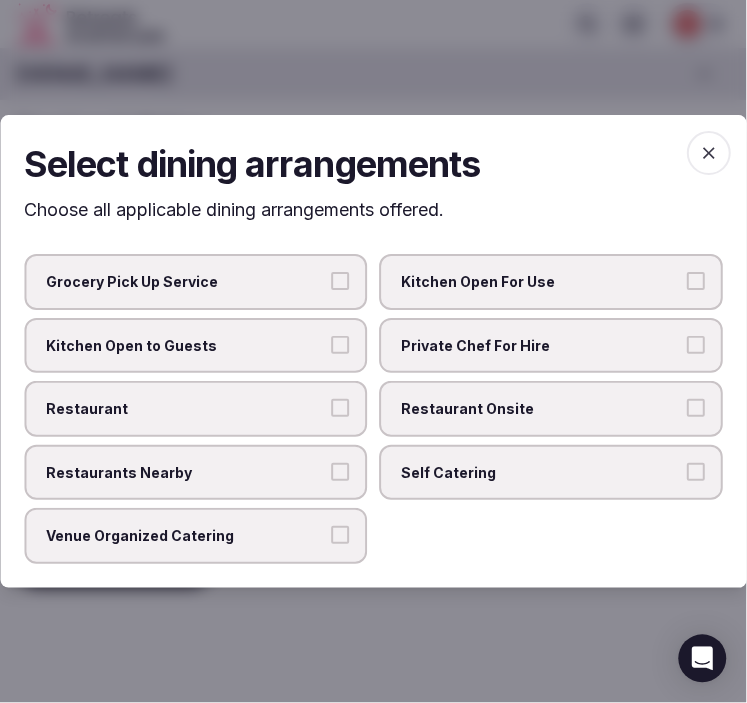 click on "Restaurant Onsite" at bounding box center (542, 409) 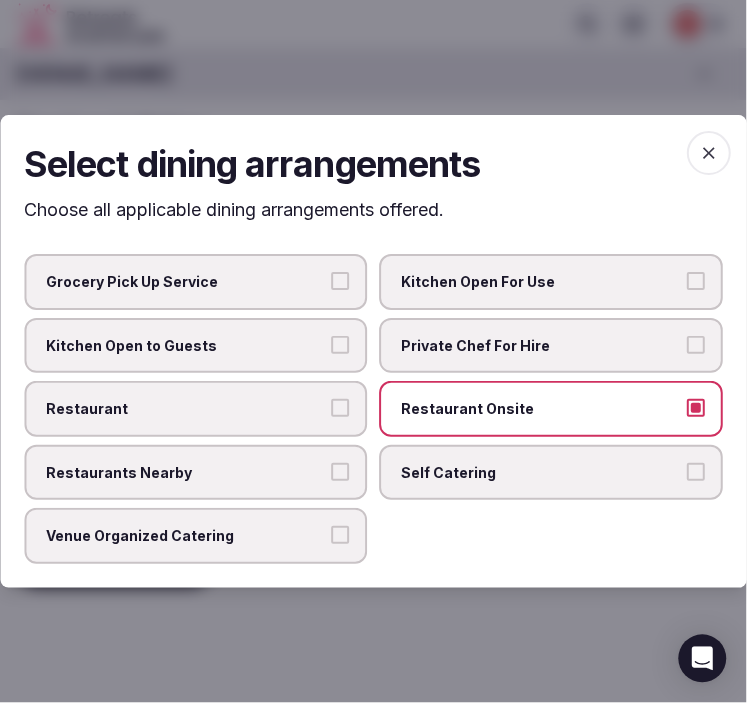 click 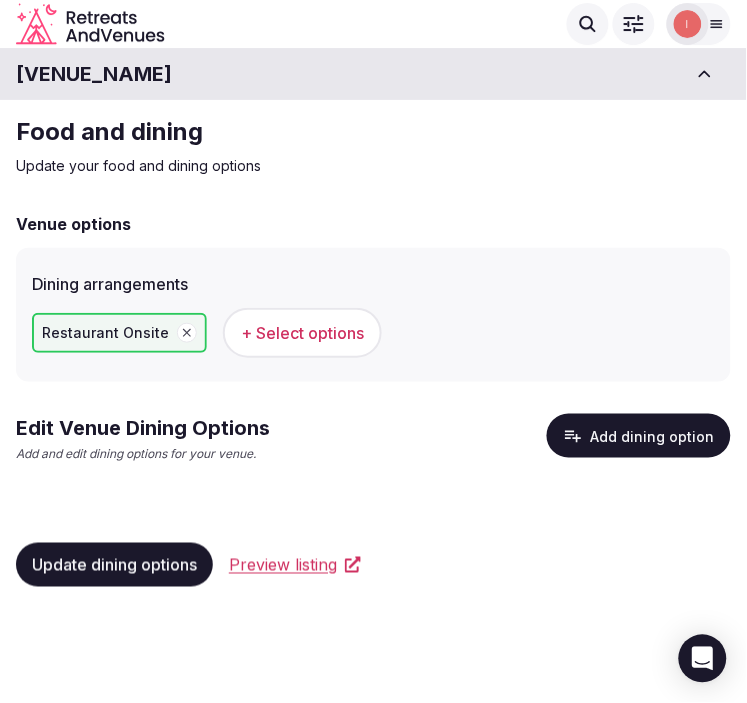 click on "Update dining options" at bounding box center [114, 565] 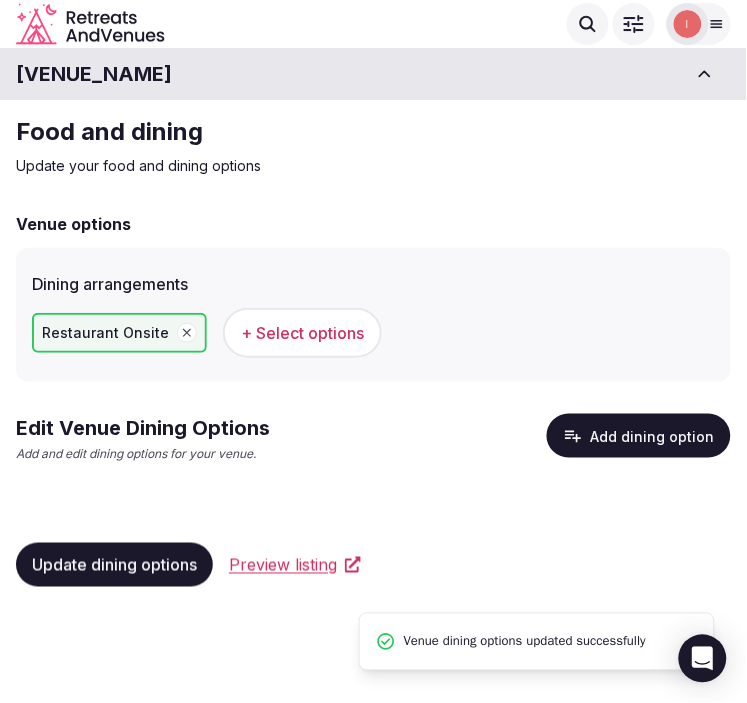 click on "Add dining option" at bounding box center [639, 436] 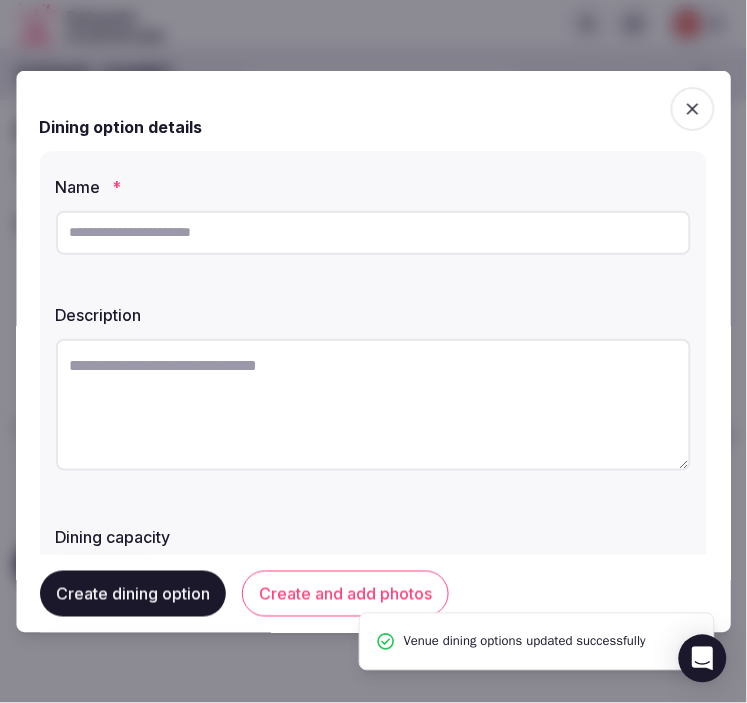 click at bounding box center [373, 232] 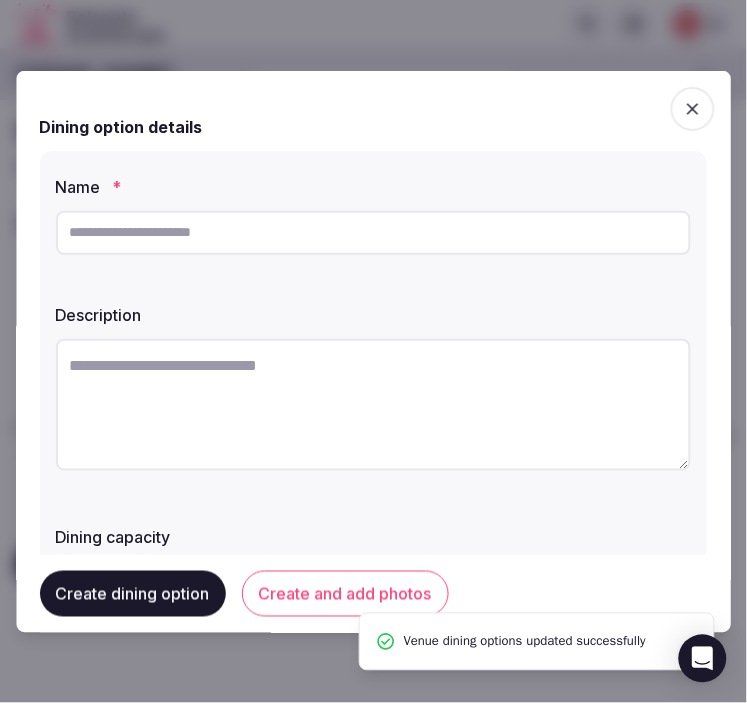 paste on "********" 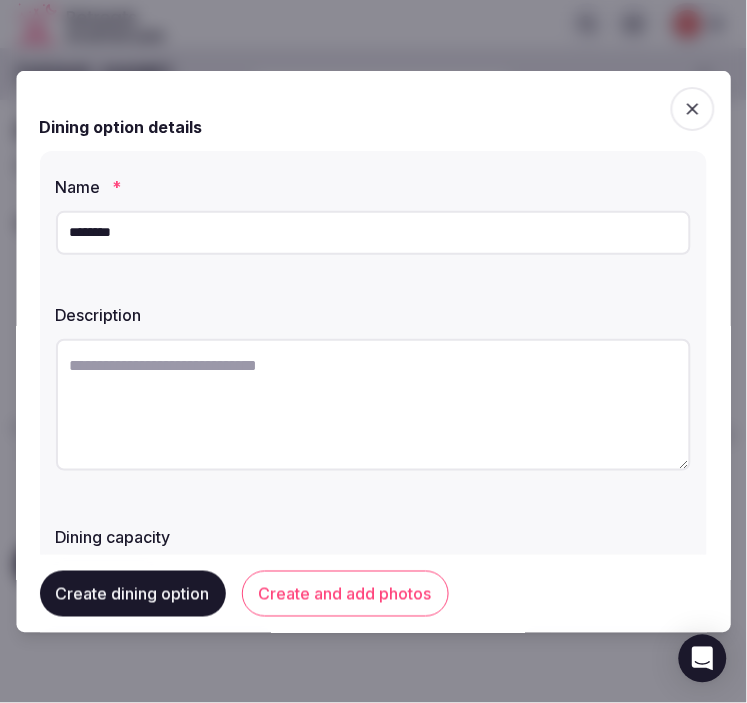 type on "********" 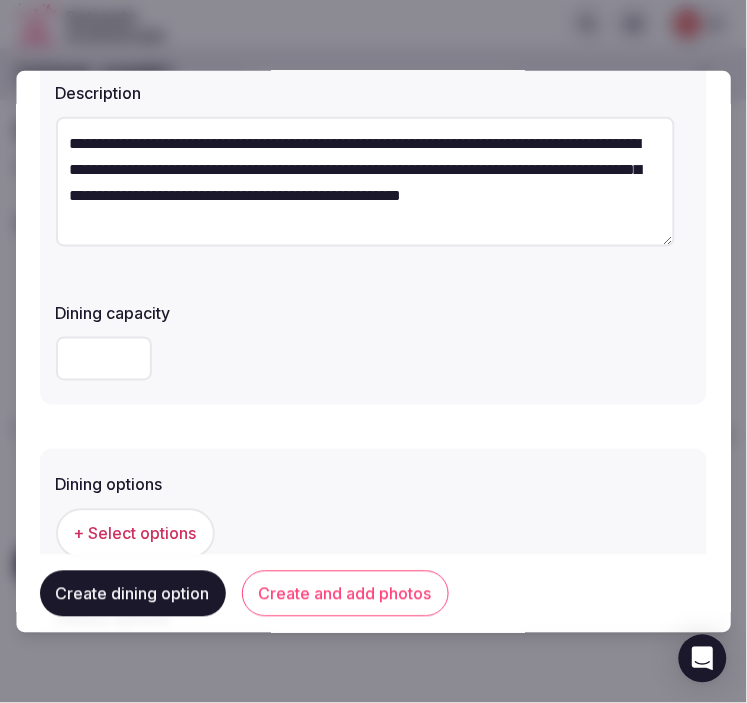 scroll, scrollTop: 555, scrollLeft: 0, axis: vertical 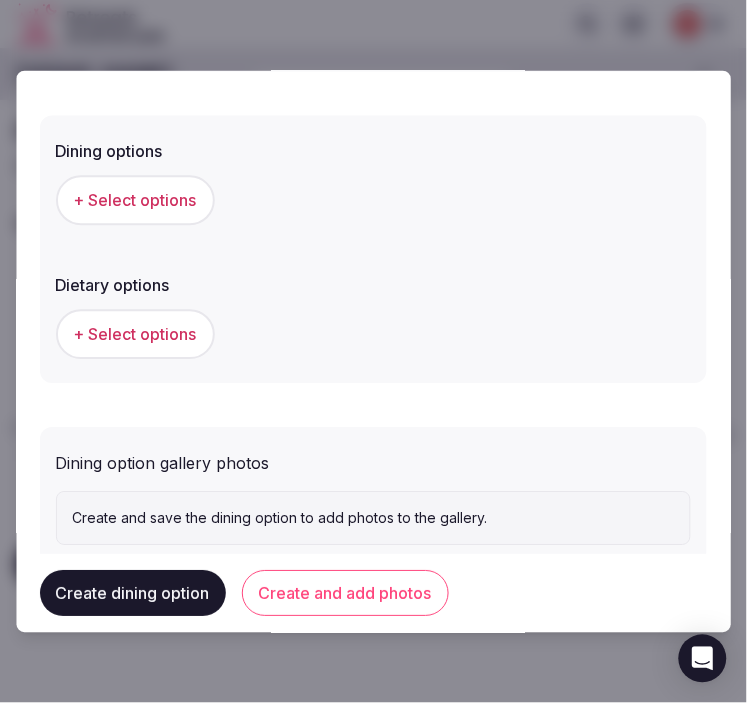 type on "**********" 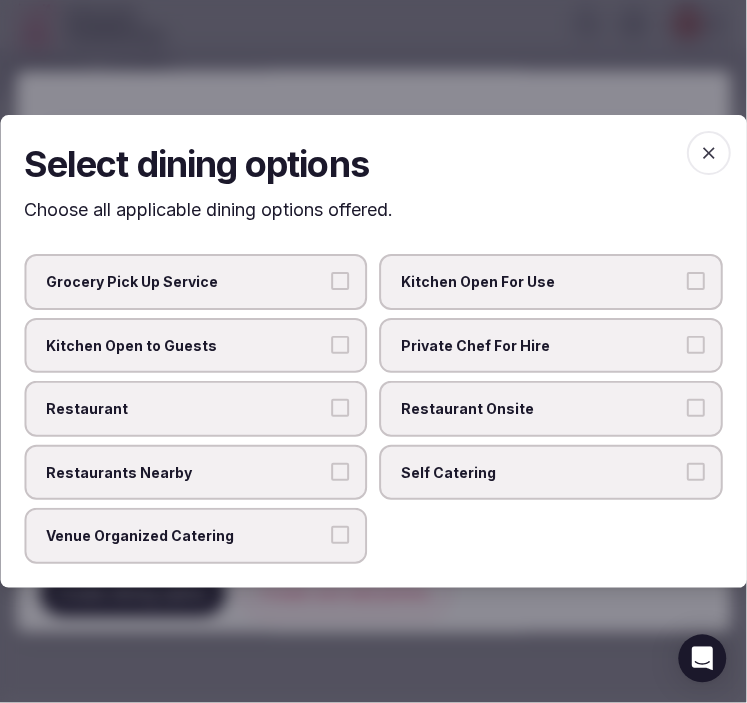 click on "Restaurant Onsite" at bounding box center [552, 409] 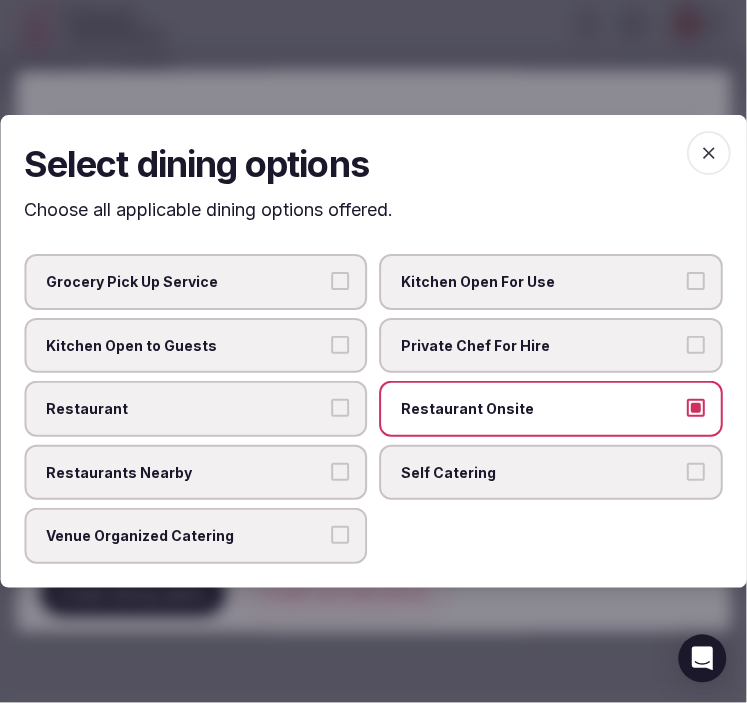click at bounding box center [373, 351] 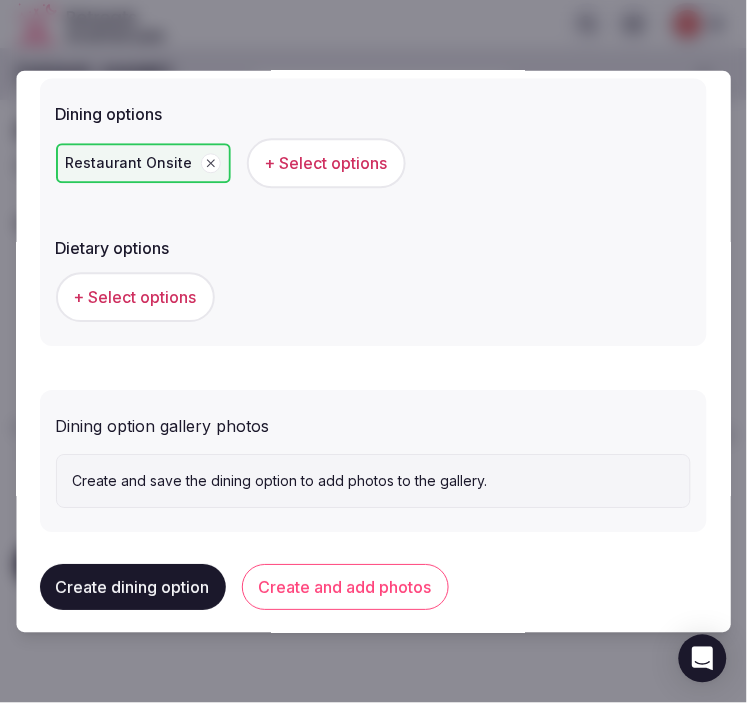 scroll, scrollTop: 606, scrollLeft: 0, axis: vertical 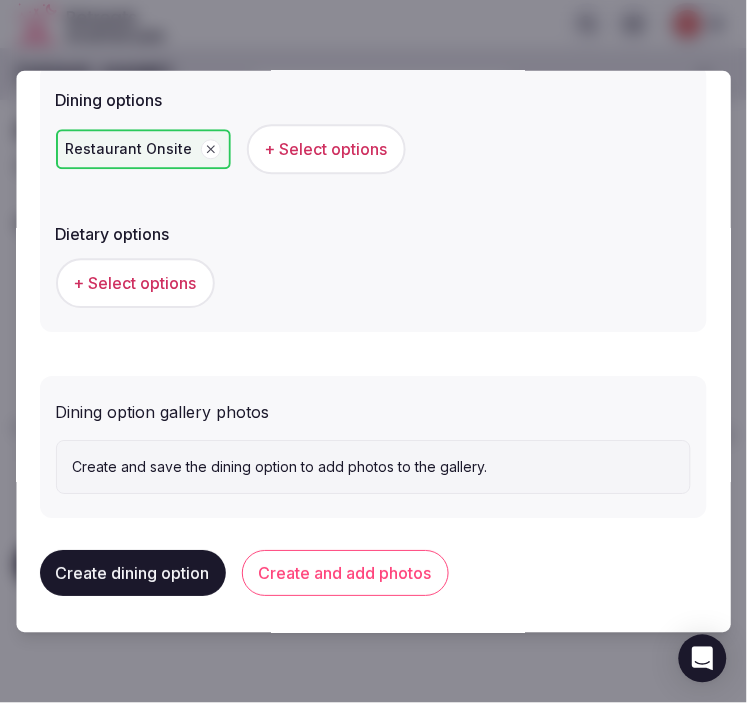 click on "Create and add photos" at bounding box center [345, 574] 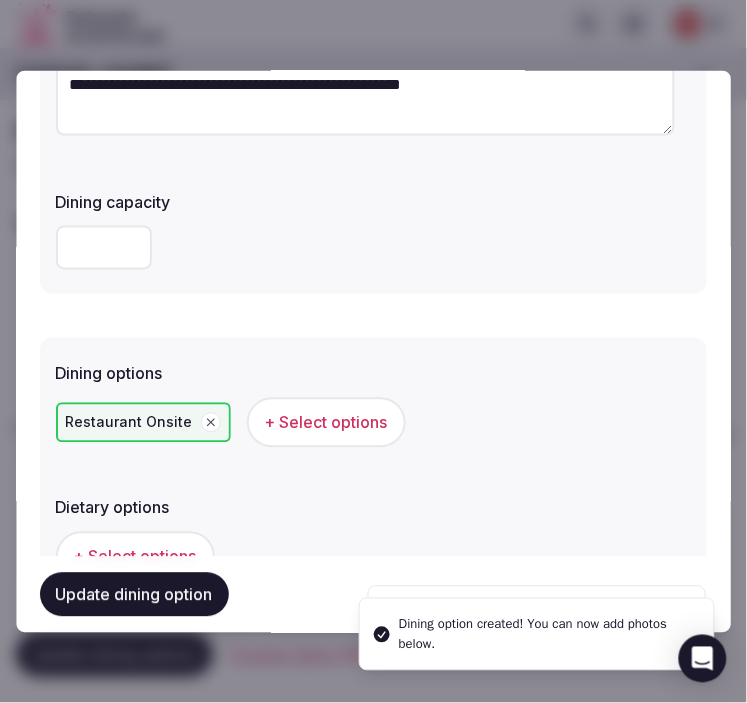 scroll, scrollTop: 666, scrollLeft: 0, axis: vertical 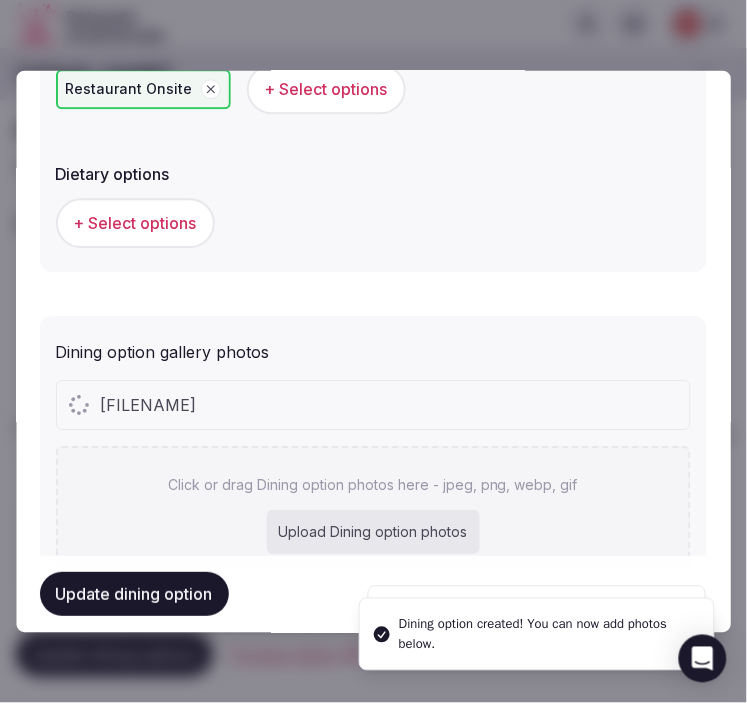 click on "Click or drag Dining option photos here - jpeg, png, webp, gif Upload Dining option photos" at bounding box center (373, 507) 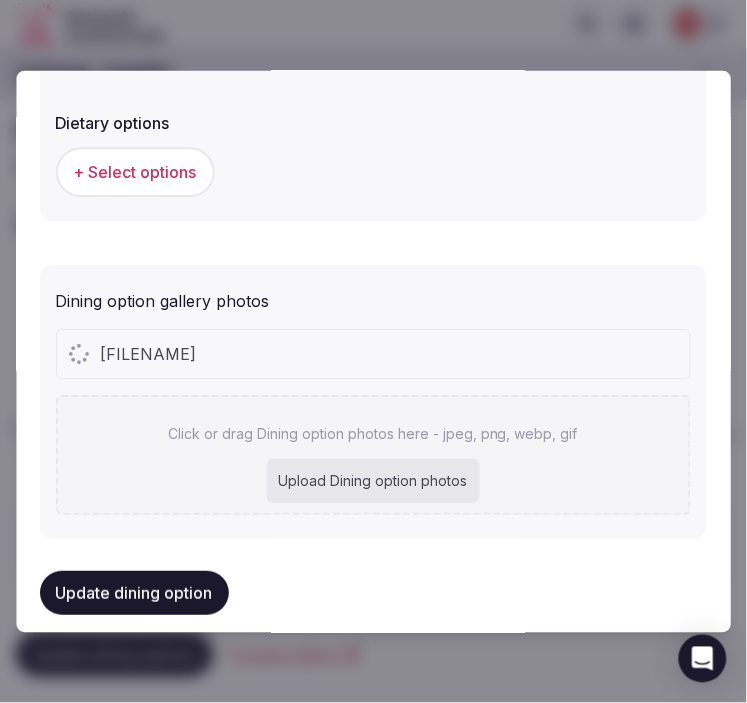 scroll, scrollTop: 736, scrollLeft: 0, axis: vertical 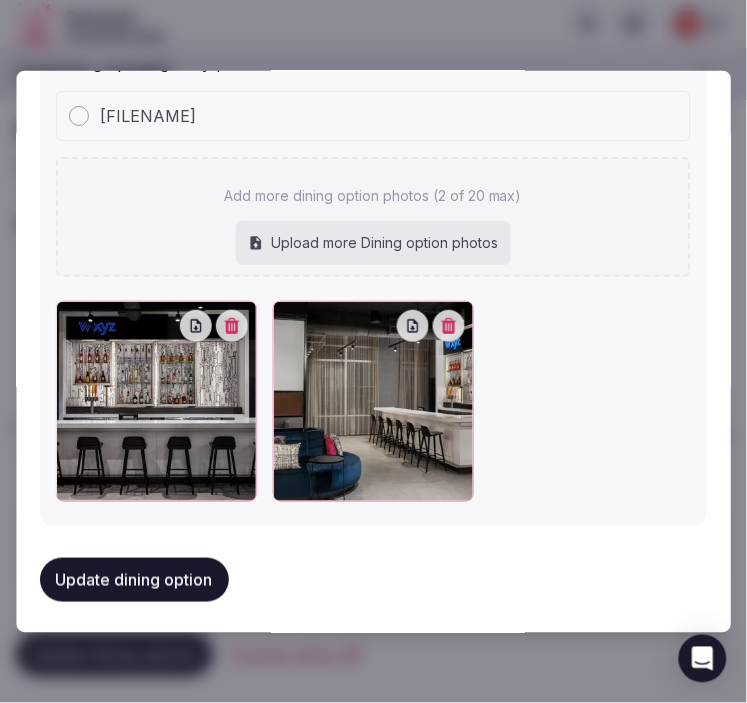 click on "Update dining option" at bounding box center [134, 580] 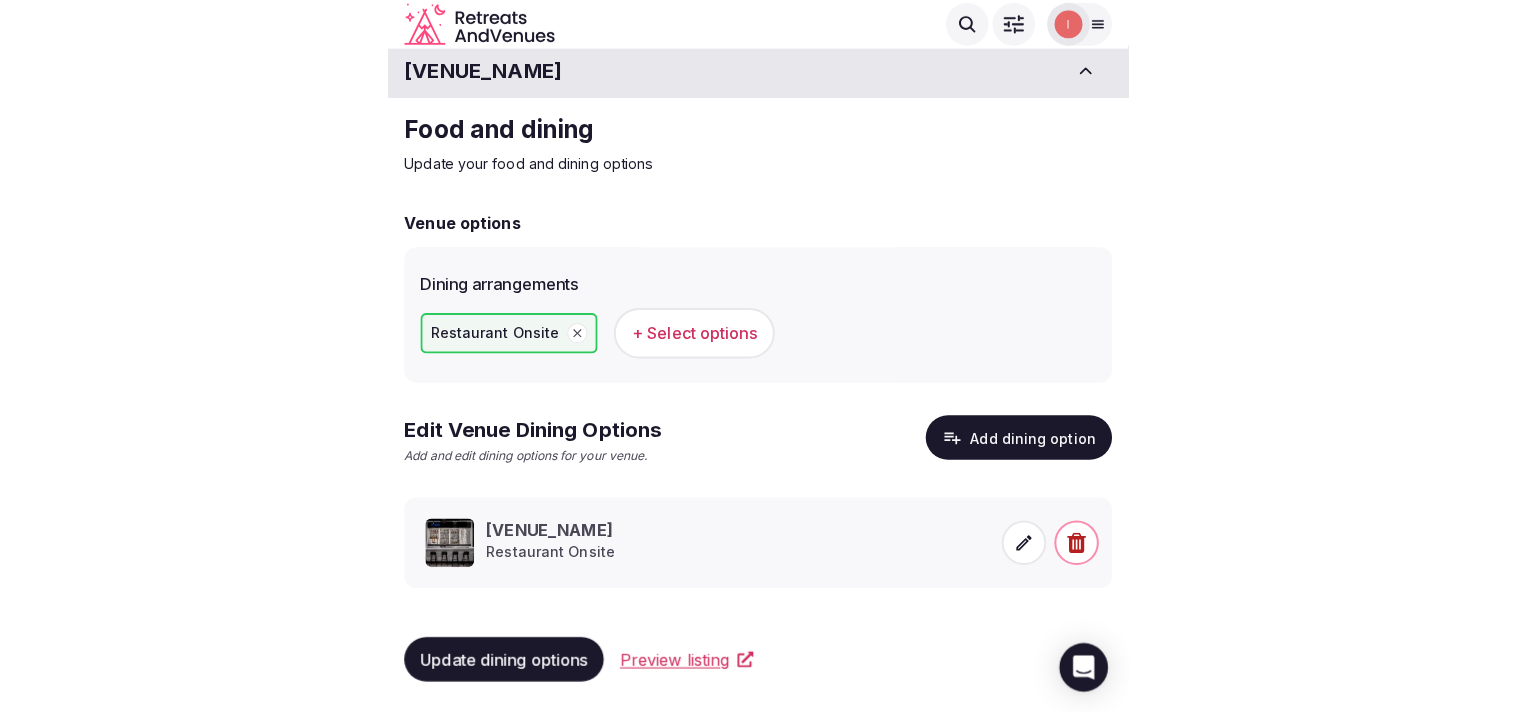 scroll, scrollTop: 0, scrollLeft: 0, axis: both 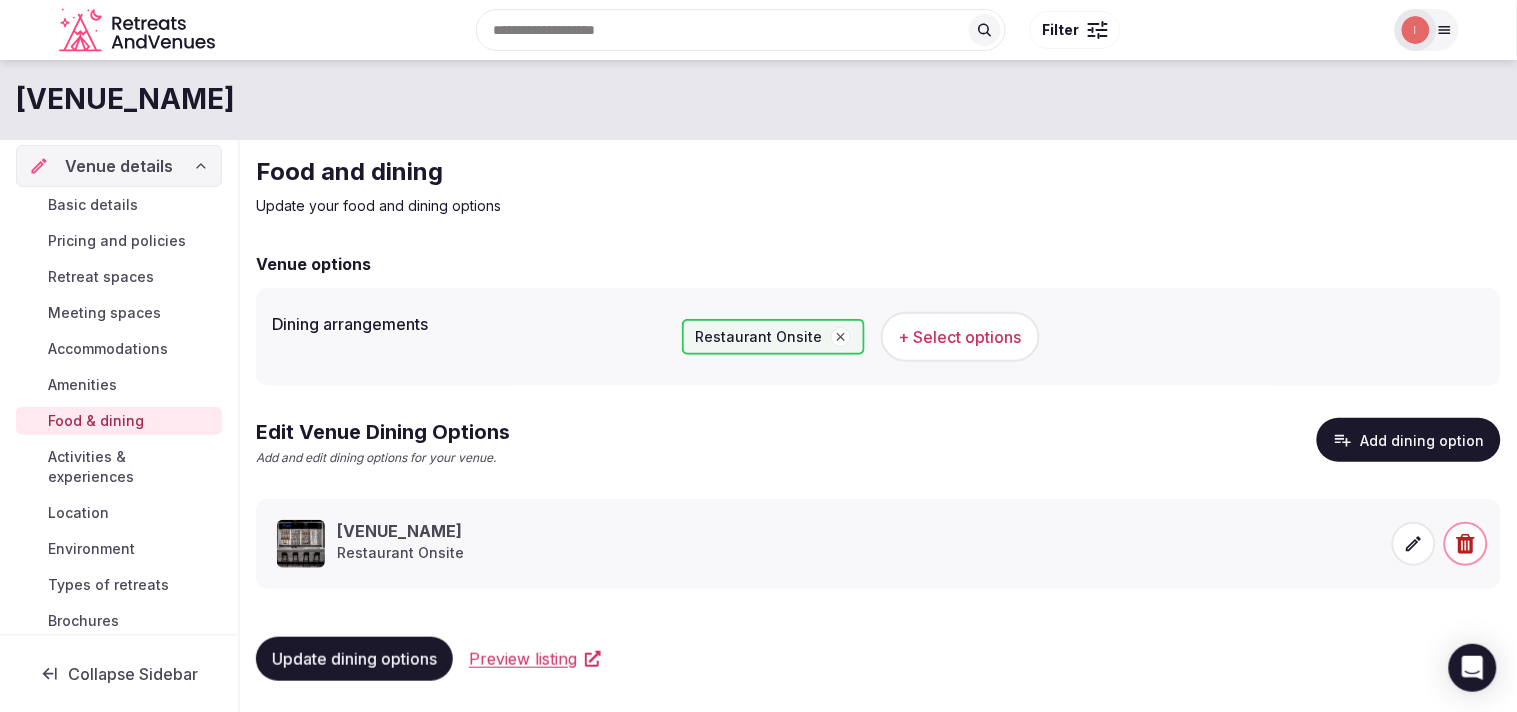 click on "Activities & experiences" at bounding box center (131, 467) 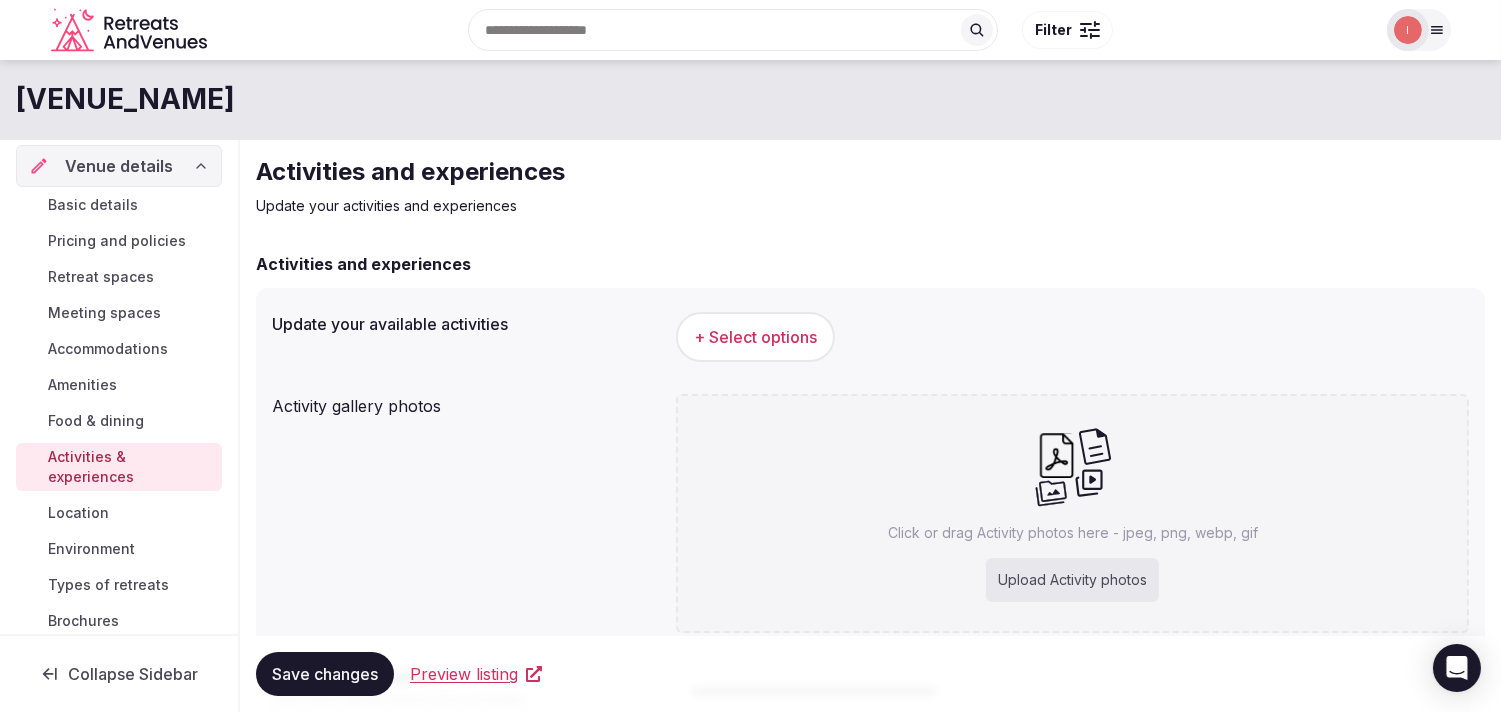 click on "Activities & experiences" at bounding box center [131, 467] 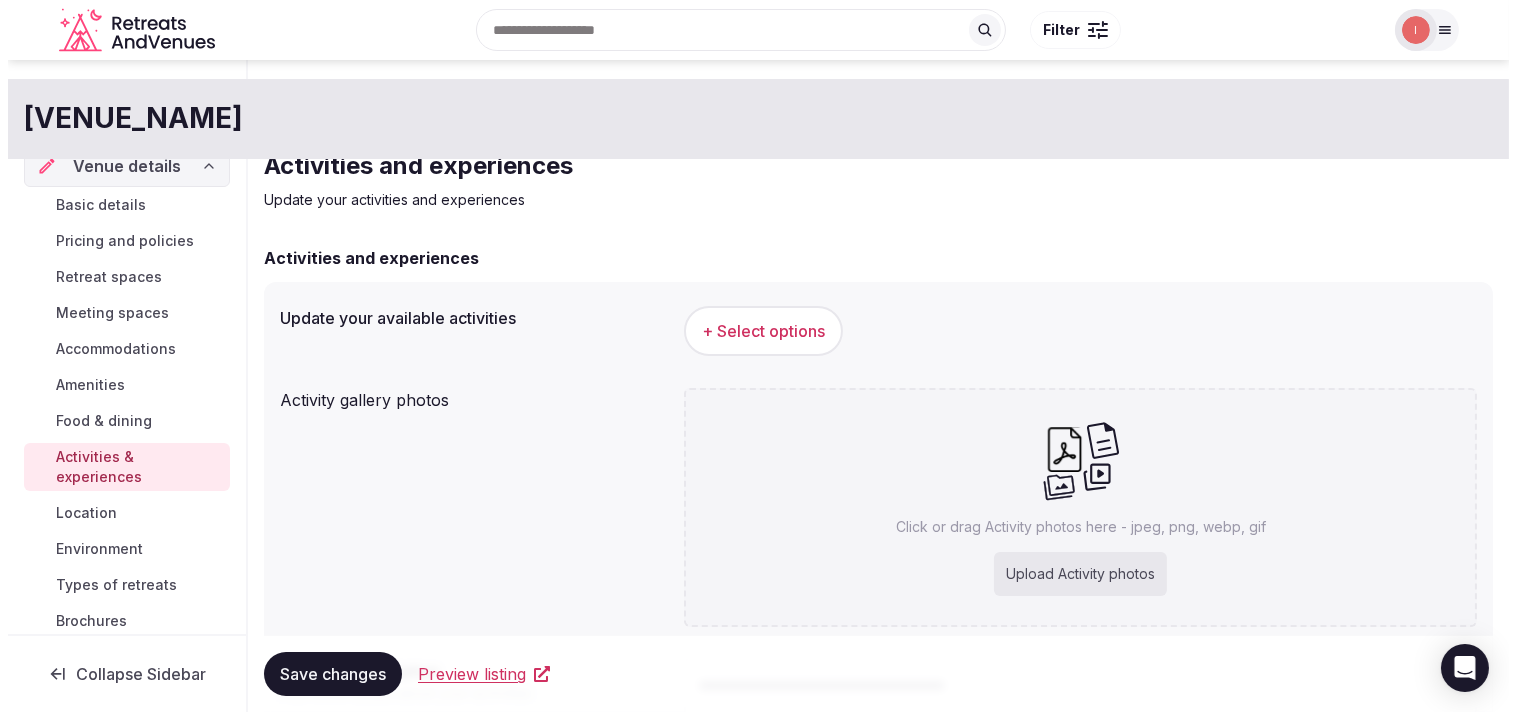scroll, scrollTop: 0, scrollLeft: 0, axis: both 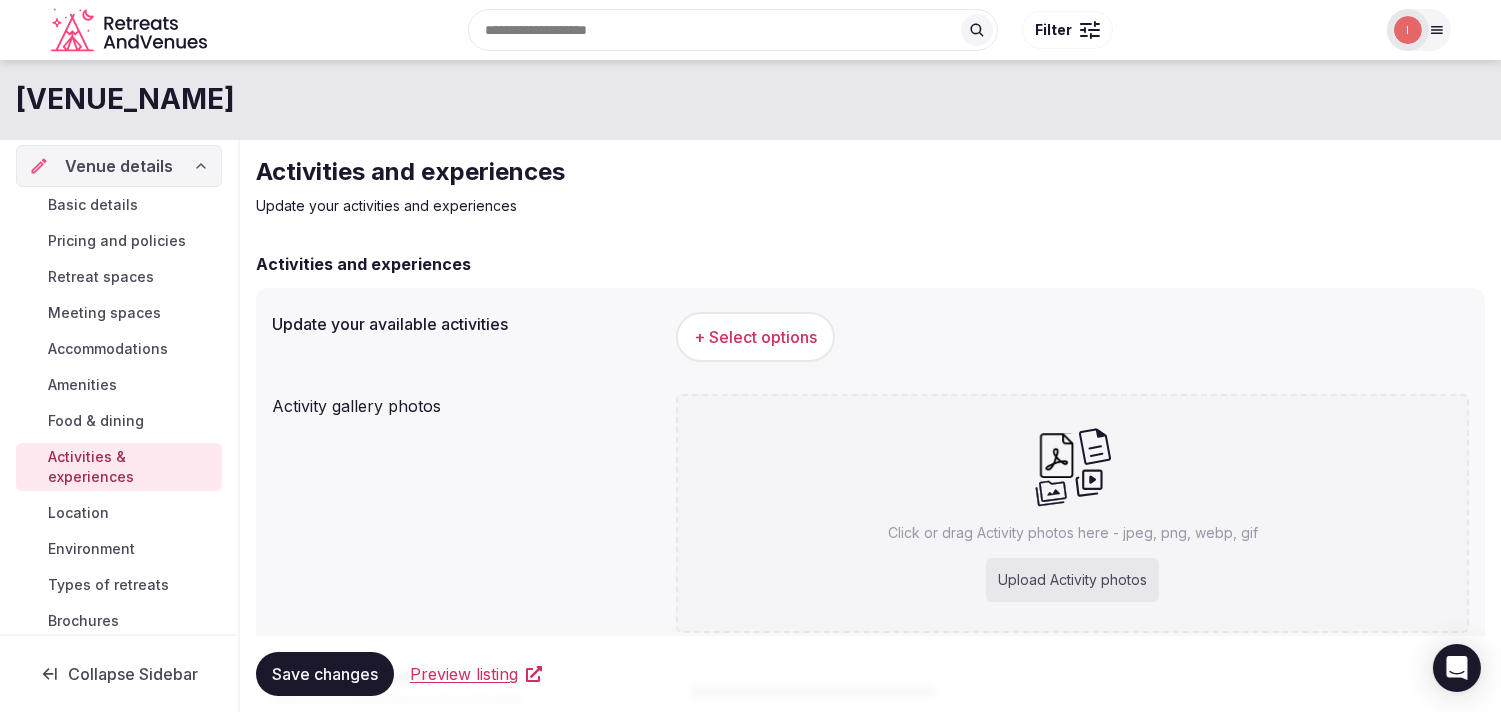 click on "+ Select options" at bounding box center (755, 337) 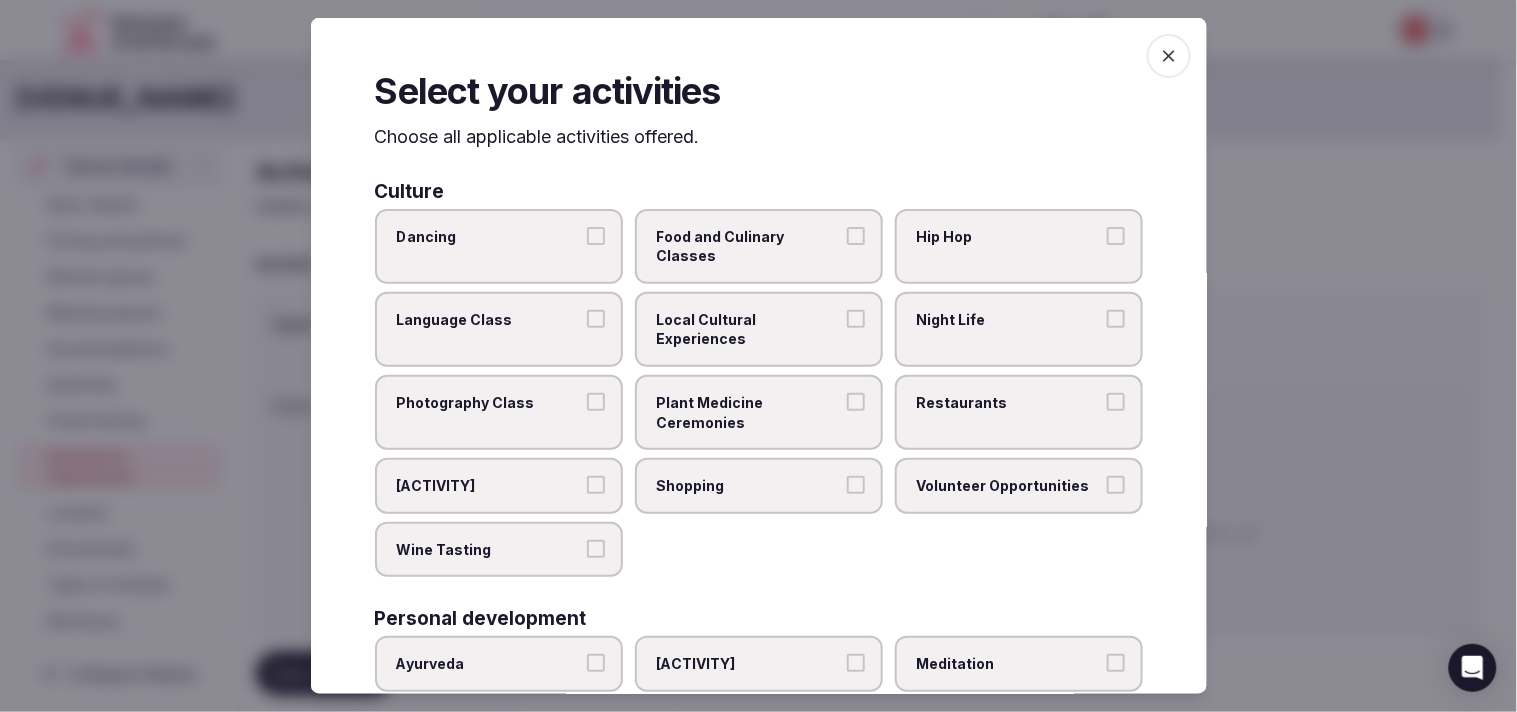 click on "Local Cultural Experiences" at bounding box center [749, 329] 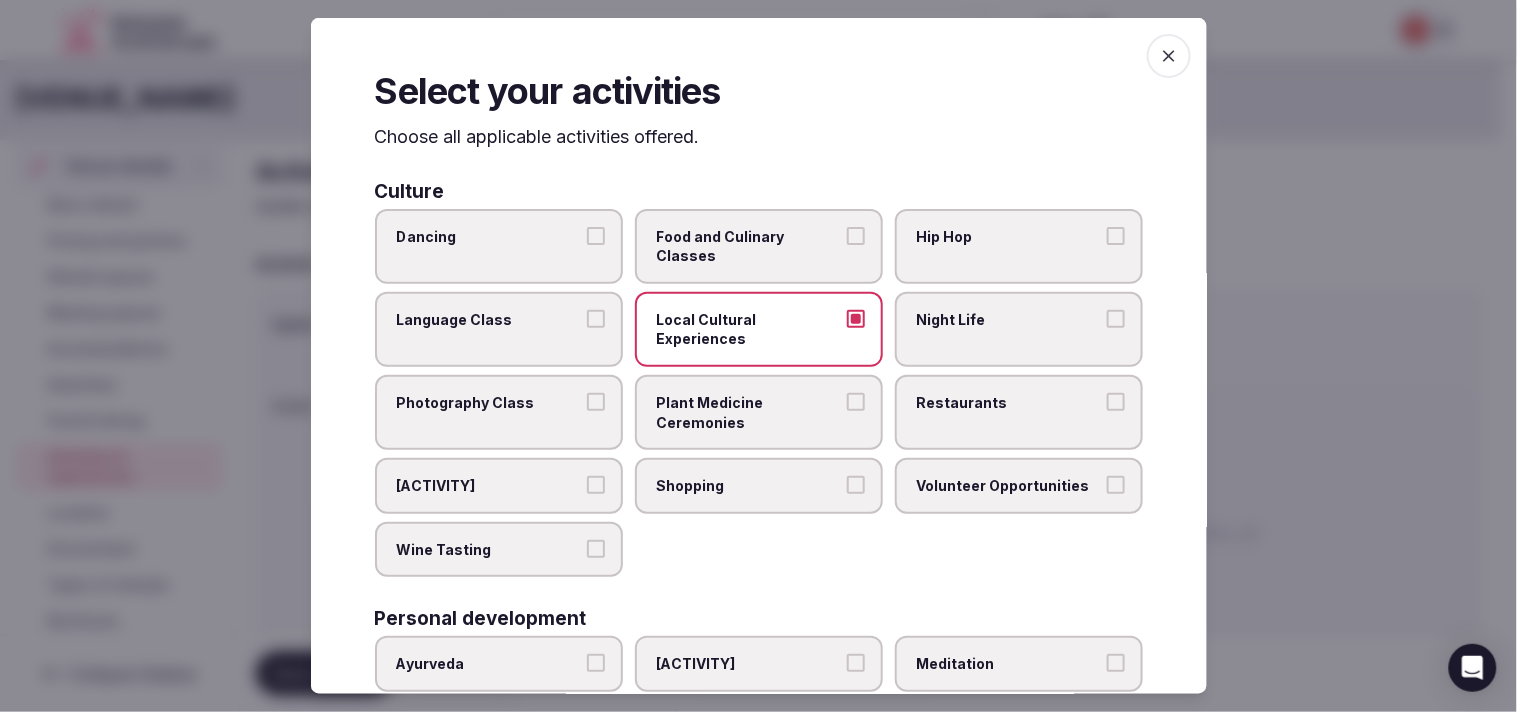 click on "Restaurants" at bounding box center [1009, 403] 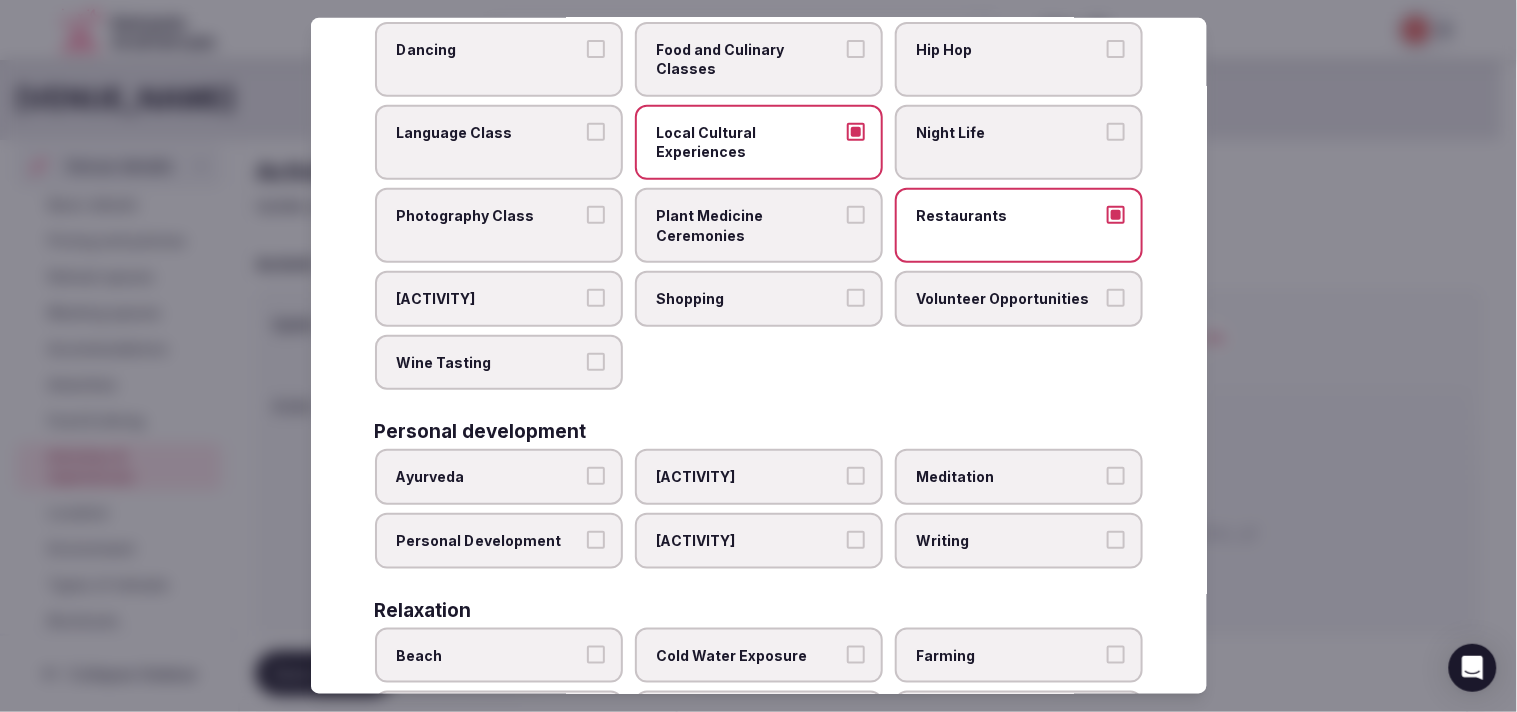 scroll, scrollTop: 222, scrollLeft: 0, axis: vertical 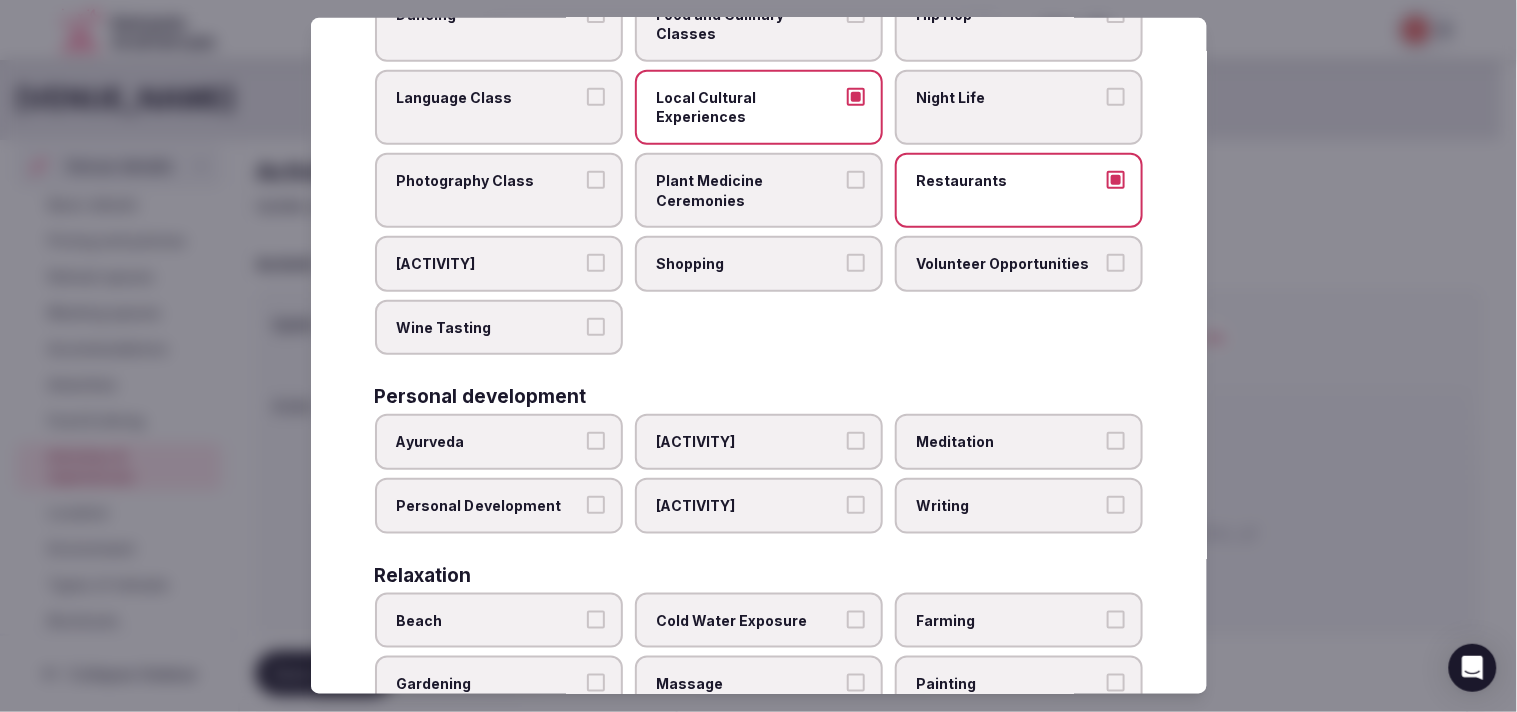 click on "Shopping" at bounding box center (759, 264) 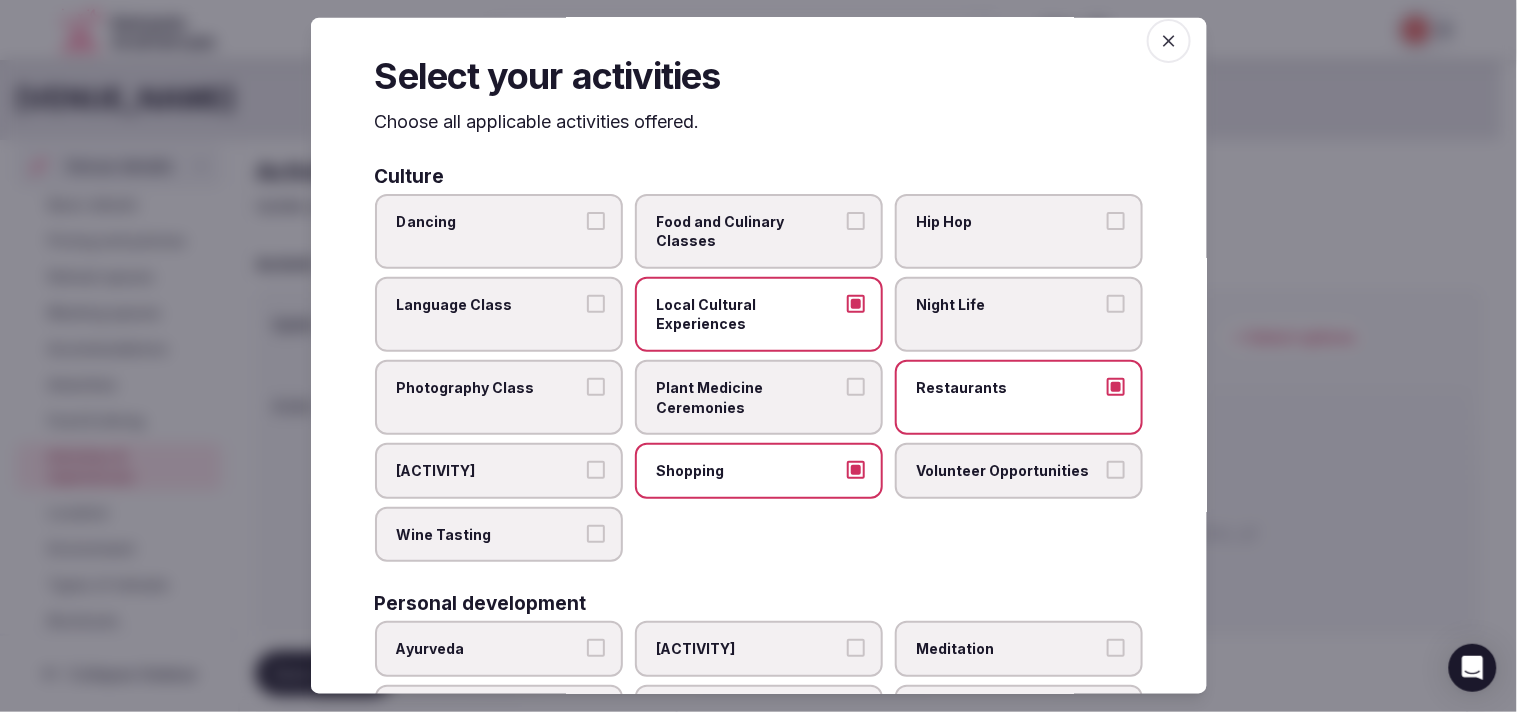 scroll, scrollTop: 0, scrollLeft: 0, axis: both 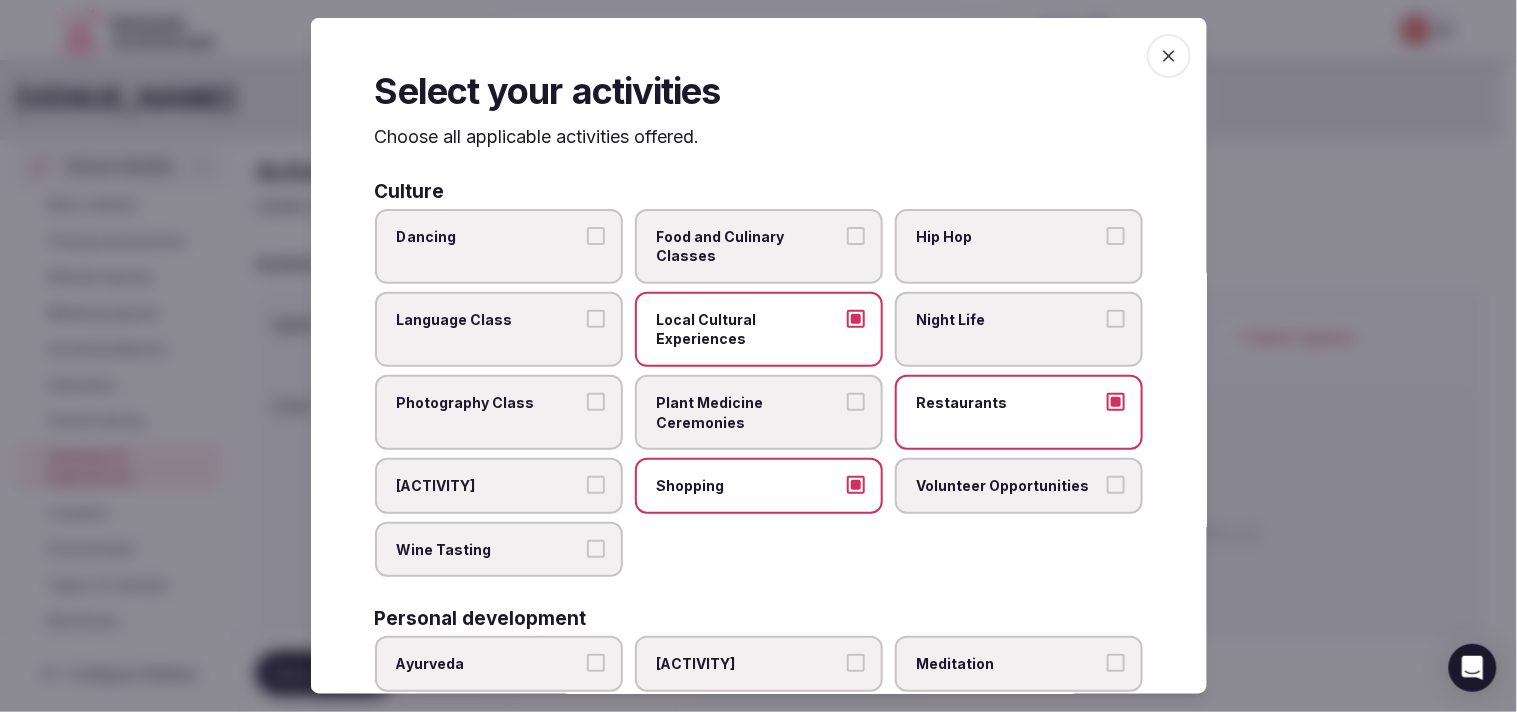 click on "Night Life" at bounding box center (1009, 320) 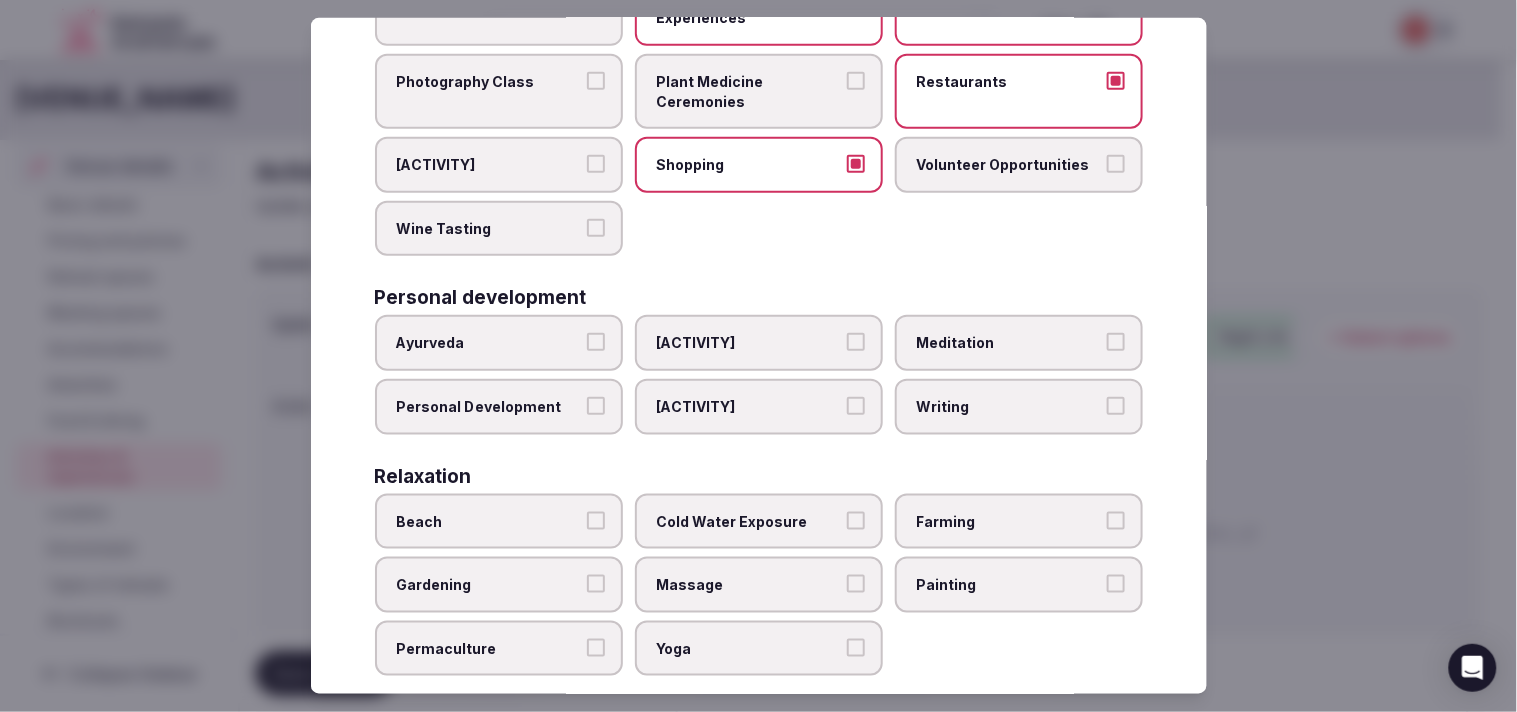 scroll, scrollTop: 333, scrollLeft: 0, axis: vertical 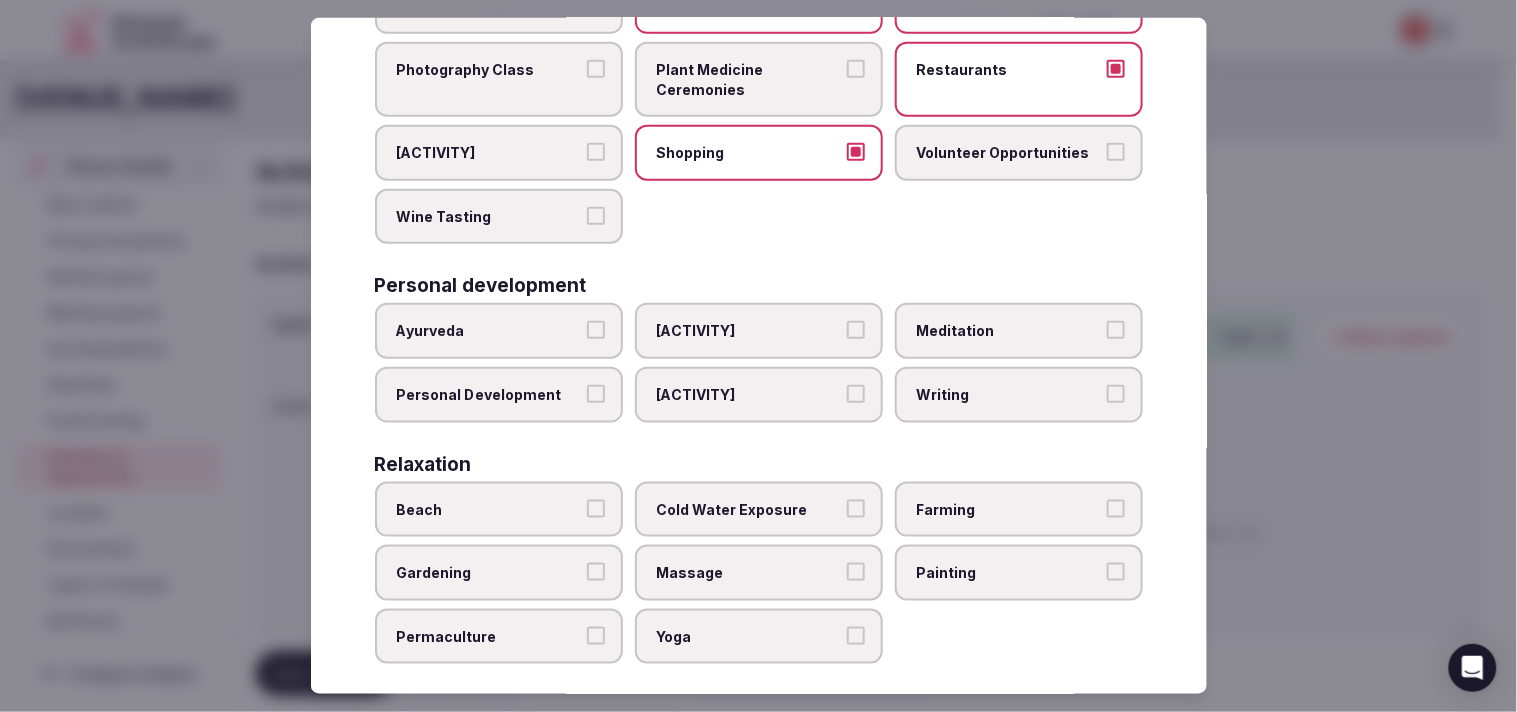 click on "Personal Development" at bounding box center [489, 395] 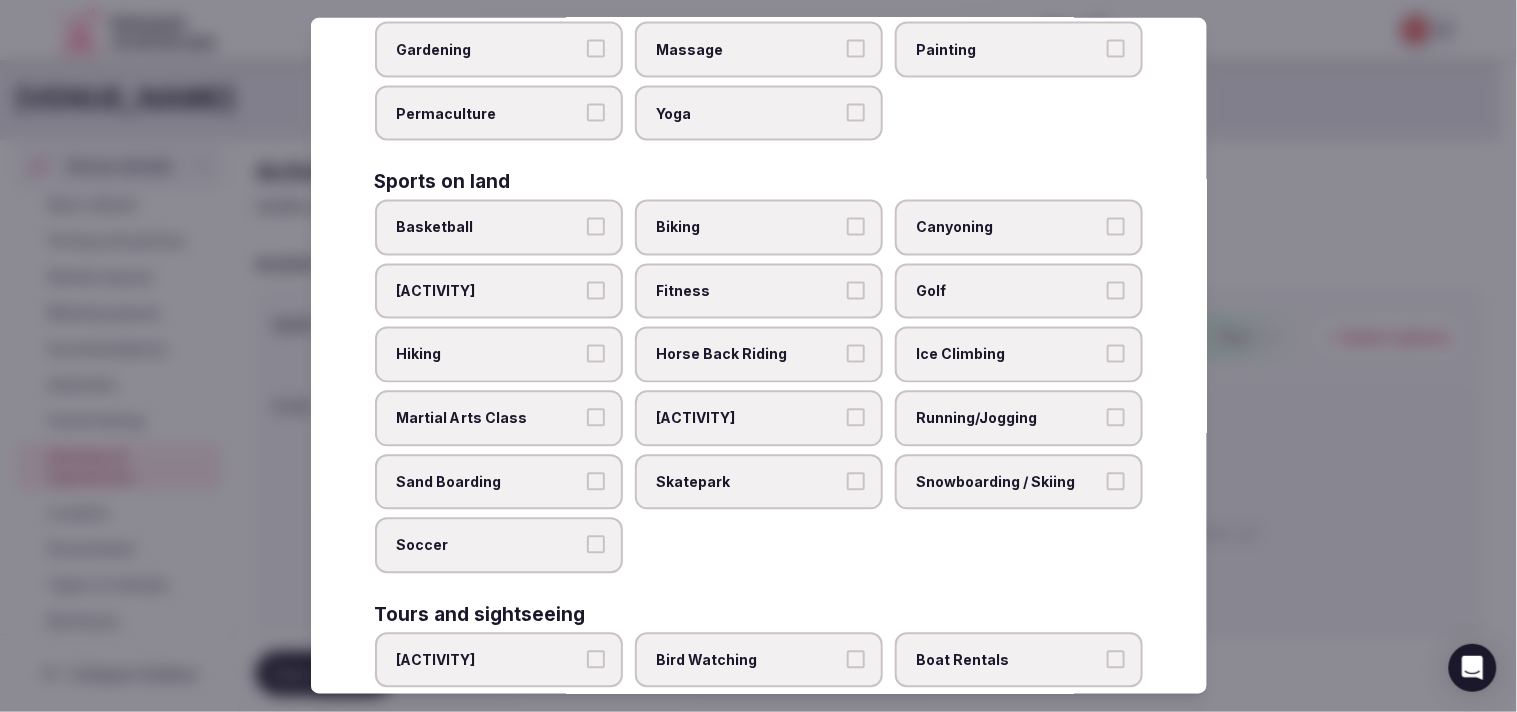 scroll, scrollTop: 888, scrollLeft: 0, axis: vertical 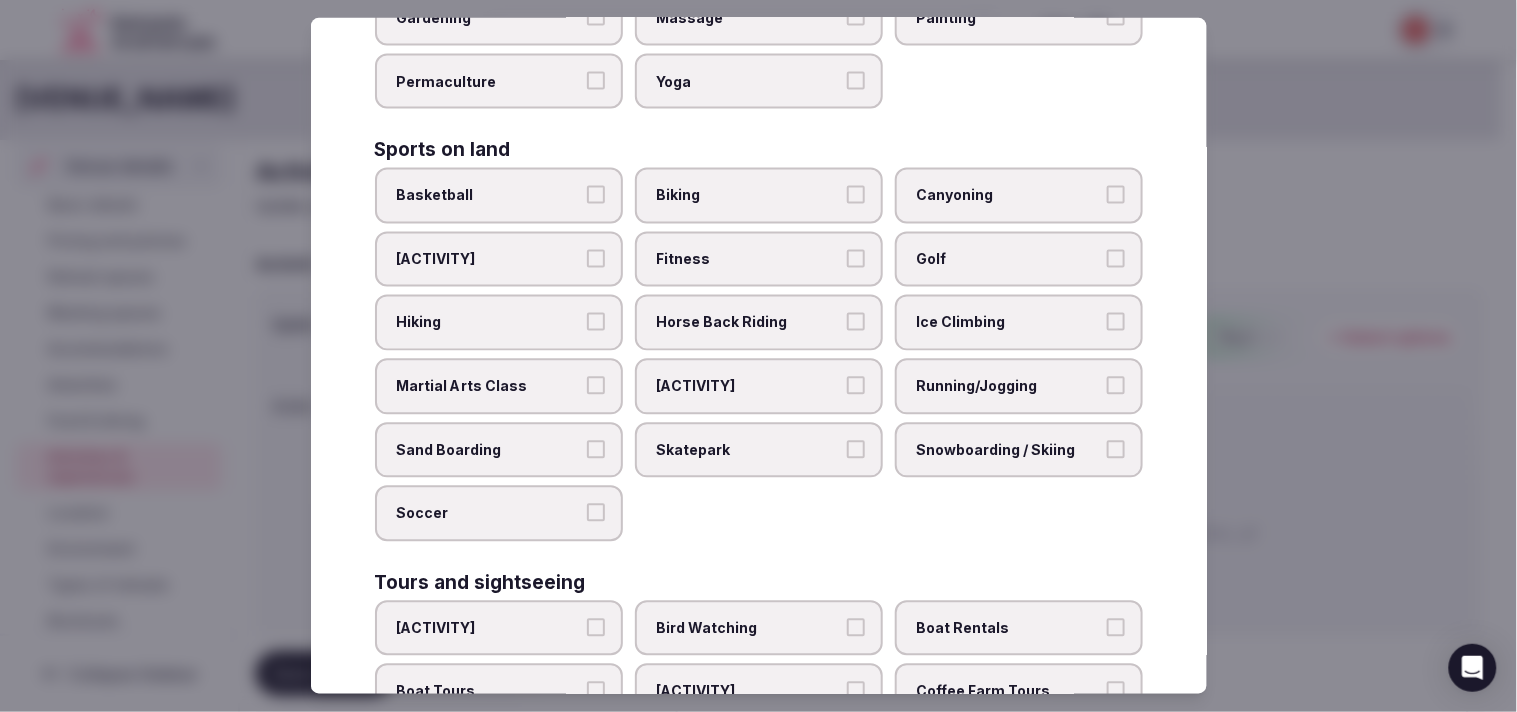 click on "Fitness" at bounding box center [749, 260] 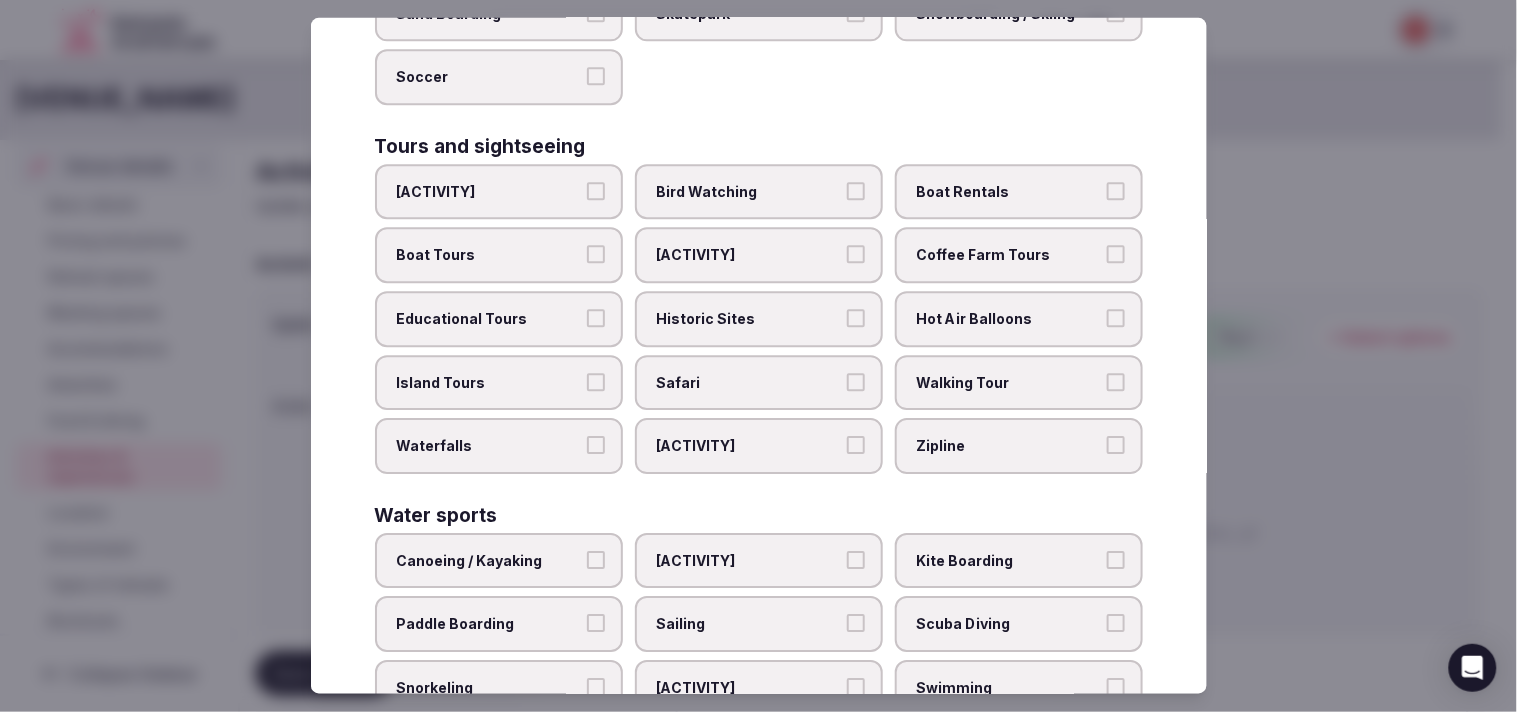 scroll, scrollTop: 1333, scrollLeft: 0, axis: vertical 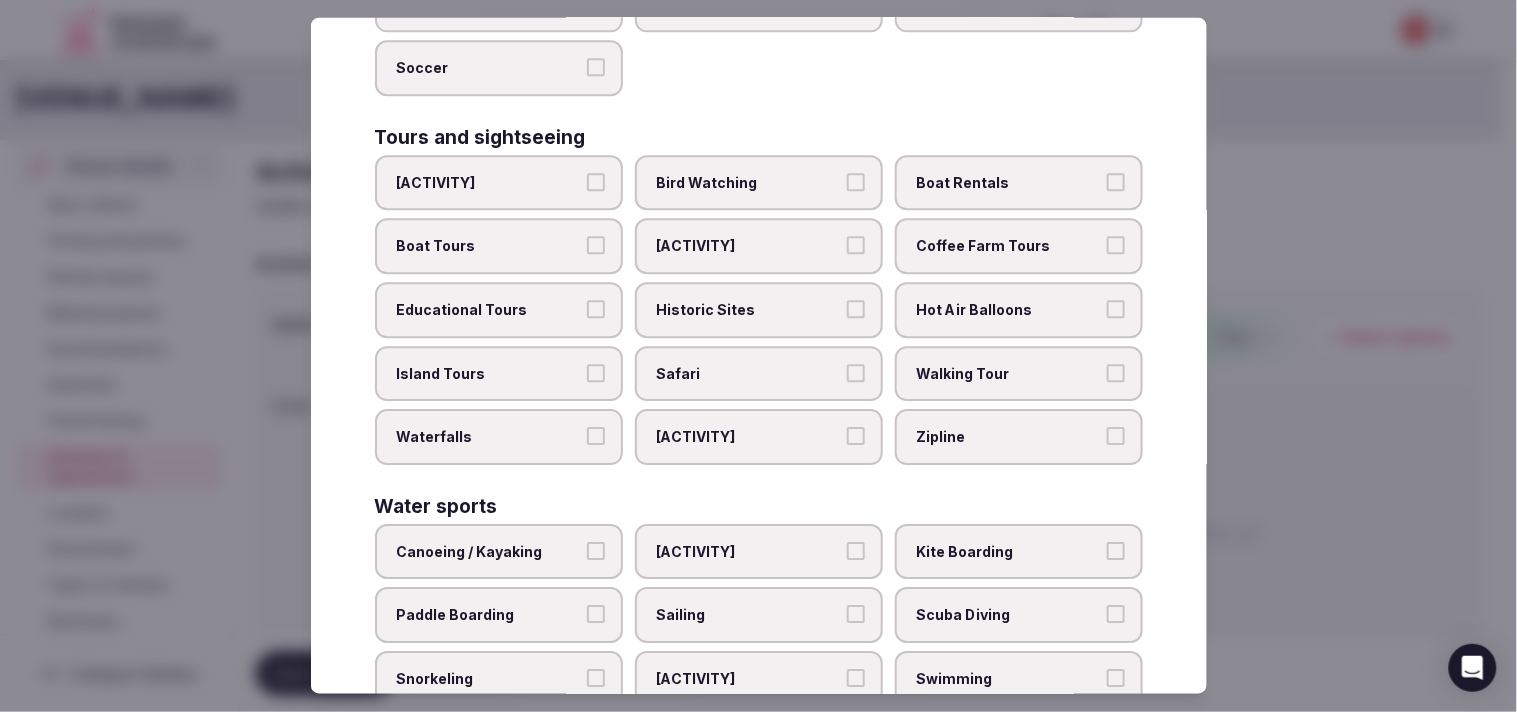 click on "Historic Sites" at bounding box center (749, 311) 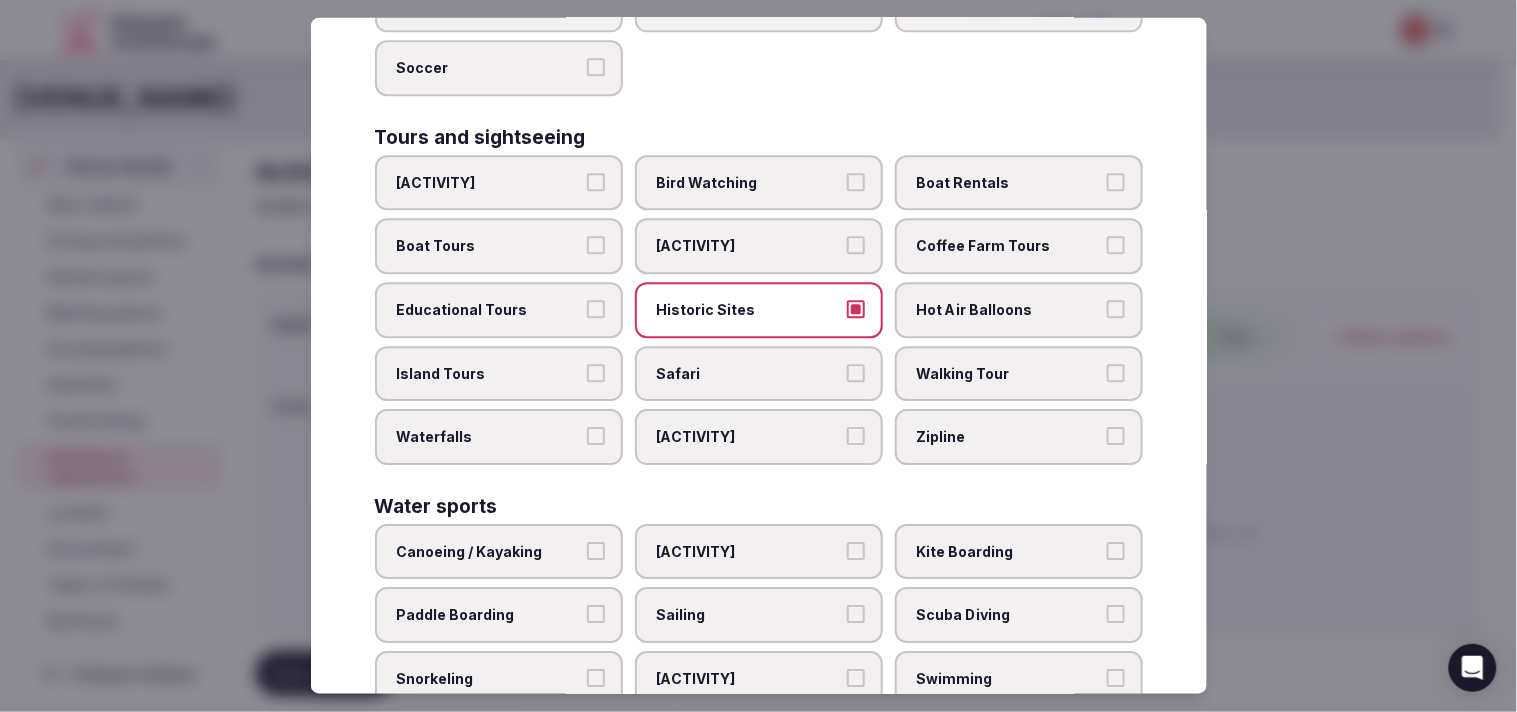 click on "Walking Tour" at bounding box center [1009, 374] 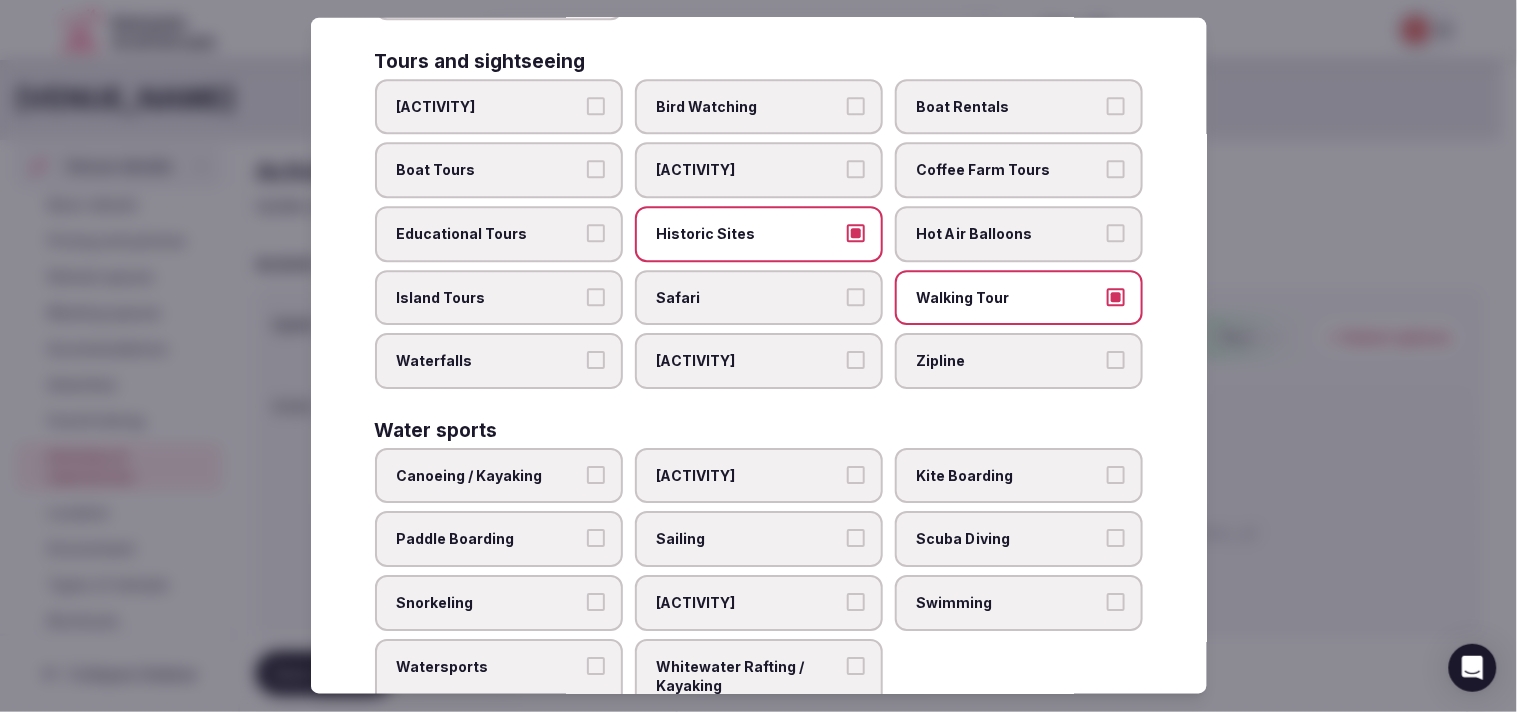 scroll, scrollTop: 1431, scrollLeft: 0, axis: vertical 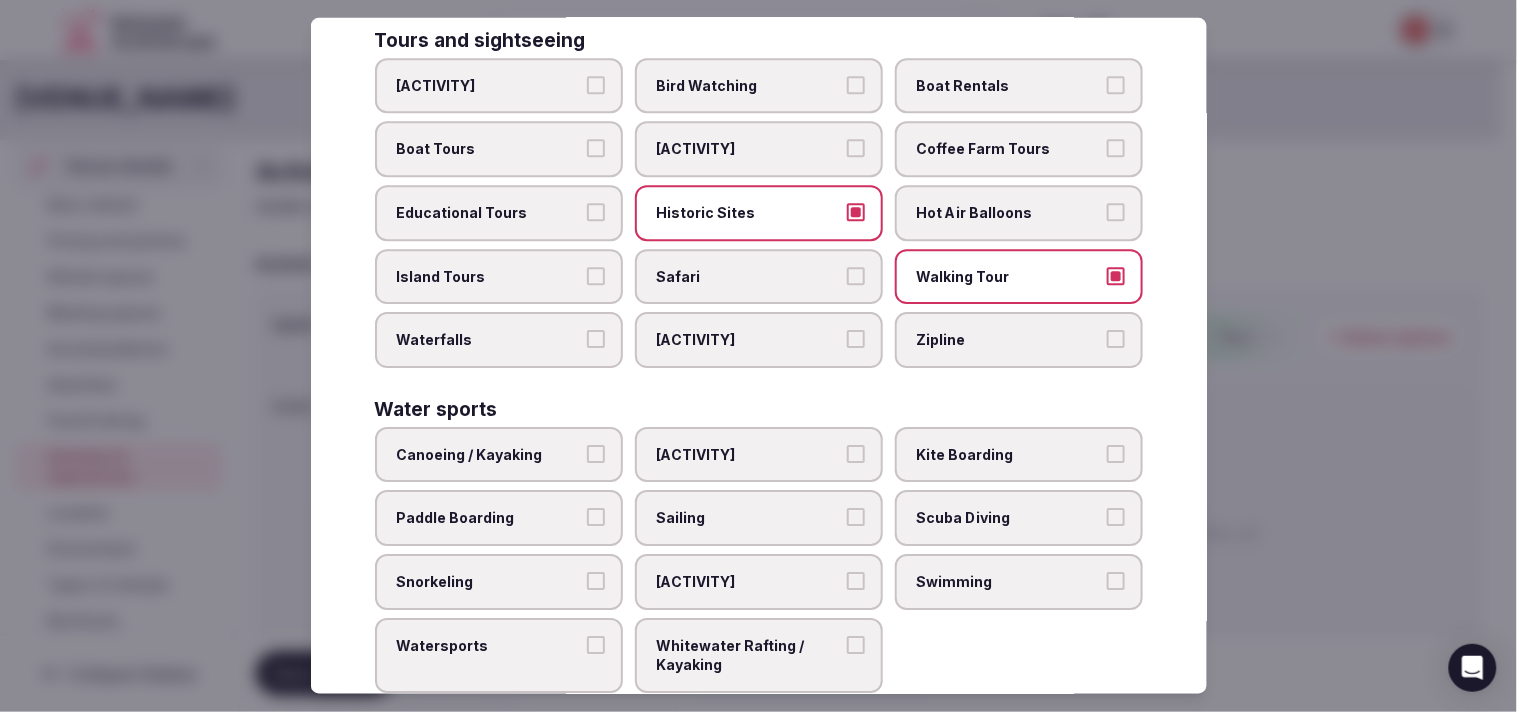 click on "Swimming" at bounding box center (1116, 581) 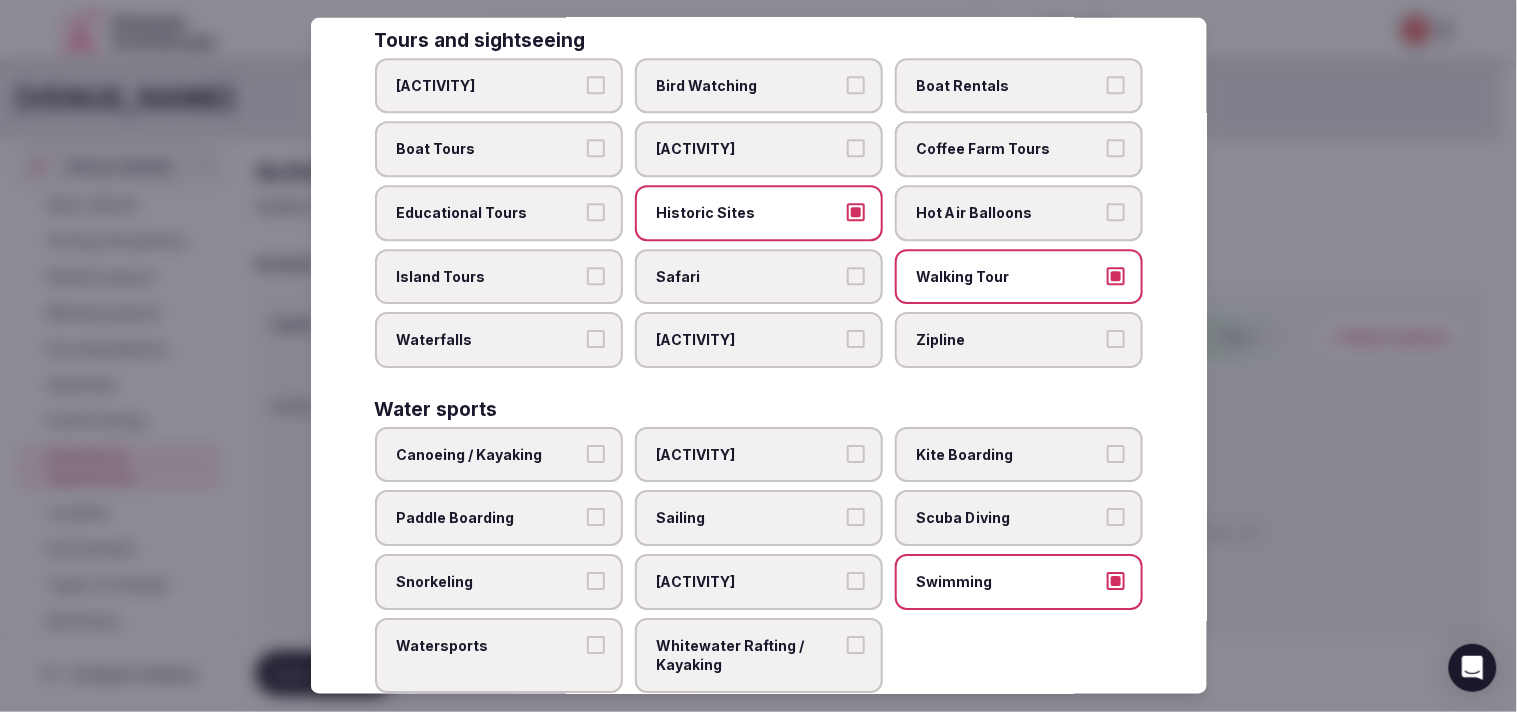 click on "[ACTIVITY] Free Diving Kite Boarding Paddle Boarding Sailing Scuba Diving Snorkeling Surfing Swimming Watersports Whitewater Rafting / Kayaking" at bounding box center [759, 560] 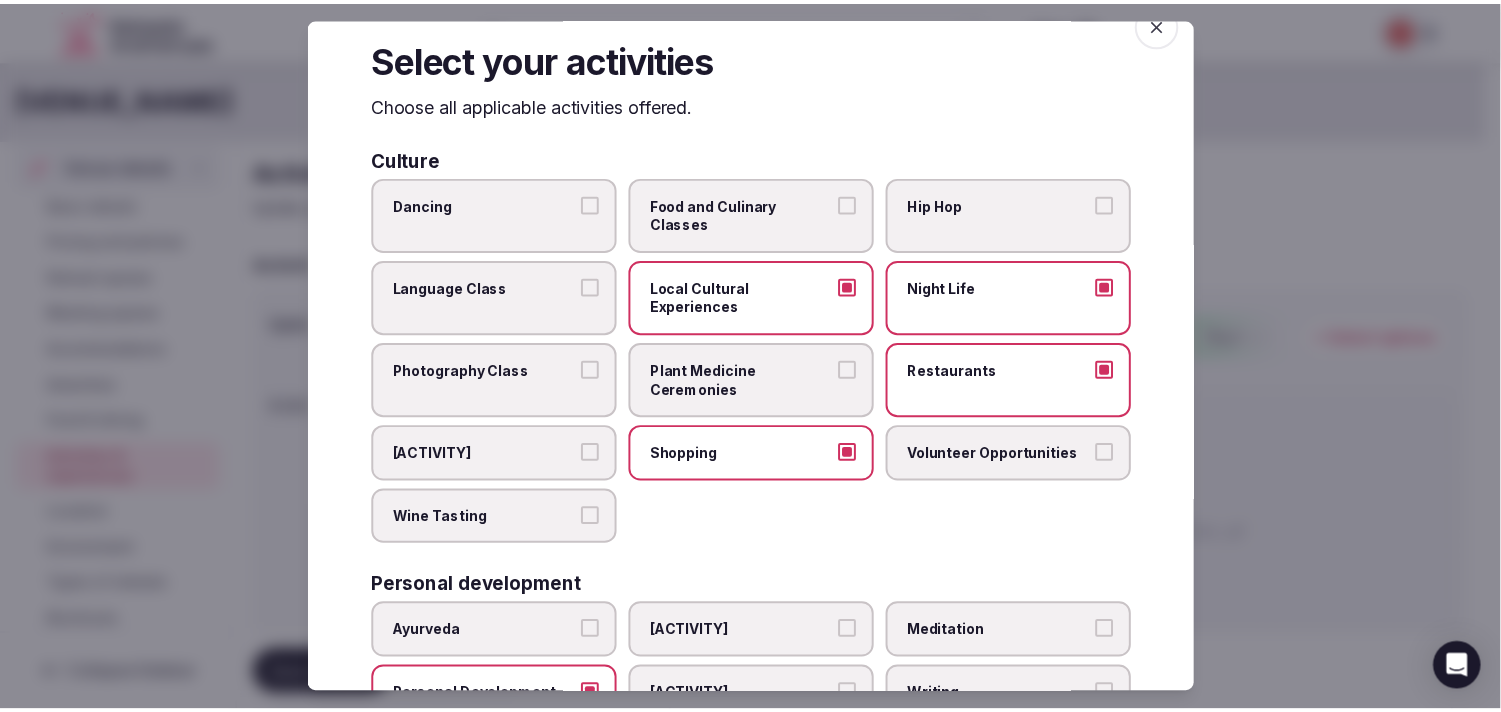 scroll, scrollTop: 0, scrollLeft: 0, axis: both 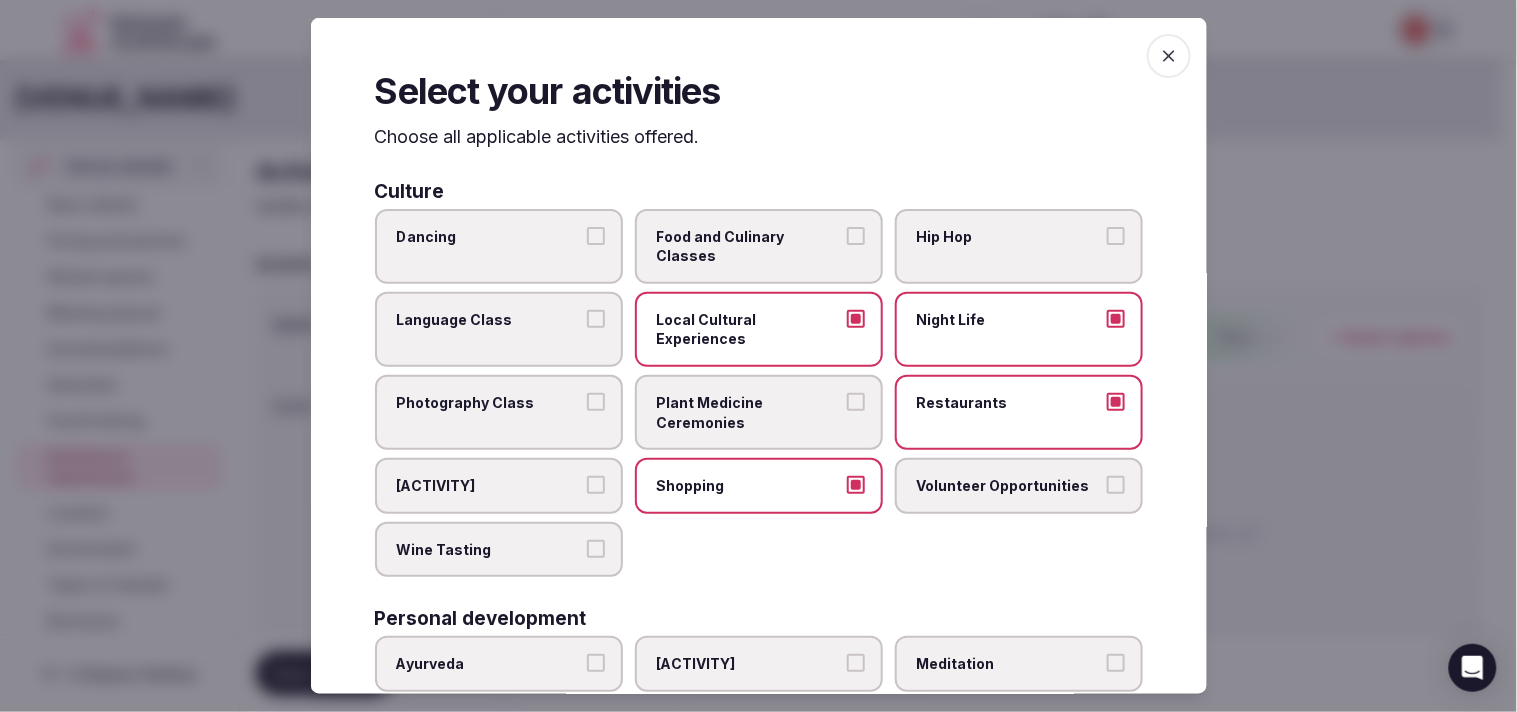 click 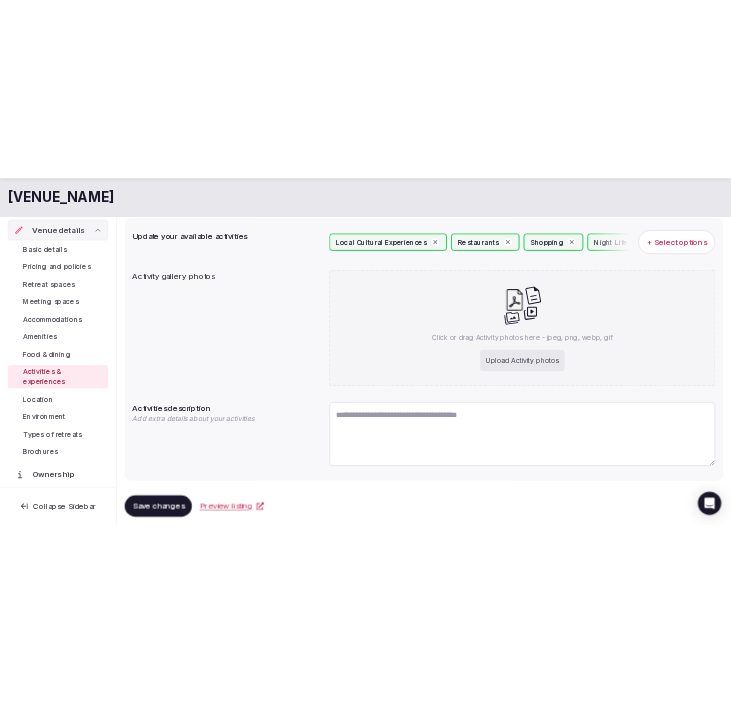 scroll, scrollTop: 222, scrollLeft: 0, axis: vertical 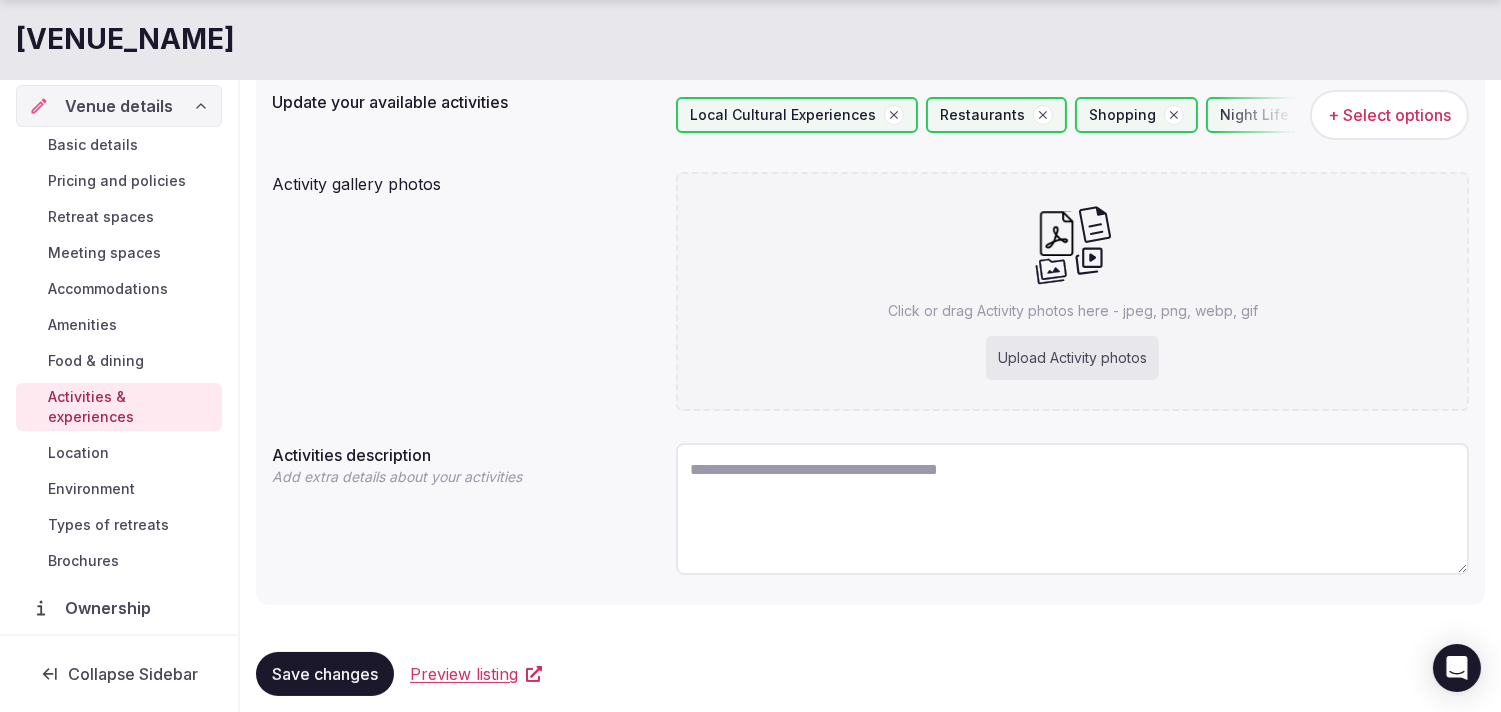 click on "Upload Activity photos" at bounding box center (1072, 358) 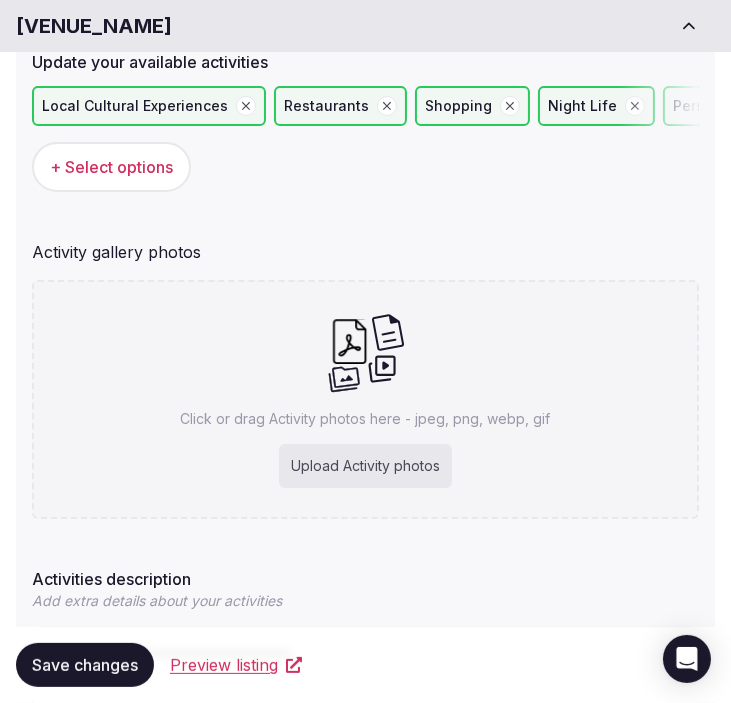 click on "Click or drag Activity photos here - jpeg, png, webp, gif Upload Activity photos" at bounding box center [365, 399] 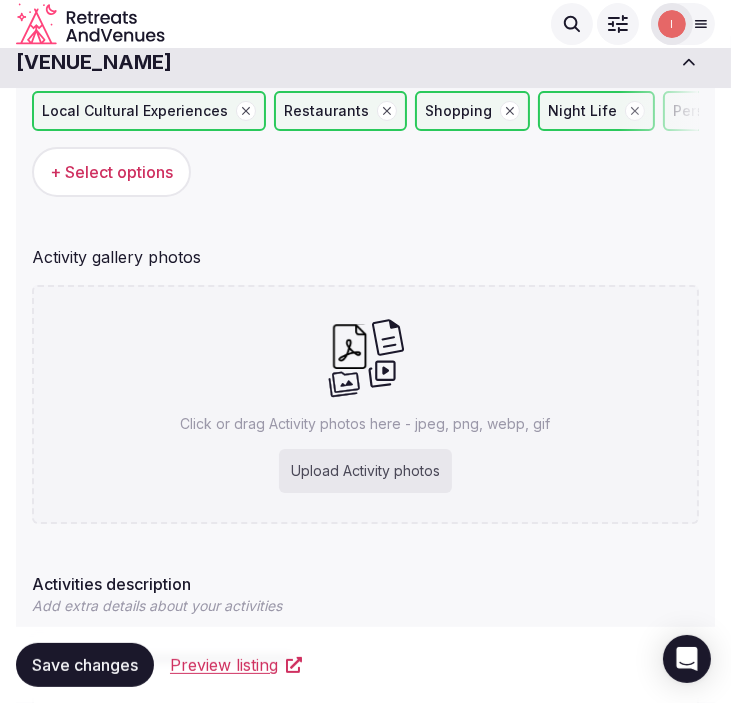 scroll, scrollTop: 204, scrollLeft: 0, axis: vertical 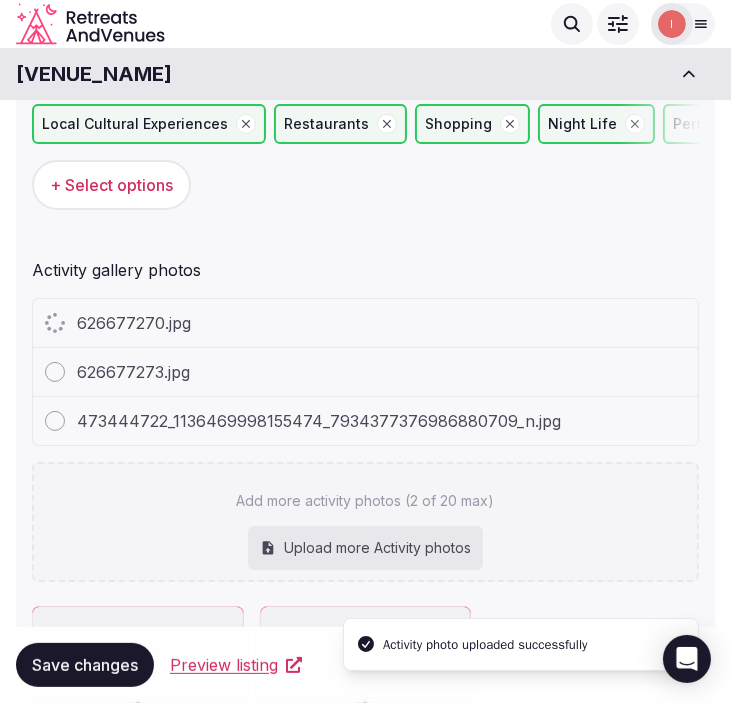 click on "473444722_1136469998155474_7934377376986880709_n.jpg" at bounding box center [319, 421] 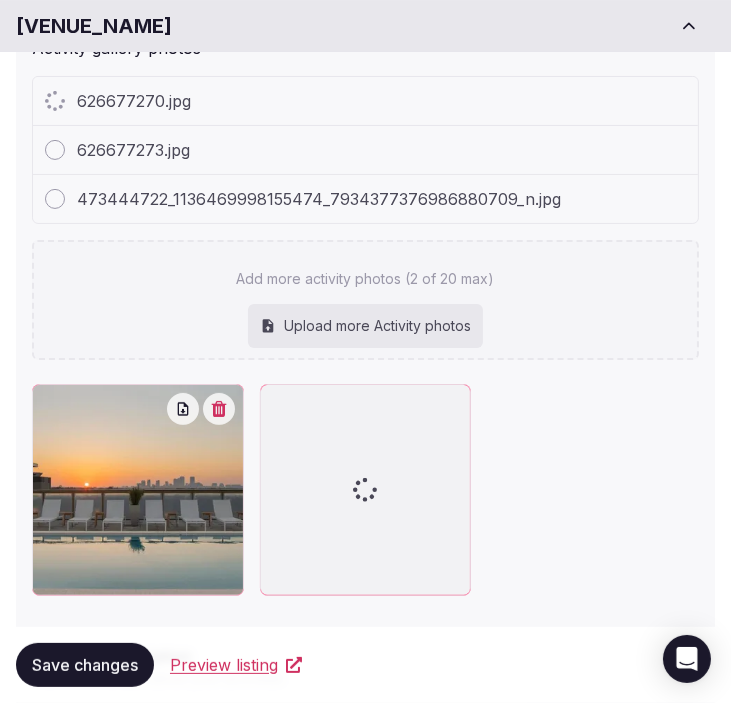 scroll, scrollTop: 537, scrollLeft: 0, axis: vertical 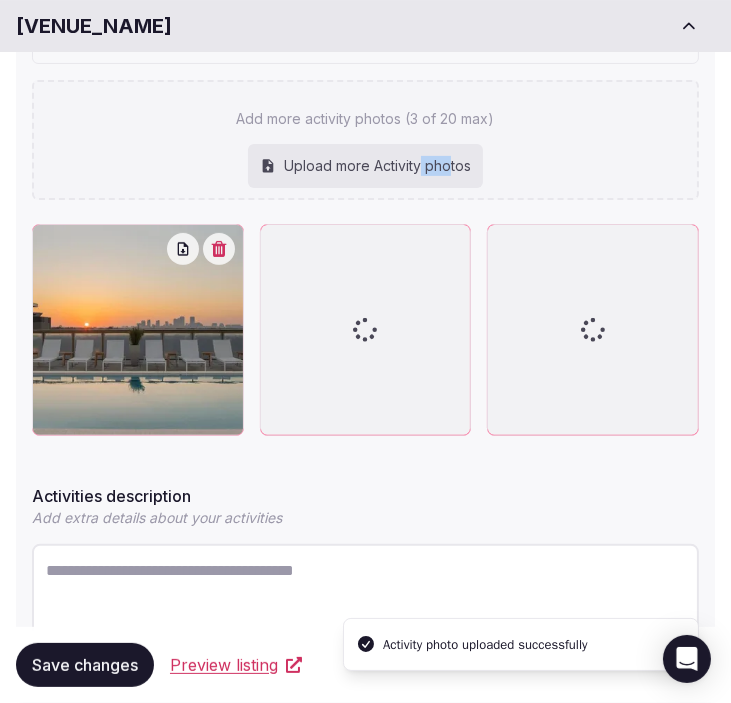 drag, startPoint x: 443, startPoint y: 195, endPoint x: 418, endPoint y: 166, distance: 38.28838 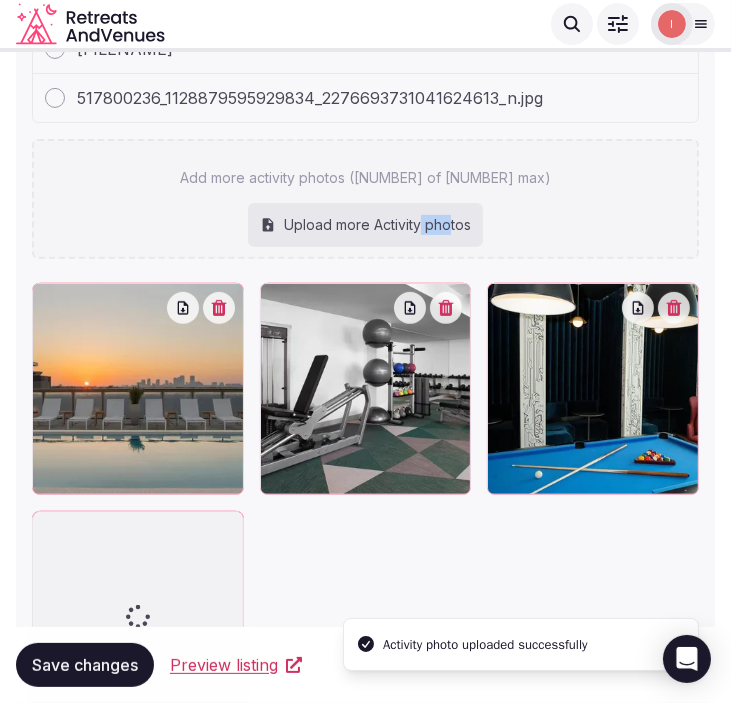 scroll, scrollTop: 537, scrollLeft: 0, axis: vertical 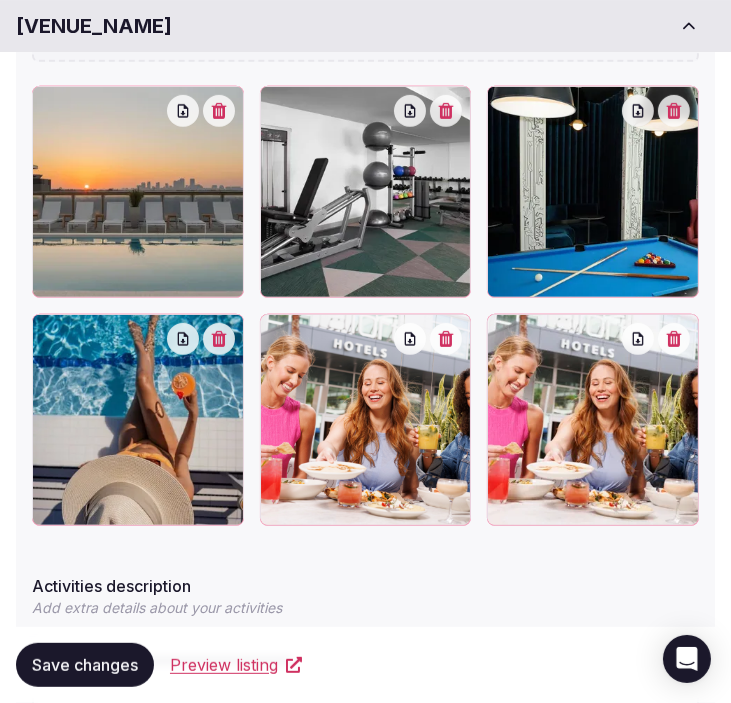click 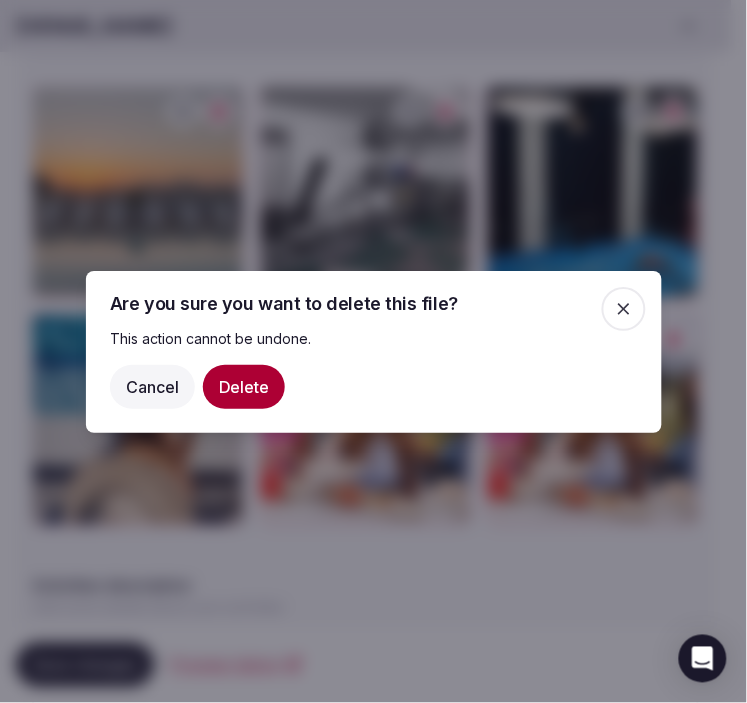 click on "Delete" at bounding box center (244, 386) 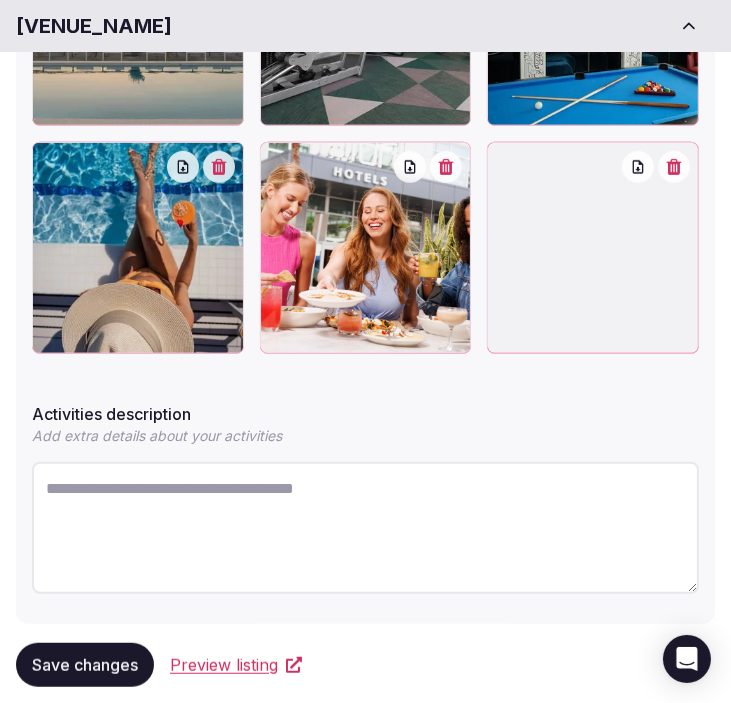 scroll, scrollTop: 1082, scrollLeft: 0, axis: vertical 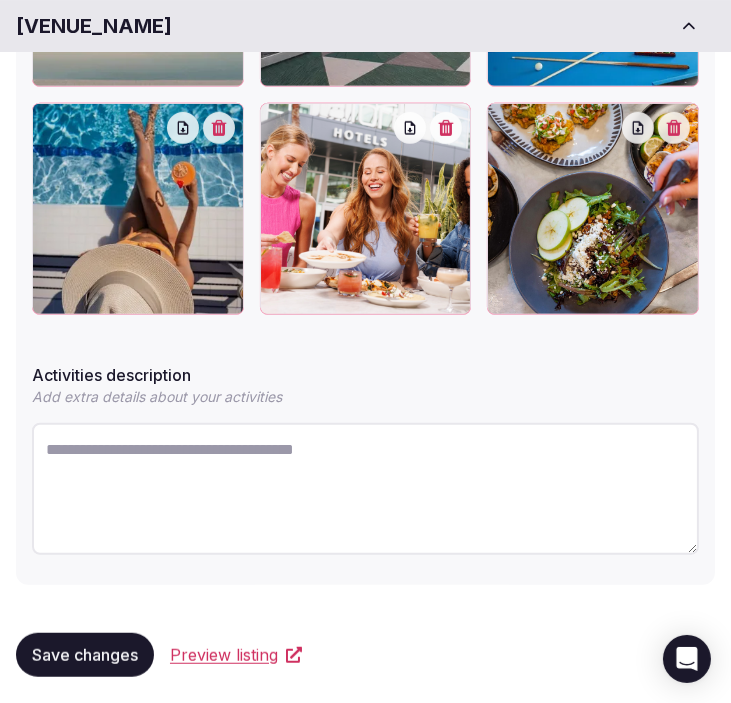 click at bounding box center (365, 489) 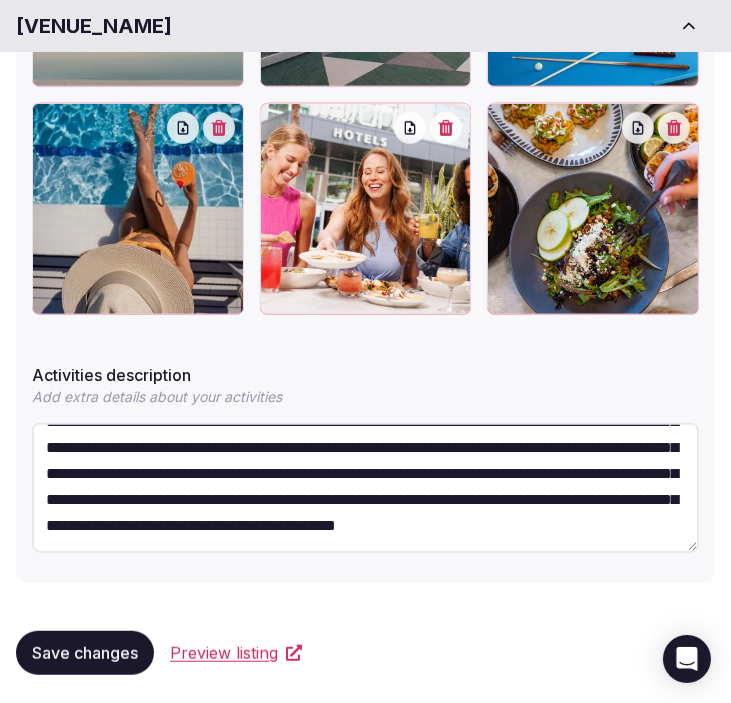 scroll, scrollTop: 130, scrollLeft: 0, axis: vertical 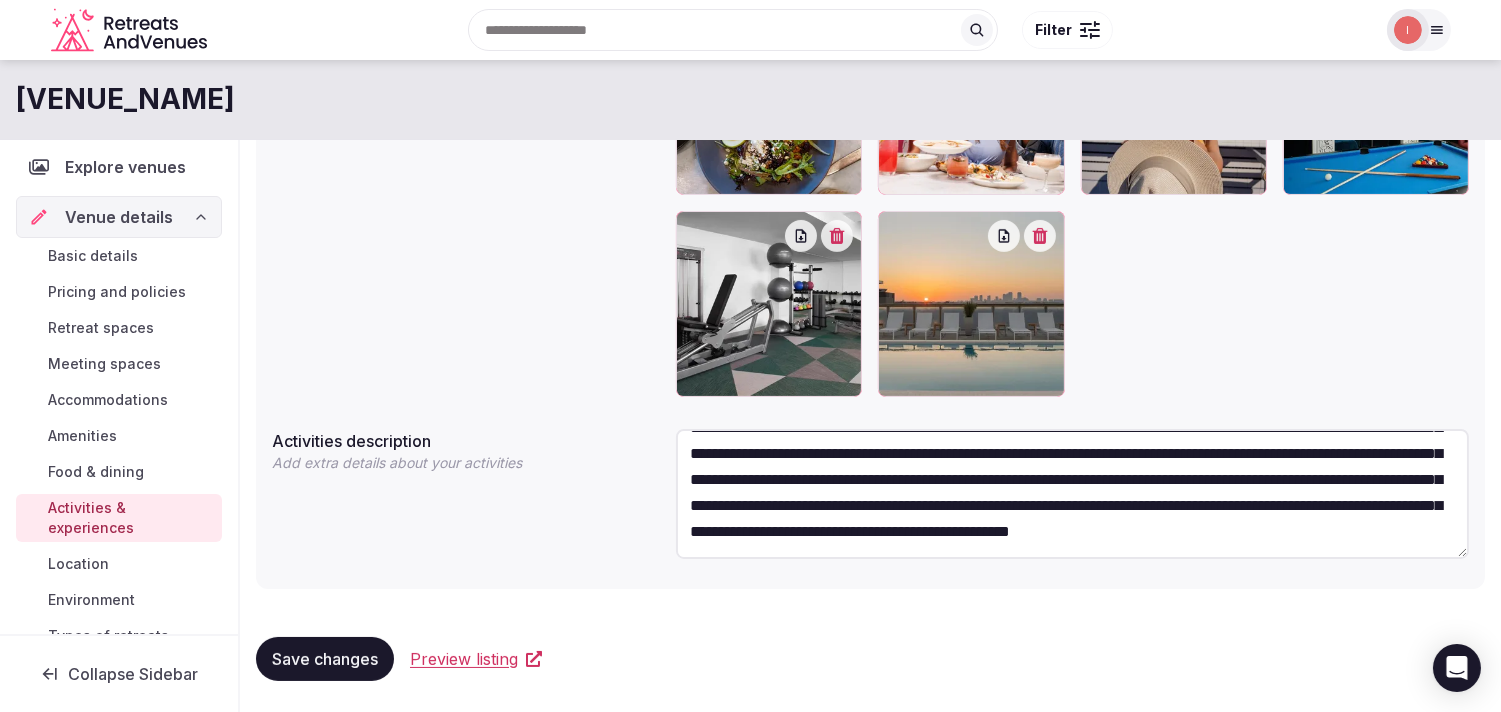 click on "Save changes" at bounding box center [325, 659] 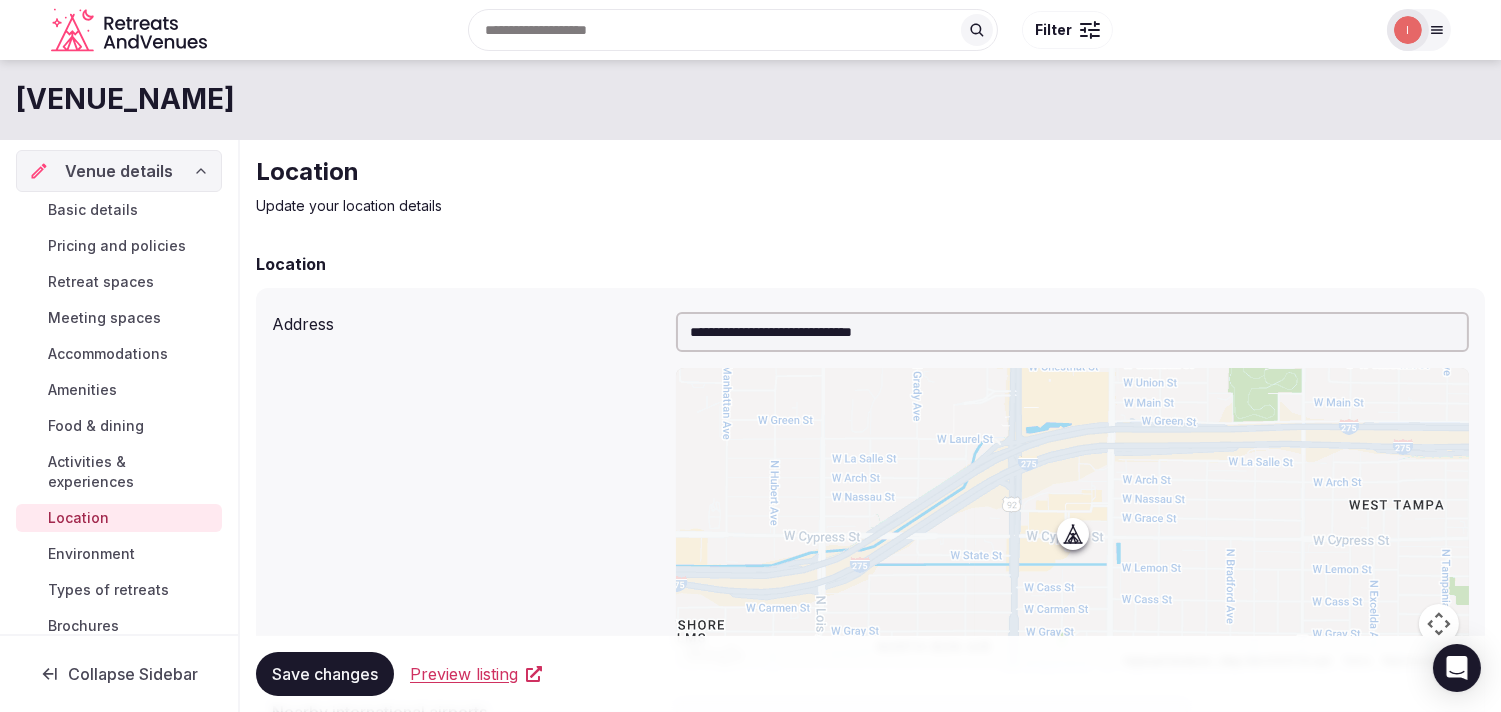 scroll, scrollTop: 281, scrollLeft: 0, axis: vertical 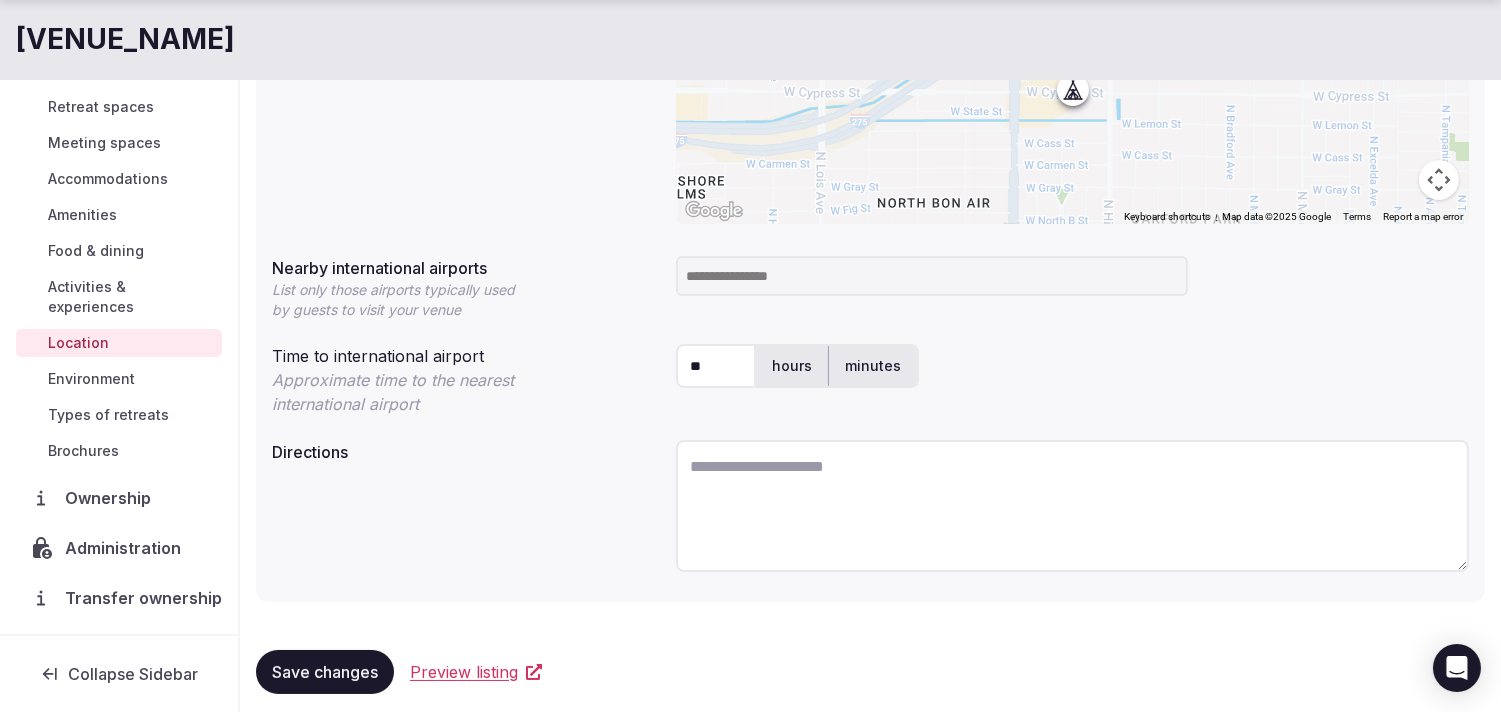 click at bounding box center (932, 276) 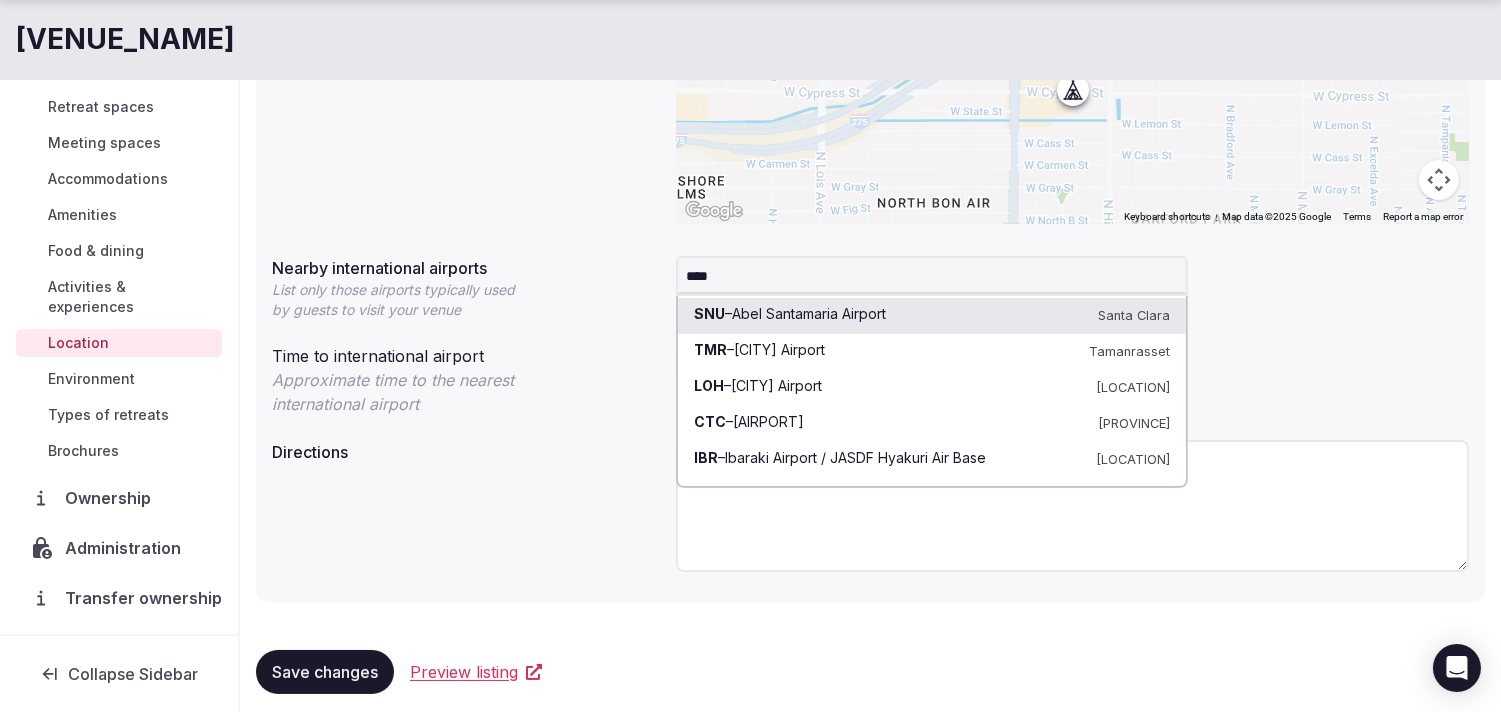 type on "*****" 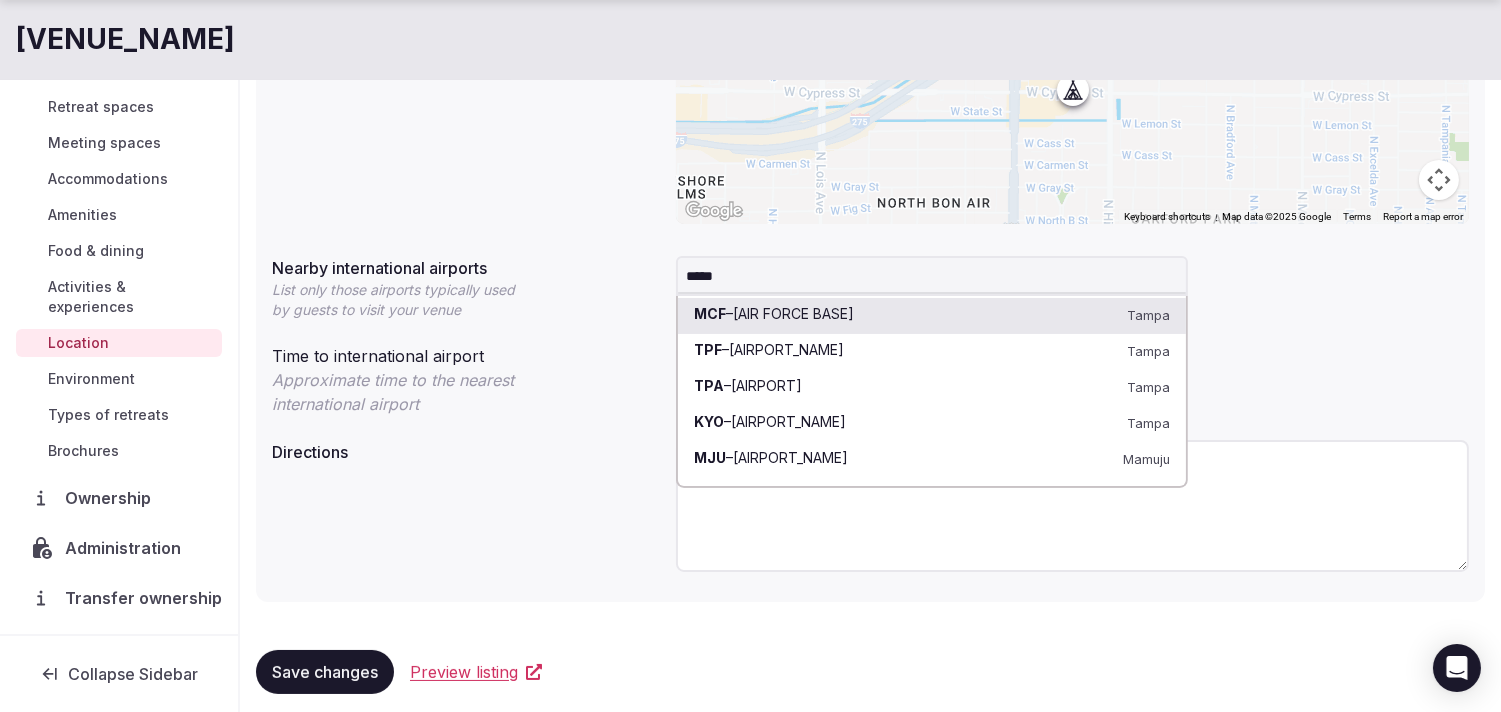 type 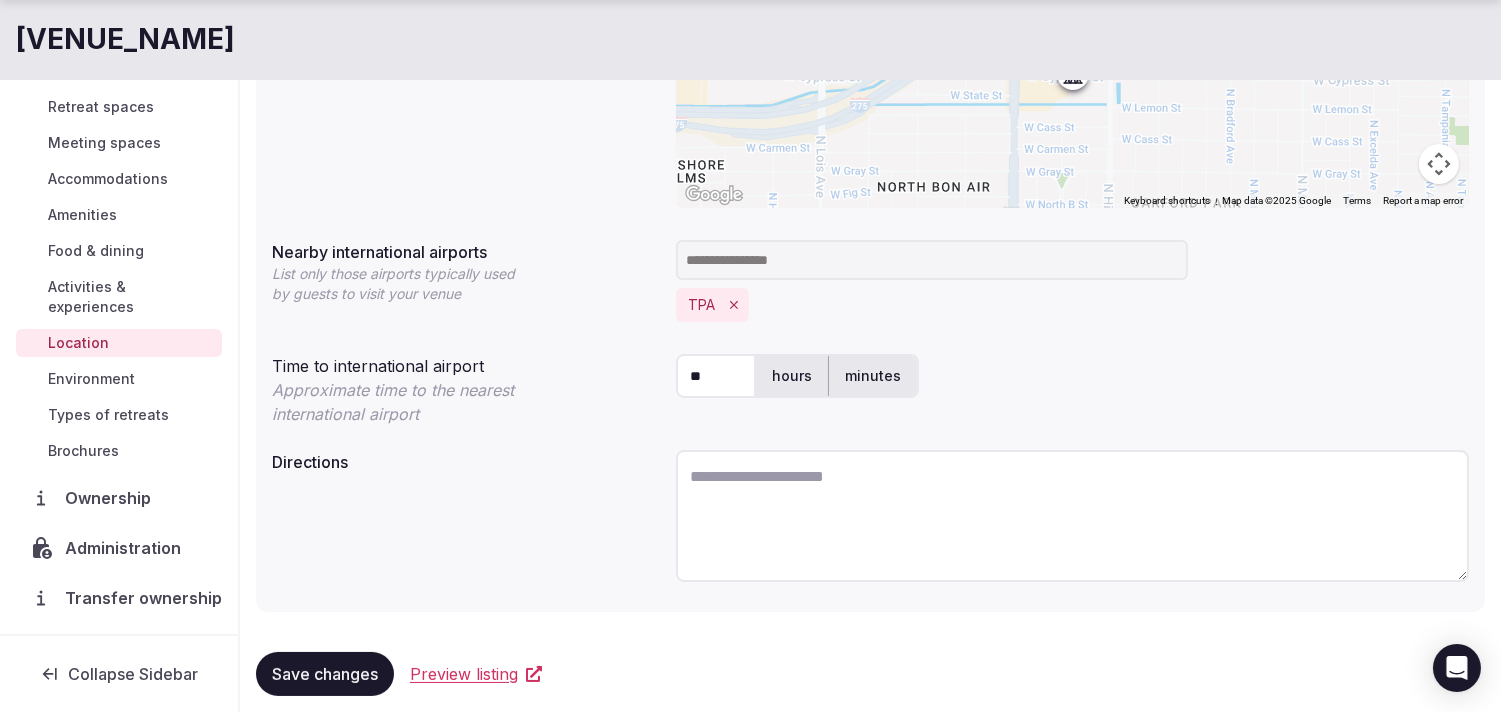 scroll, scrollTop: 482, scrollLeft: 0, axis: vertical 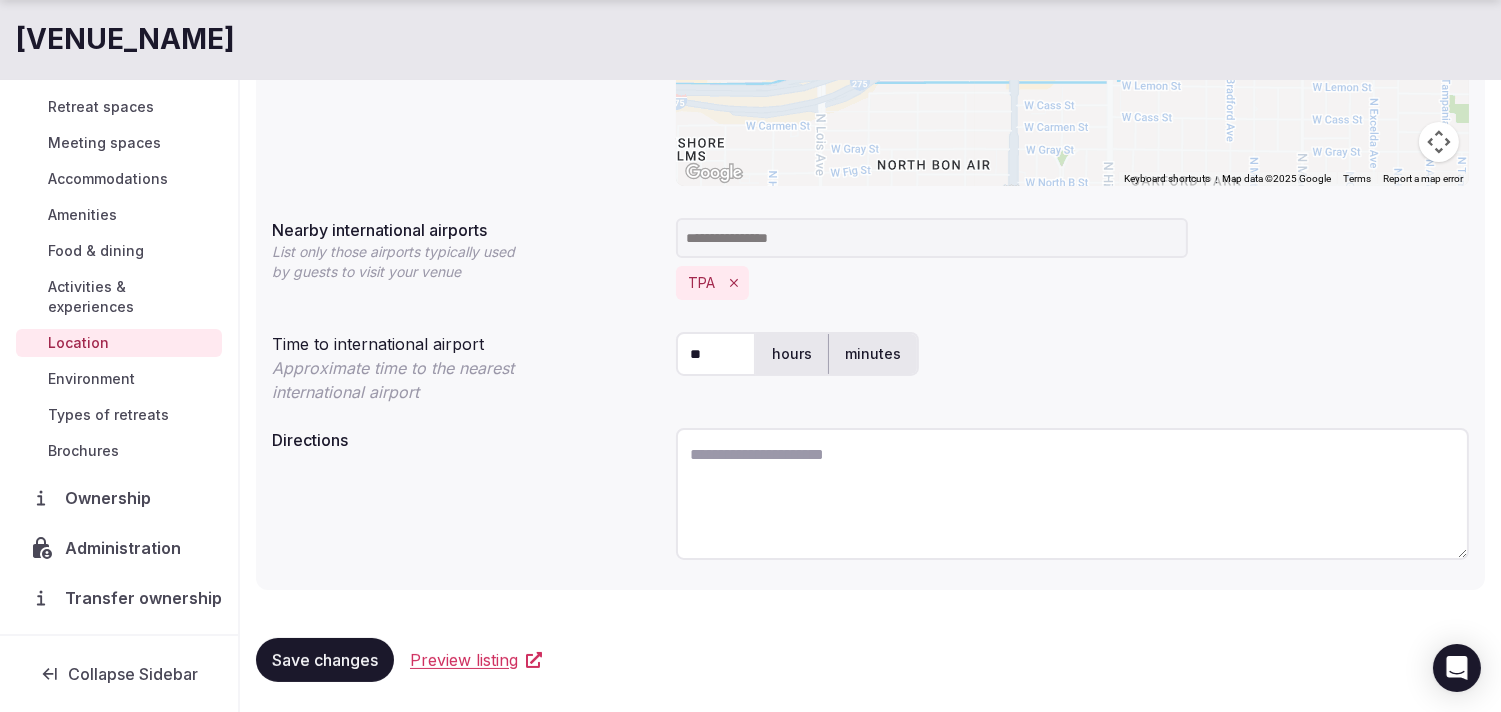 click on "Save changes" at bounding box center (325, 660) 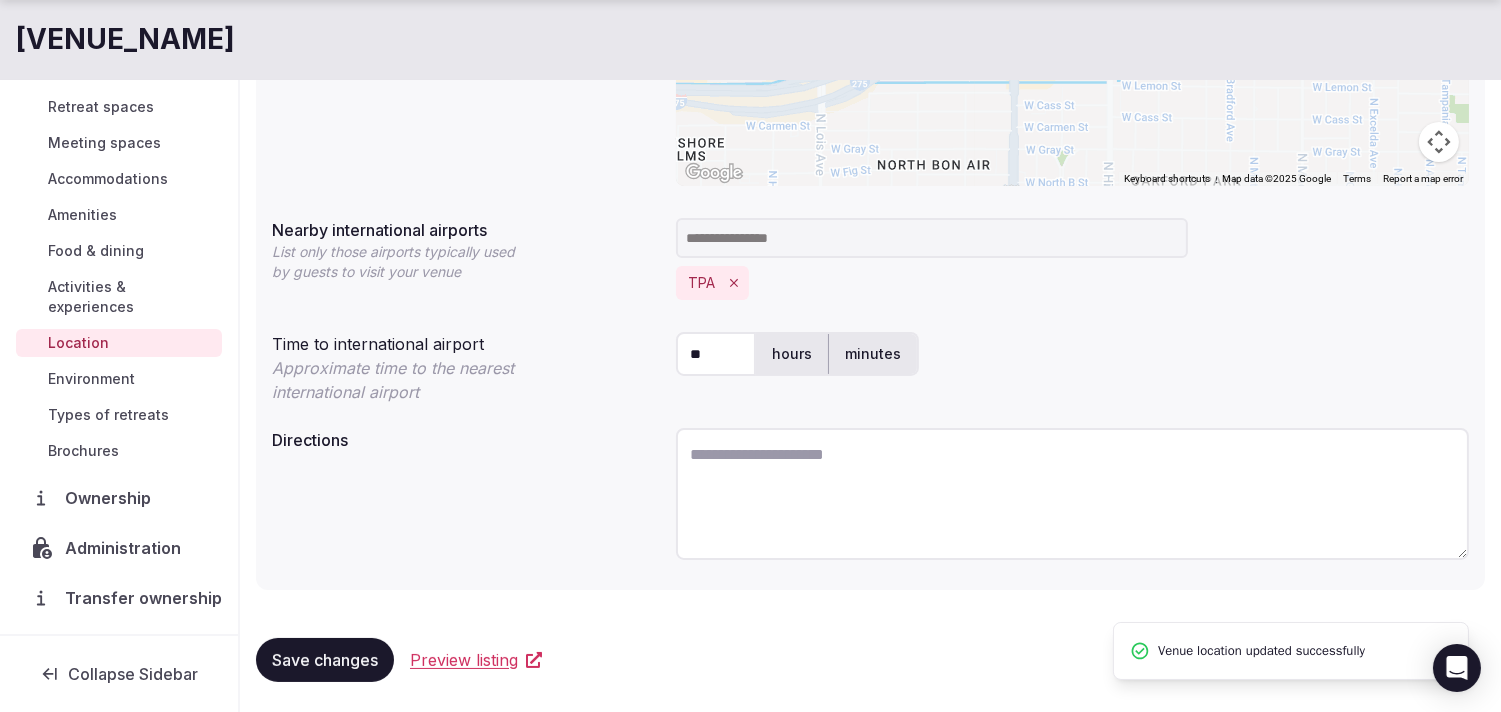 click on "Environment" at bounding box center [91, 379] 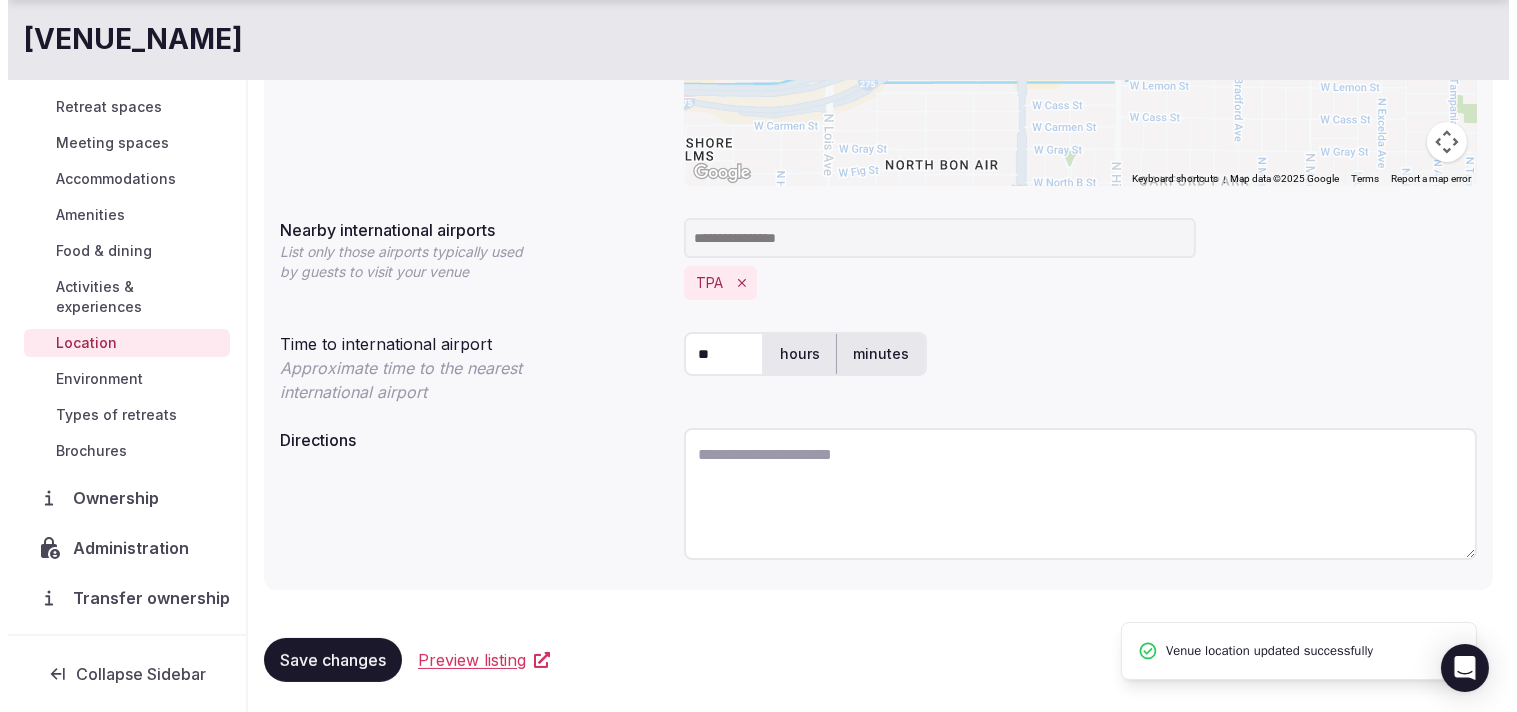 scroll, scrollTop: 0, scrollLeft: 0, axis: both 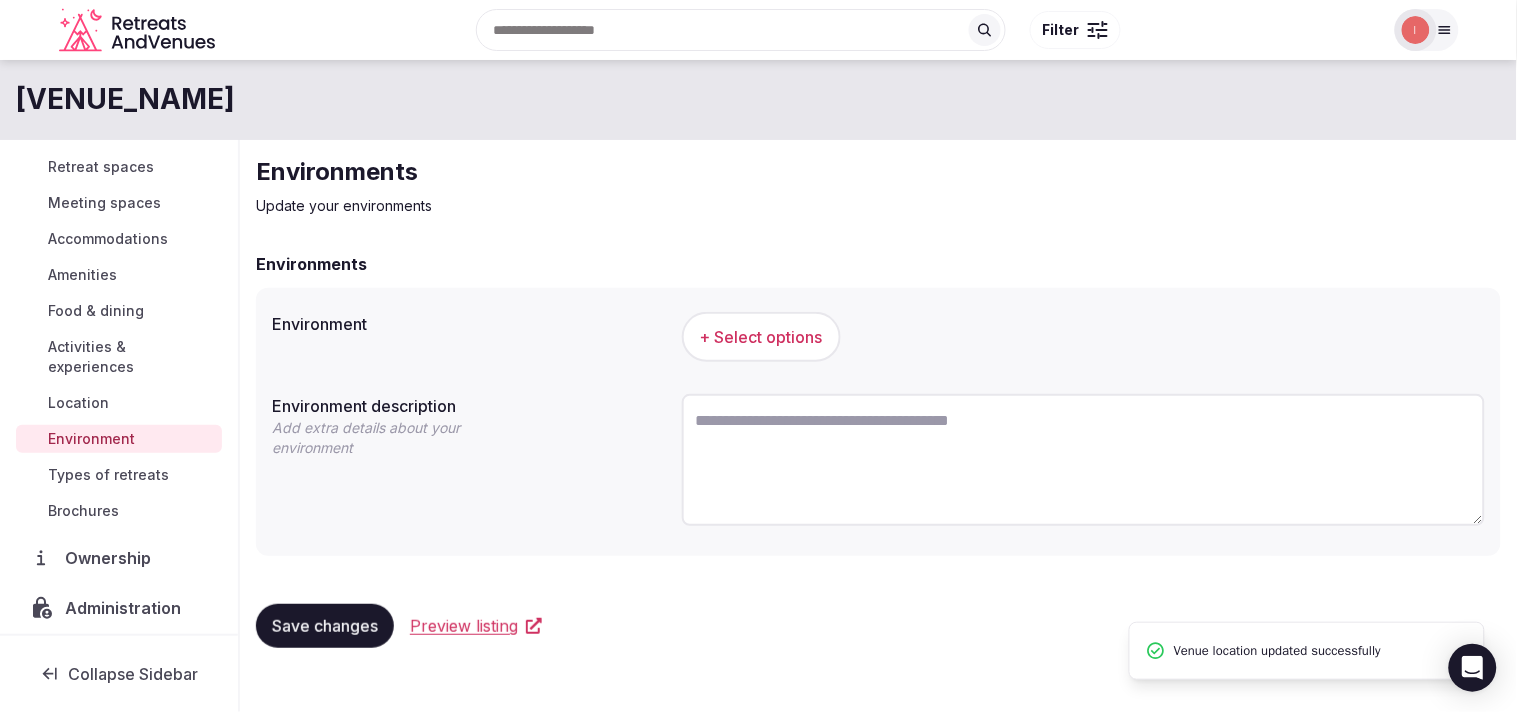 click on "+ Select options" at bounding box center [761, 337] 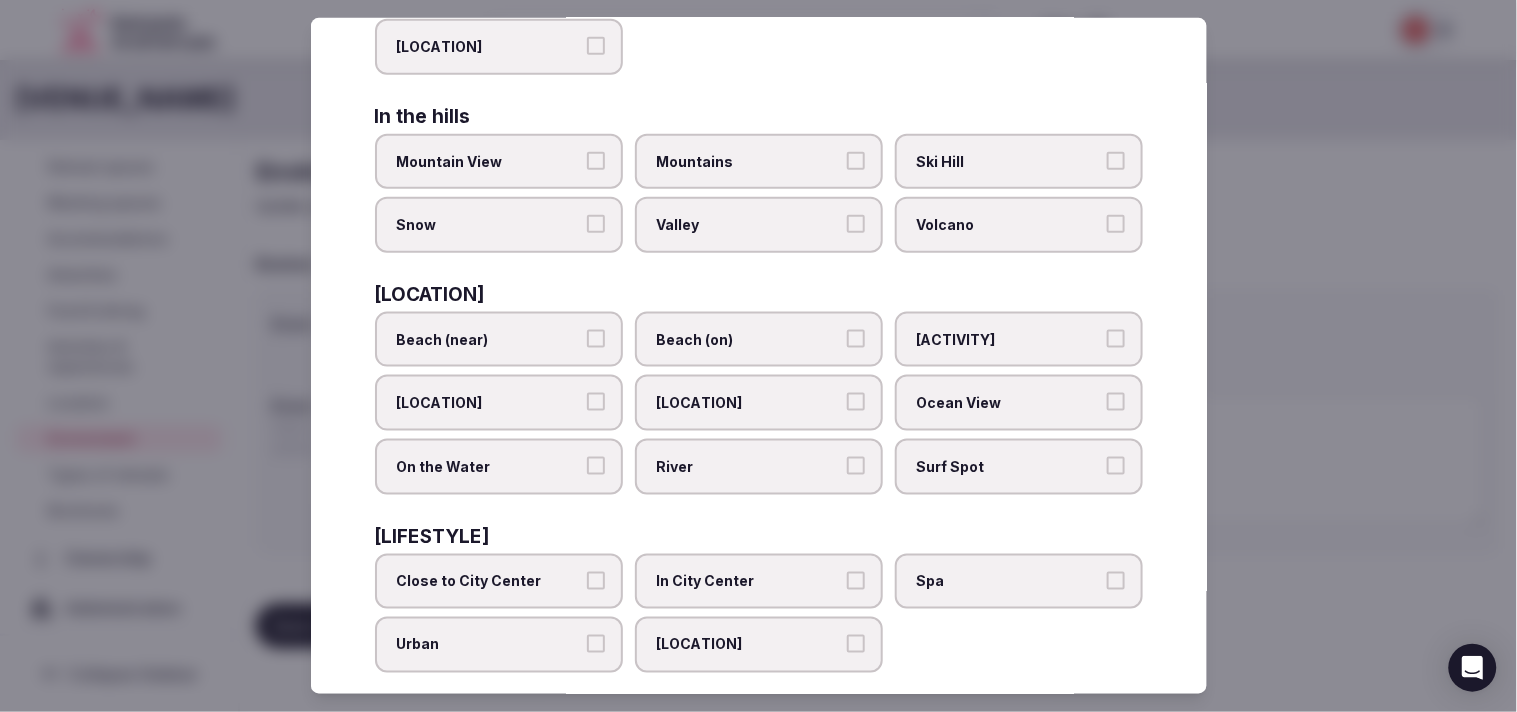 scroll, scrollTop: 447, scrollLeft: 0, axis: vertical 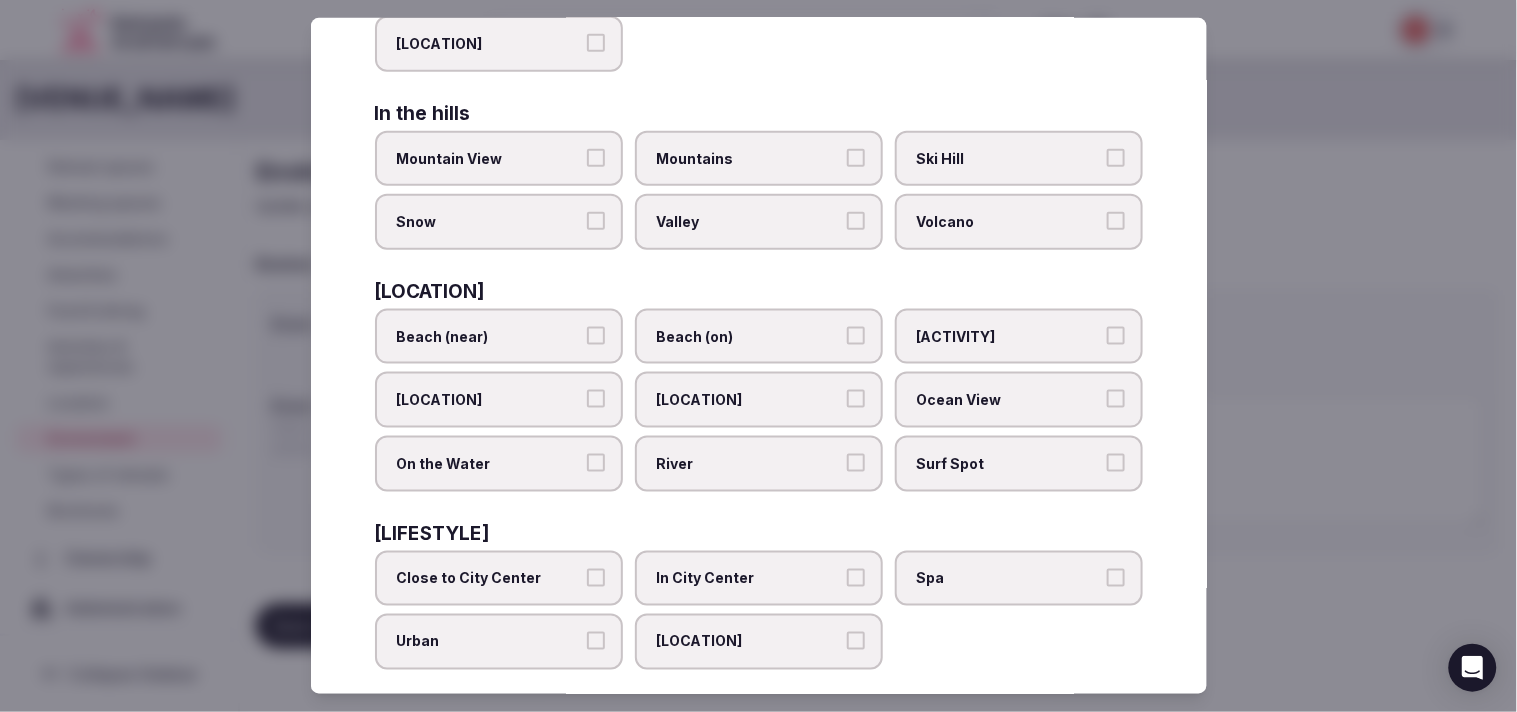 click on "Urban" at bounding box center (489, 642) 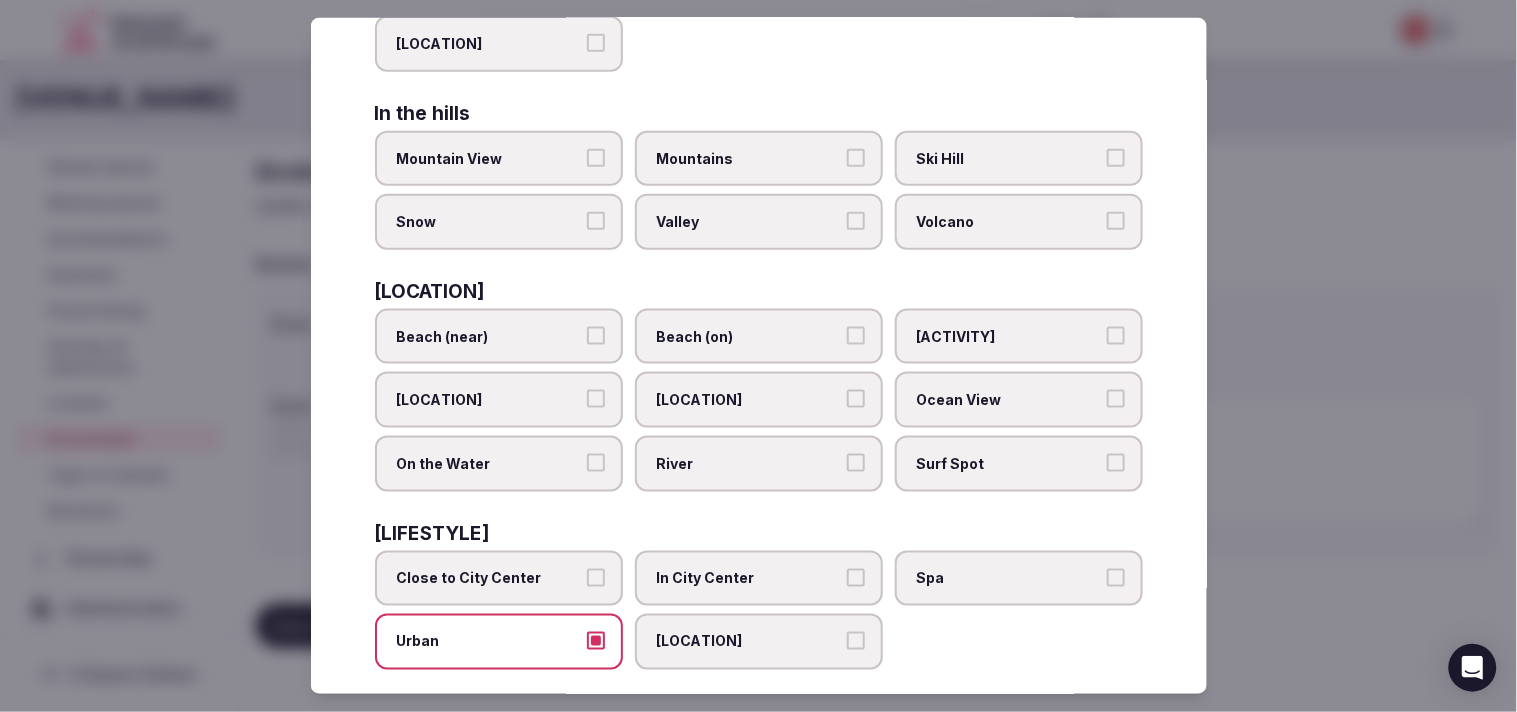 click on "Close to City Center" at bounding box center (499, 578) 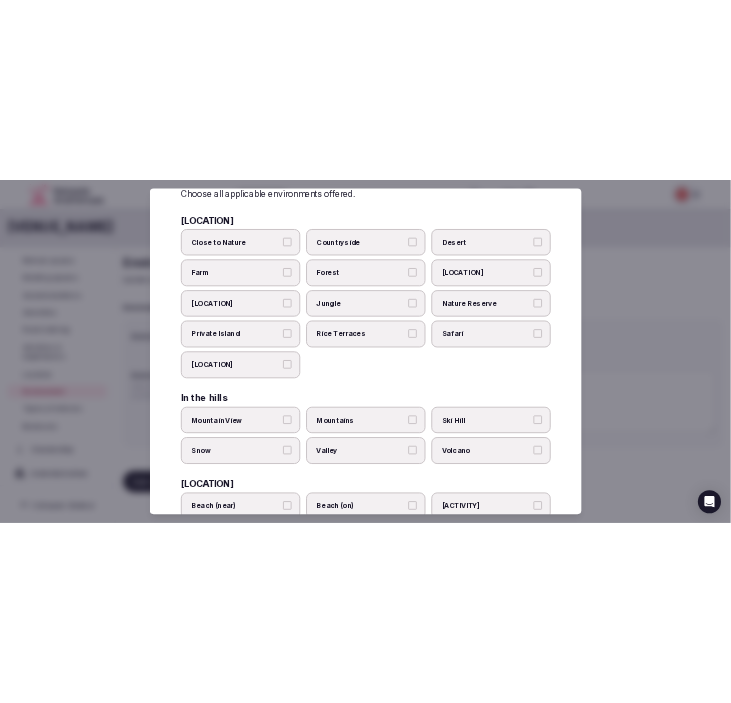 scroll, scrollTop: 0, scrollLeft: 0, axis: both 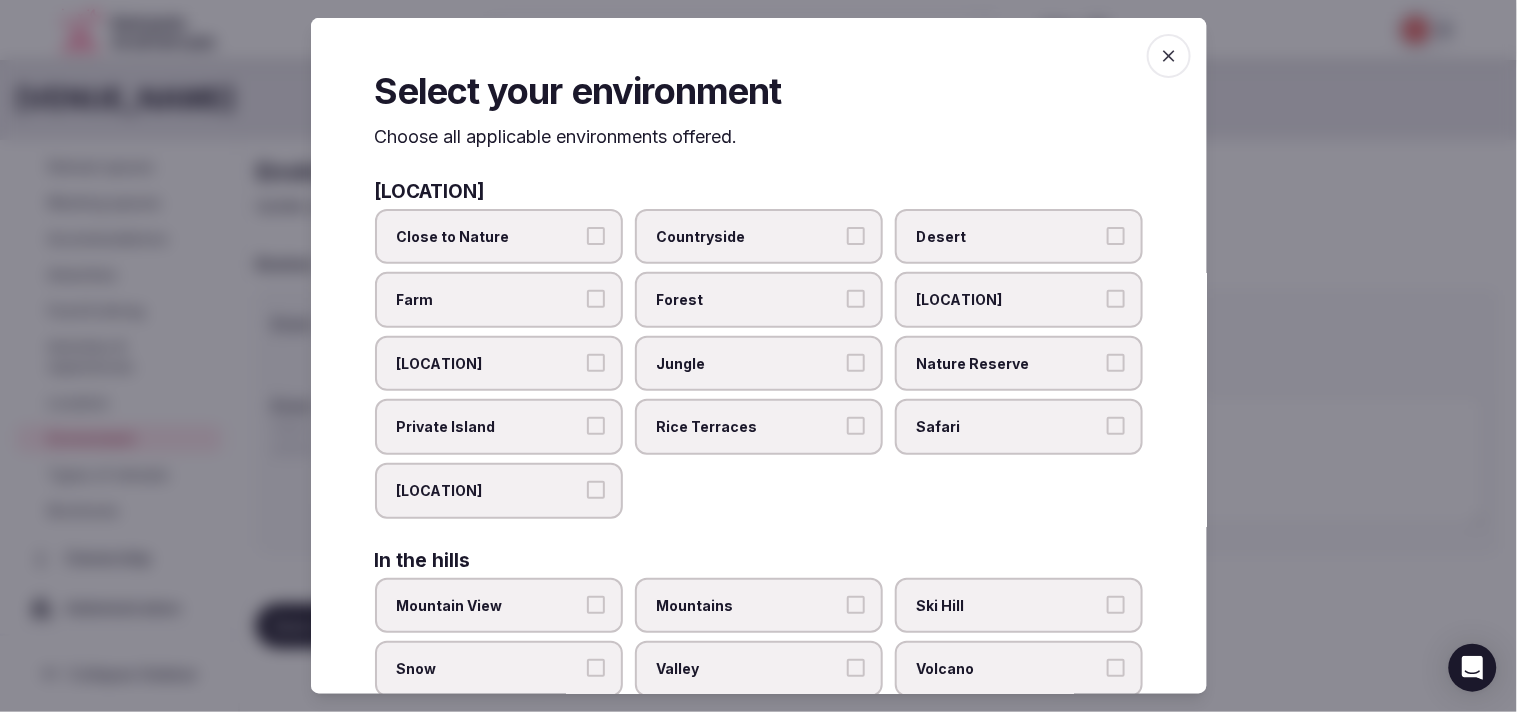 click at bounding box center (1169, 56) 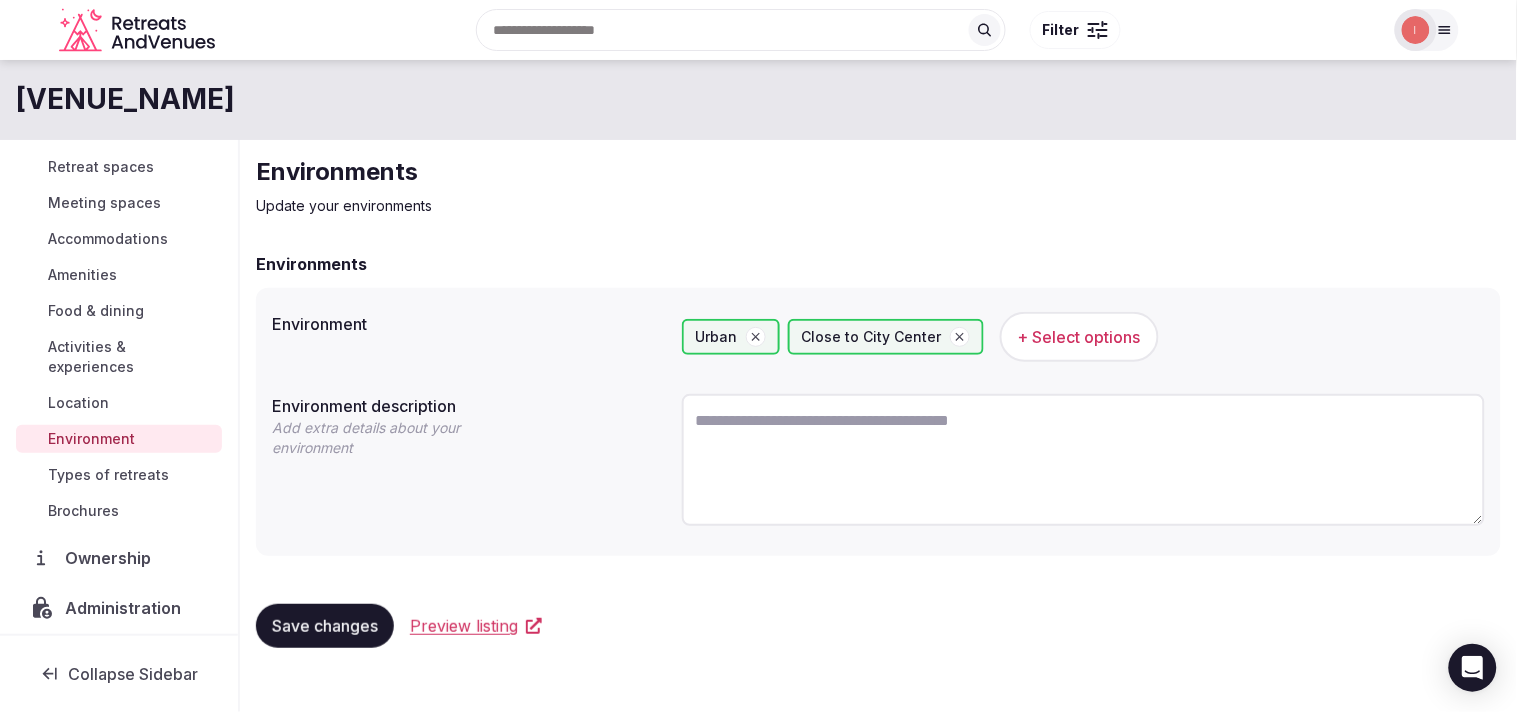 click on "Save changes" at bounding box center (325, 626) 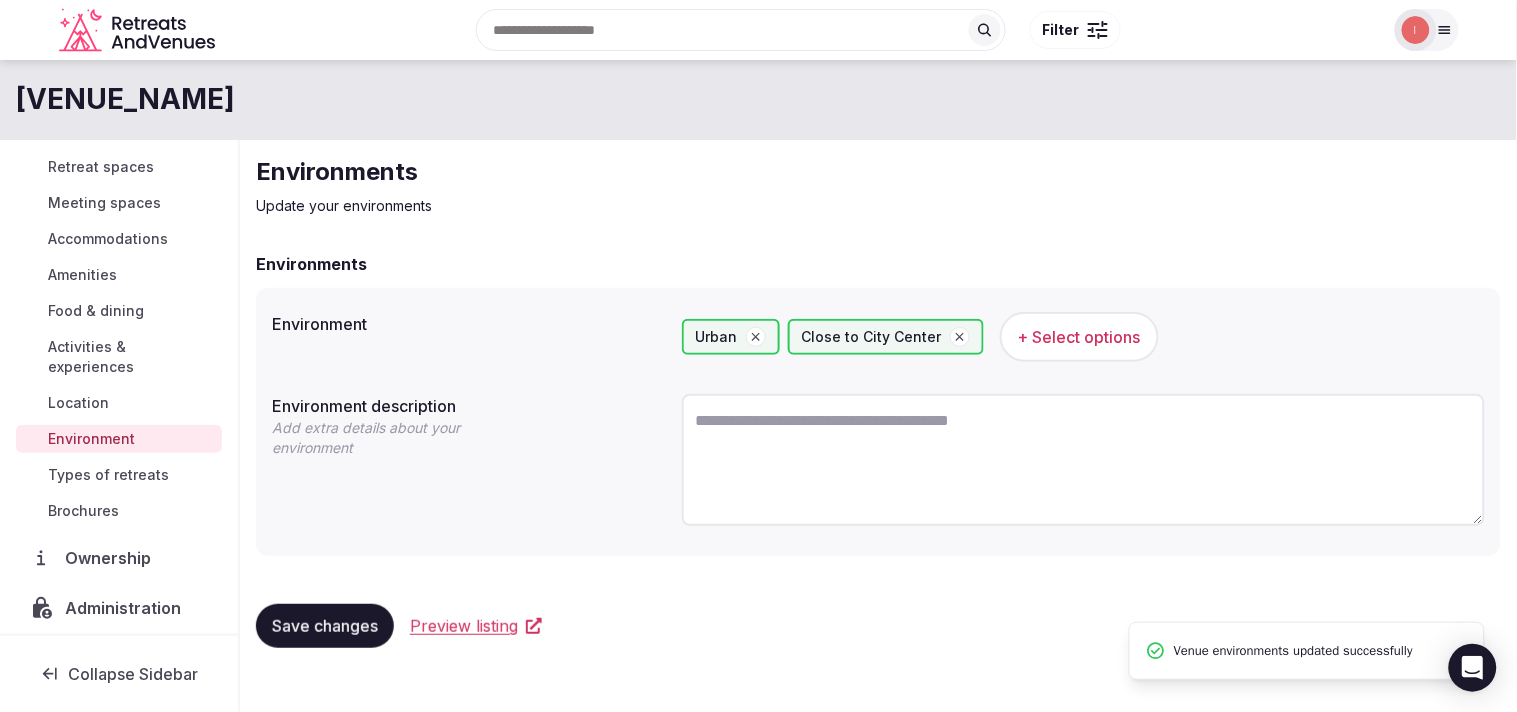 click on "Types of retreats" at bounding box center [108, 475] 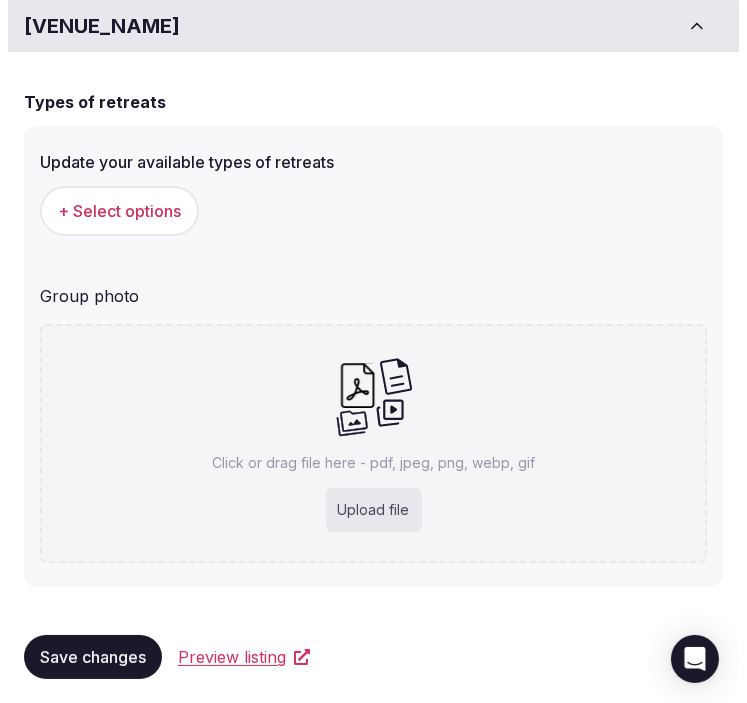 scroll, scrollTop: 127, scrollLeft: 0, axis: vertical 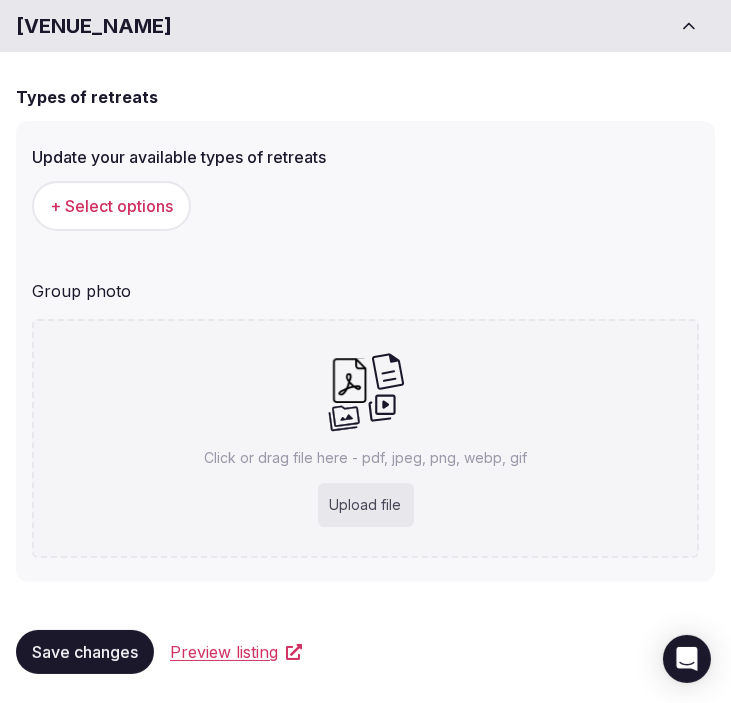 click on "+ Select options" at bounding box center (111, 206) 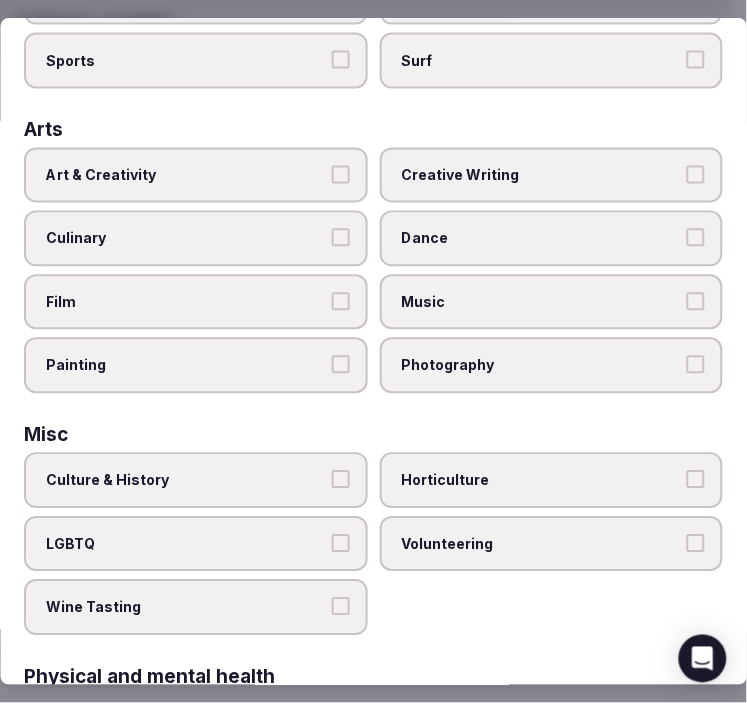scroll, scrollTop: 444, scrollLeft: 0, axis: vertical 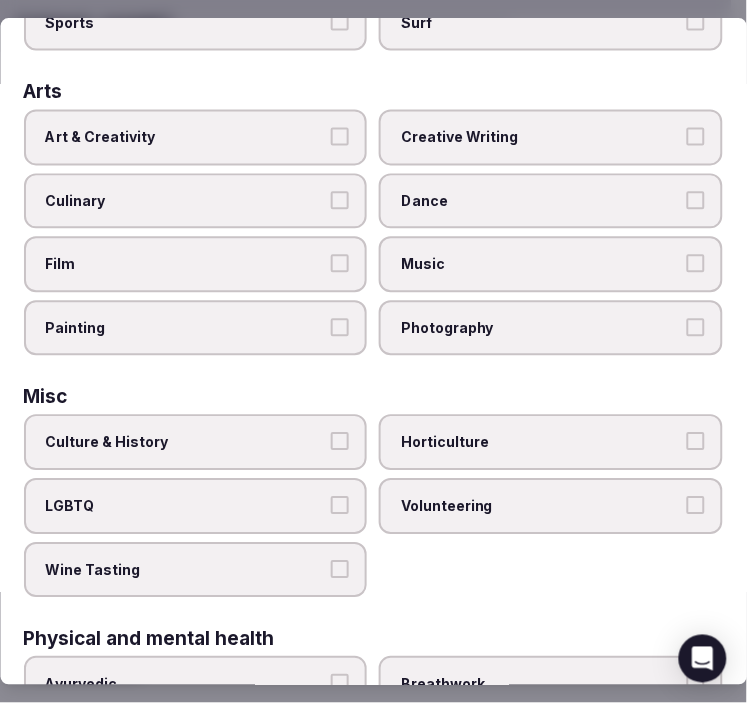 drag, startPoint x: 328, startPoint y: 132, endPoint x: 325, endPoint y: 151, distance: 19.235384 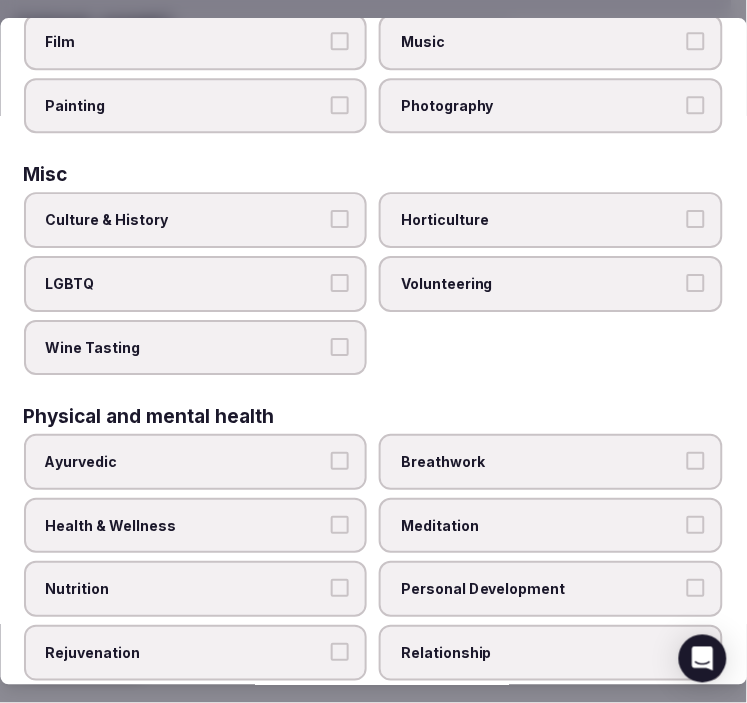 click on "Culture & History" at bounding box center [341, 220] 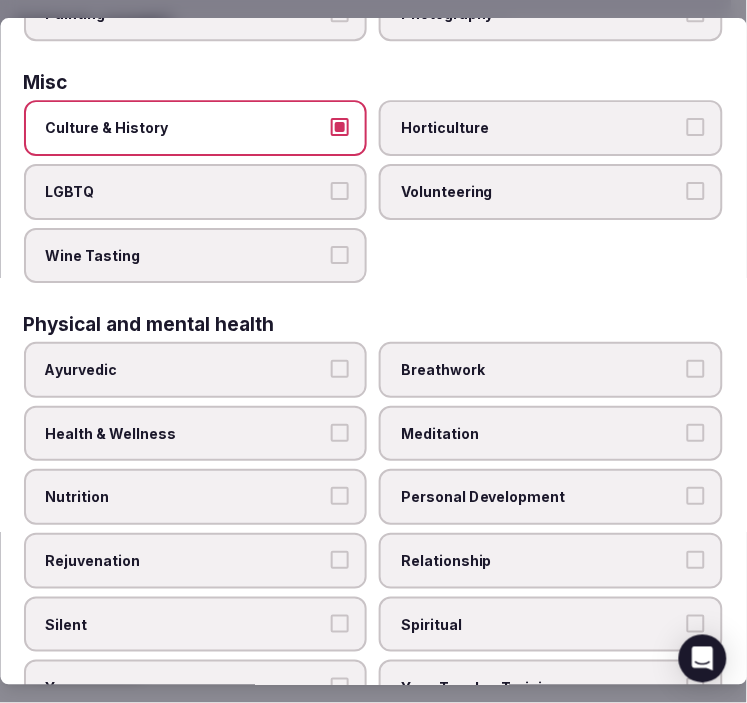 scroll, scrollTop: 888, scrollLeft: 0, axis: vertical 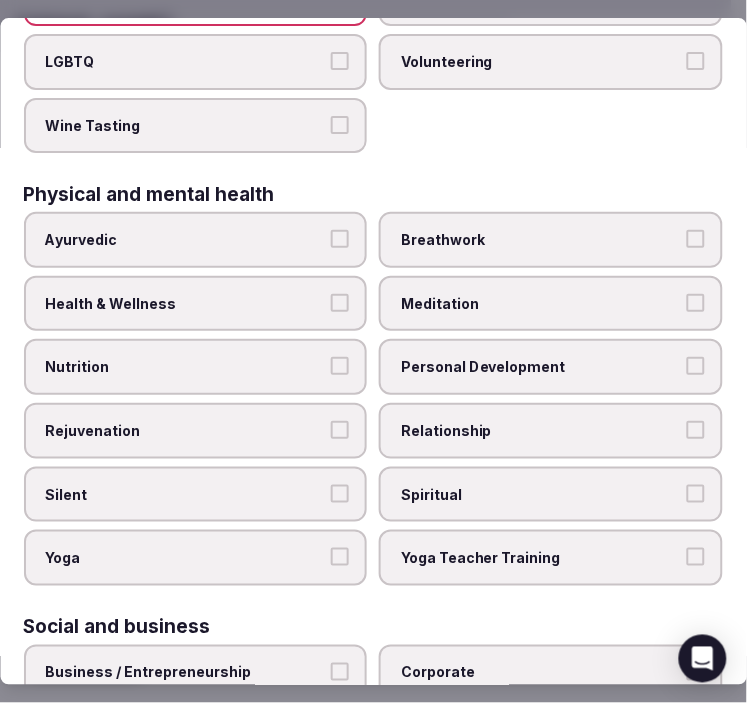 click on "Health & Wellness" at bounding box center [186, 304] 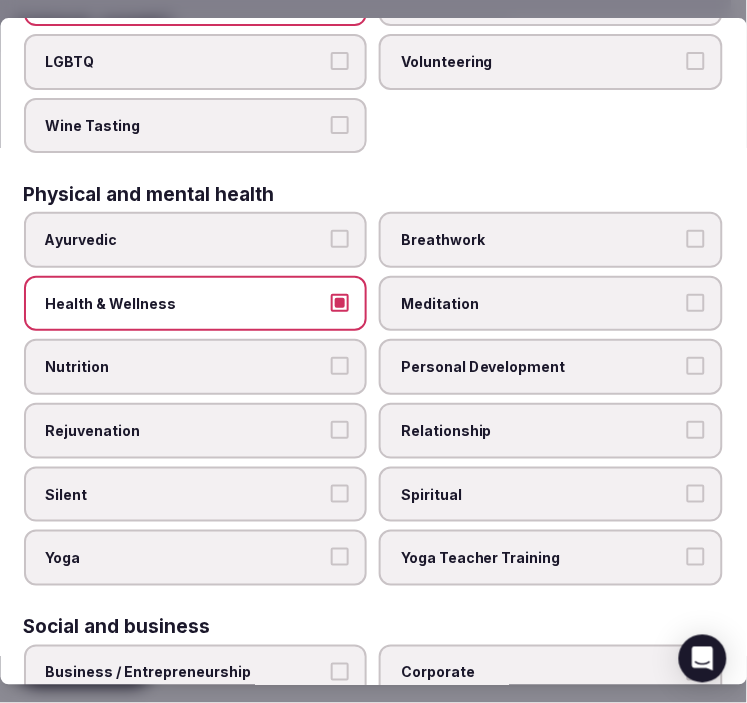 drag, startPoint x: 484, startPoint y: 343, endPoint x: 490, endPoint y: 381, distance: 38.470768 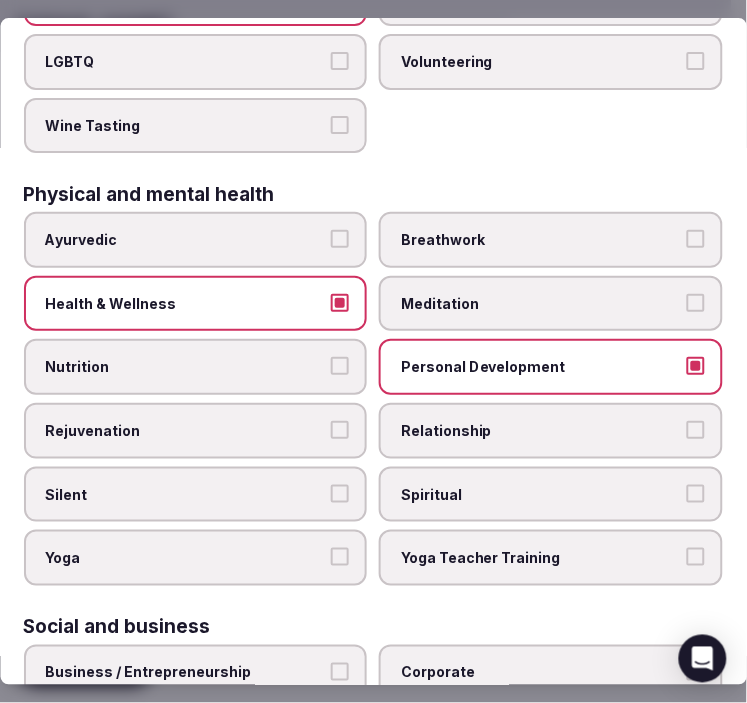 click on "Relationship" at bounding box center [542, 431] 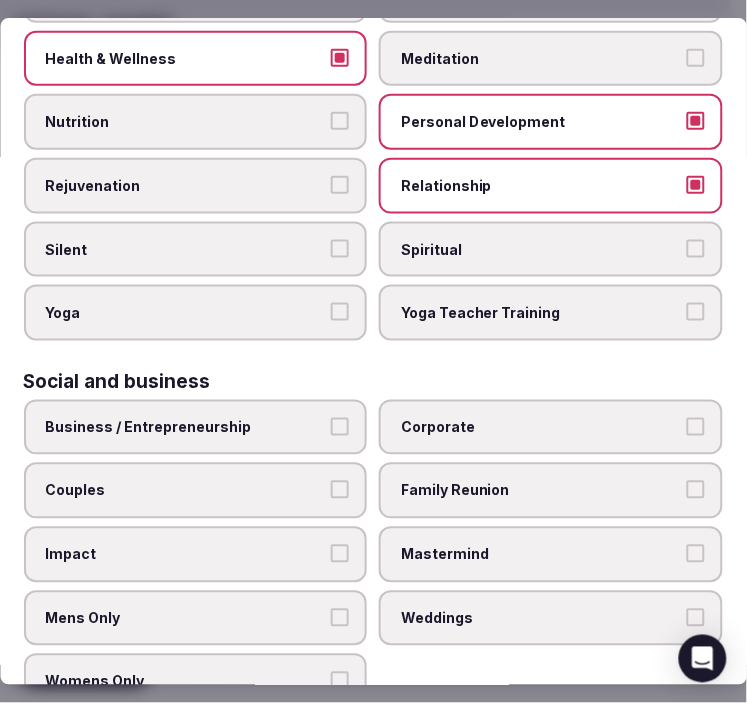 scroll, scrollTop: 1138, scrollLeft: 0, axis: vertical 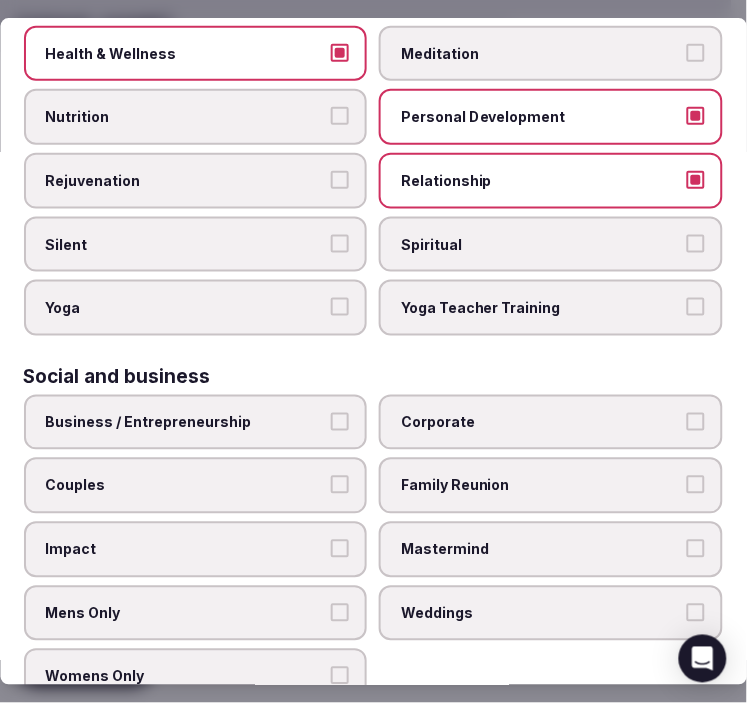 drag, startPoint x: 275, startPoint y: 393, endPoint x: 381, endPoint y: 396, distance: 106.04244 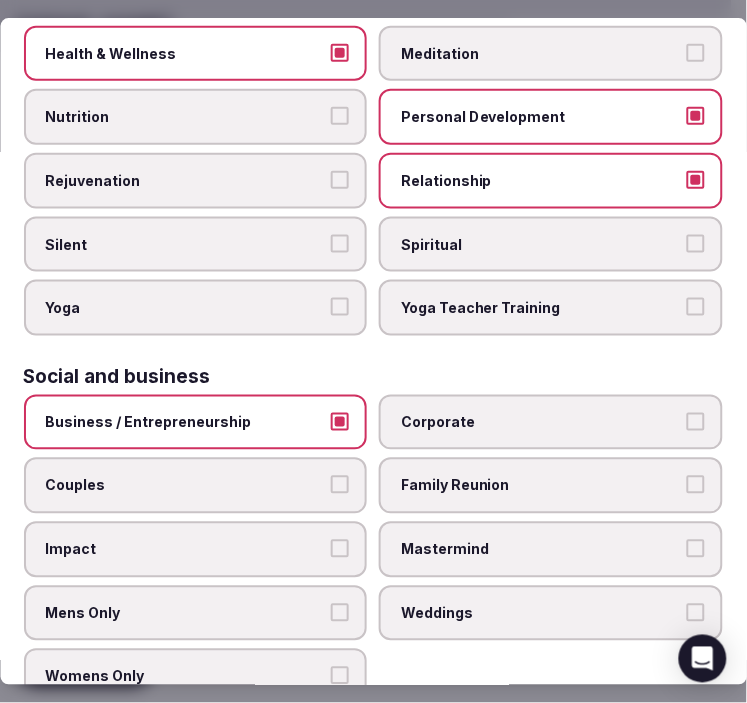 click on "Corporate" at bounding box center (552, 423) 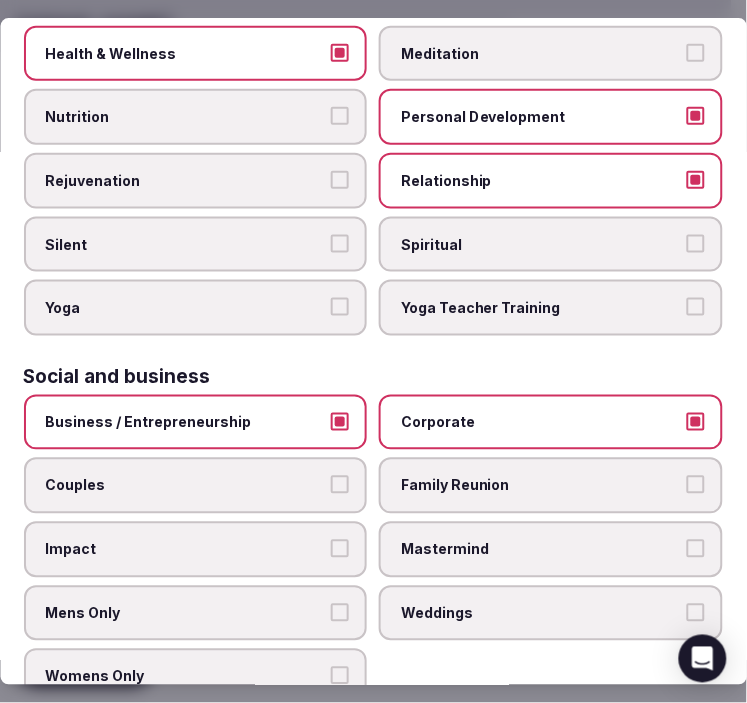 click on "Weddings" at bounding box center (552, 614) 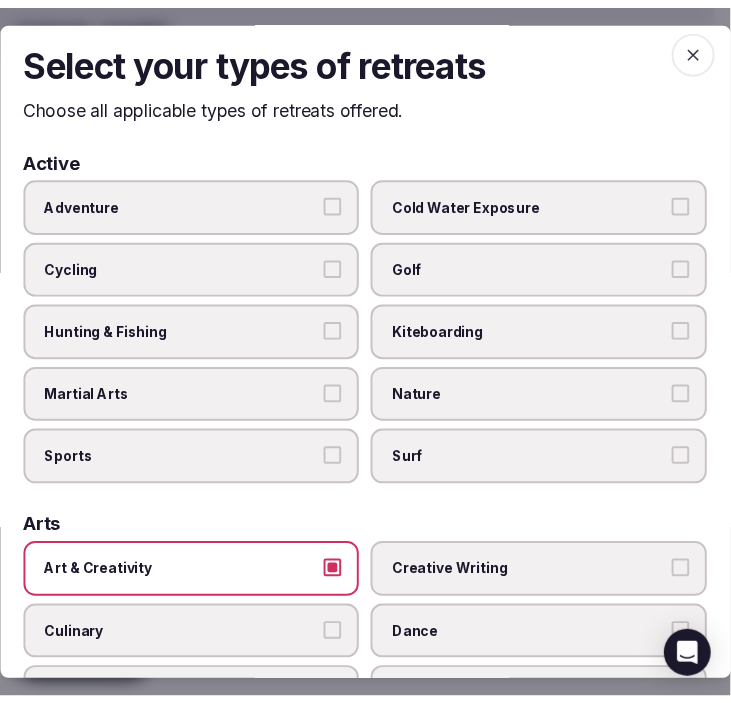 scroll, scrollTop: 0, scrollLeft: 0, axis: both 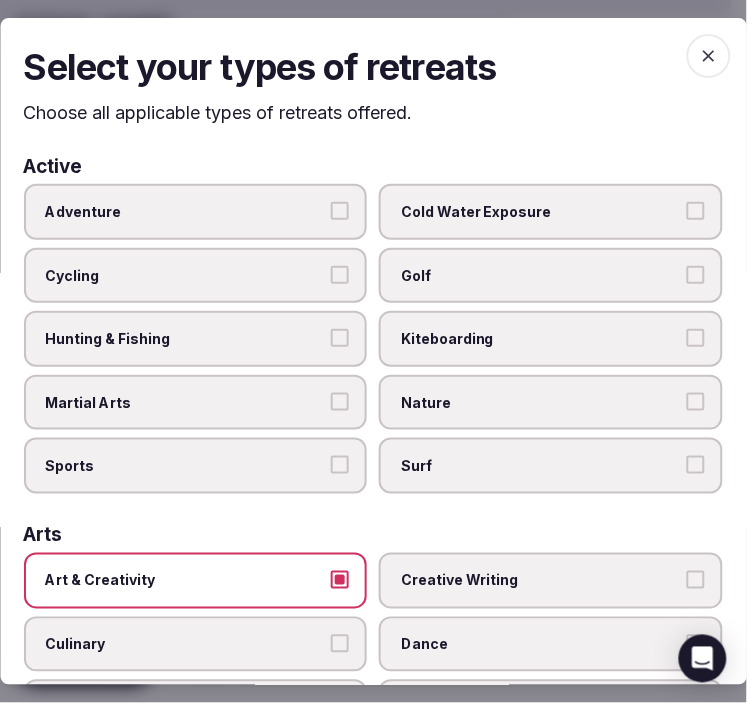click 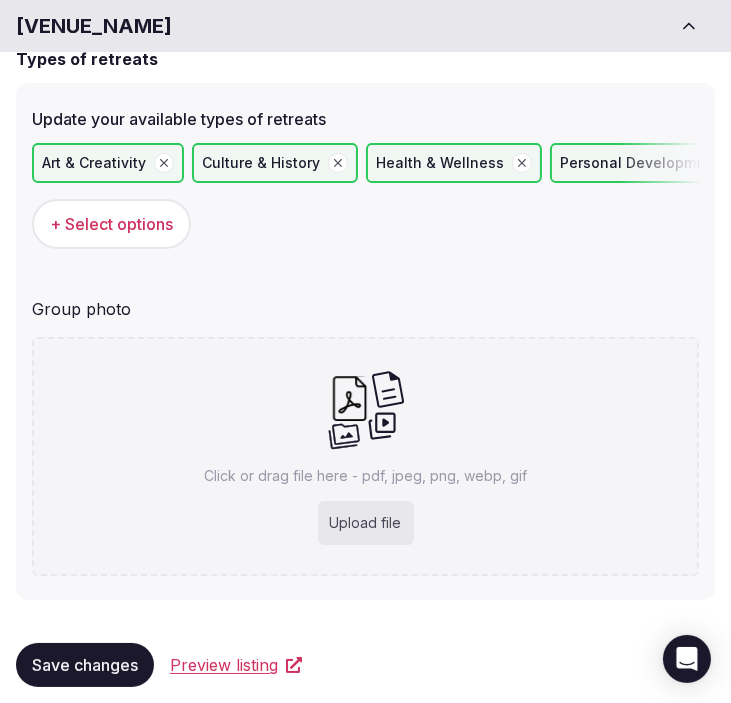 scroll, scrollTop: 182, scrollLeft: 0, axis: vertical 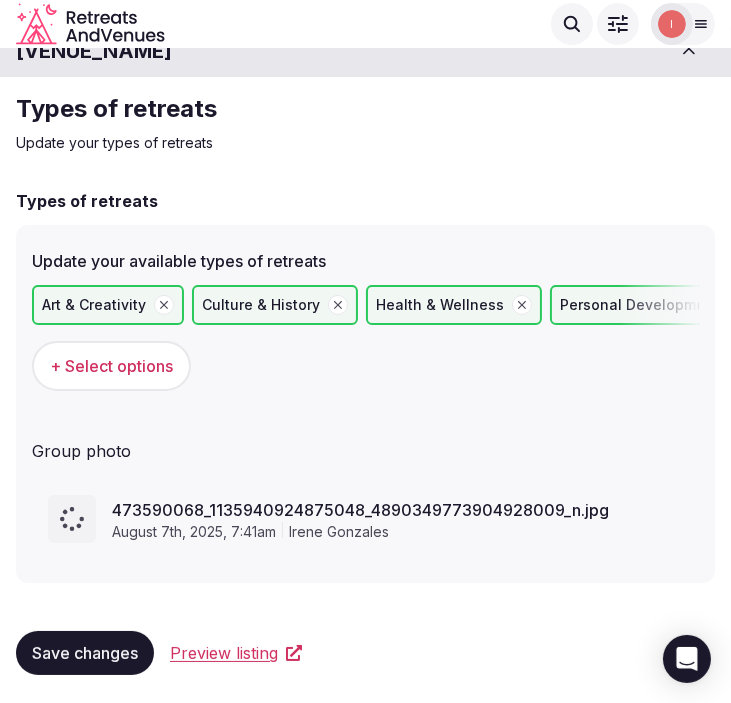click on "Types of retreats Update your available types of retreats Art & Creativity Culture & History Health & Wellness Personal Development Relationship Business / Entrepreneurship Corporate Weddings + Select options Group photo   [FILENAME] [DATE], [TIME] [FIRST] [LAST] Save changes Preview listing" at bounding box center (365, 430) 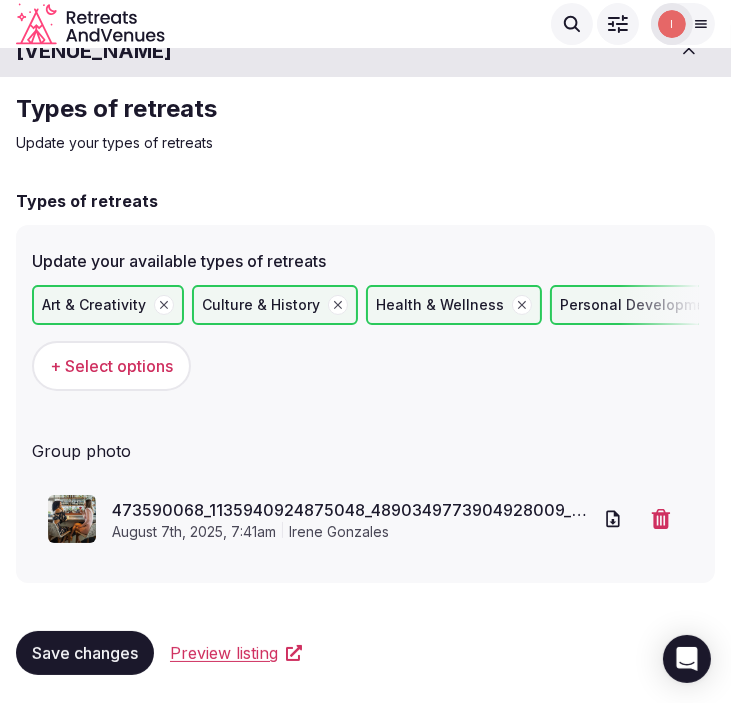 click on "Save changes" at bounding box center [85, 653] 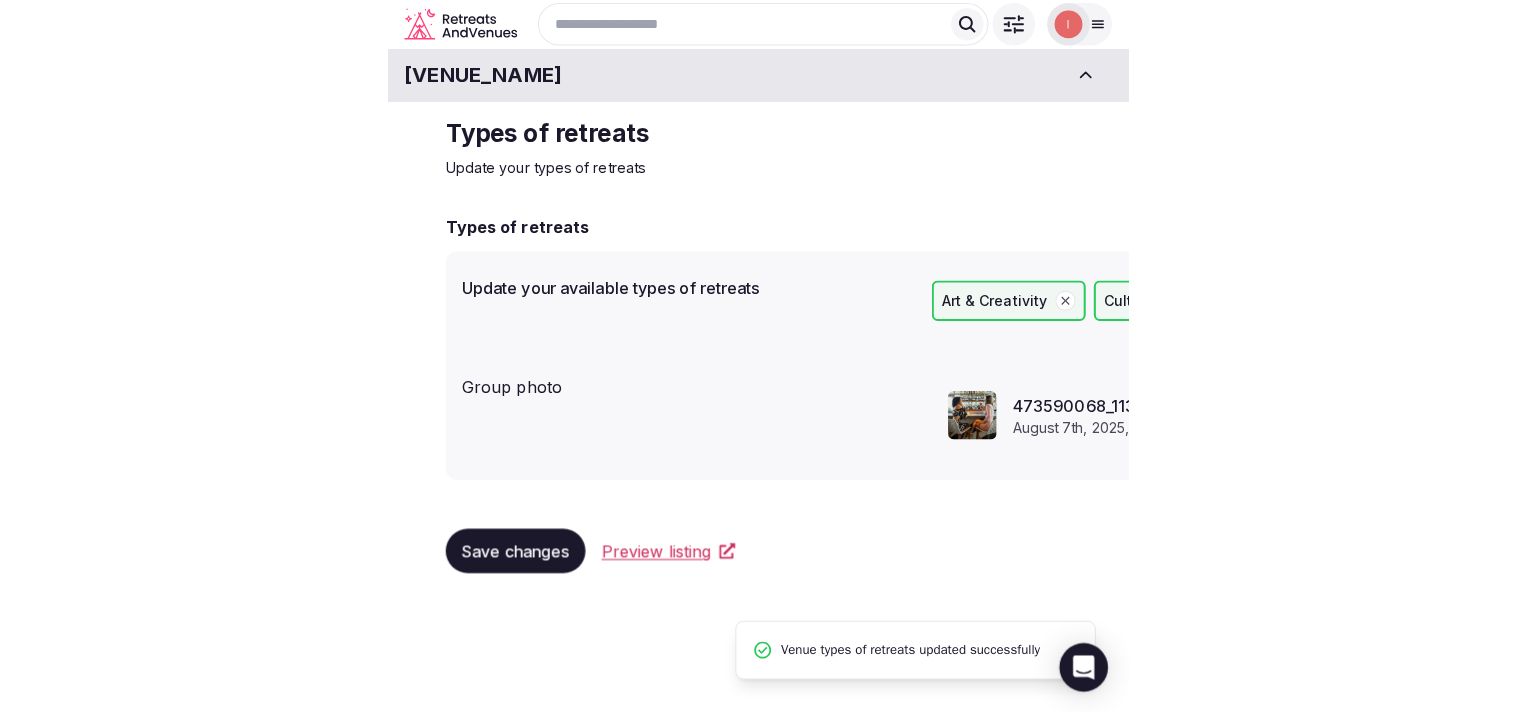 scroll, scrollTop: 0, scrollLeft: 0, axis: both 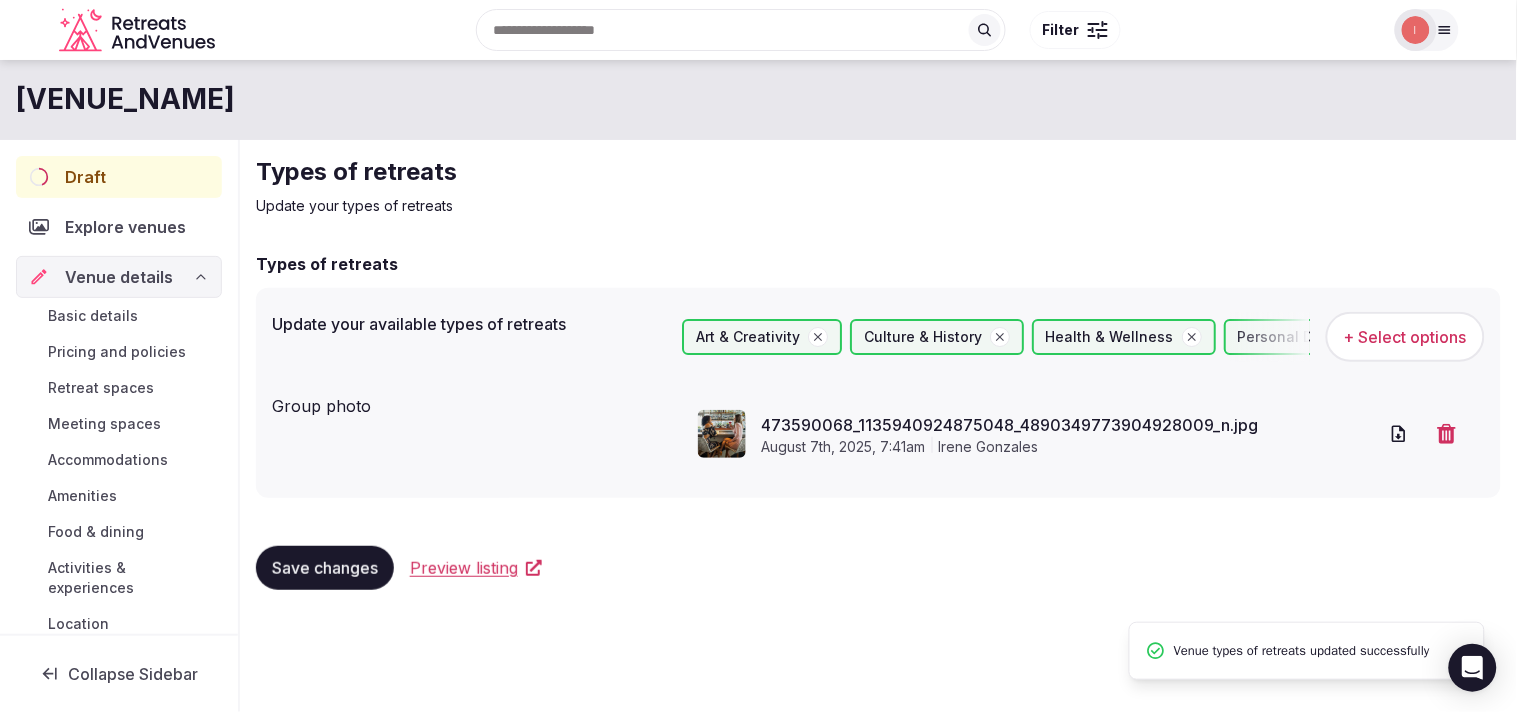 click on "Save changes" at bounding box center (325, 568) 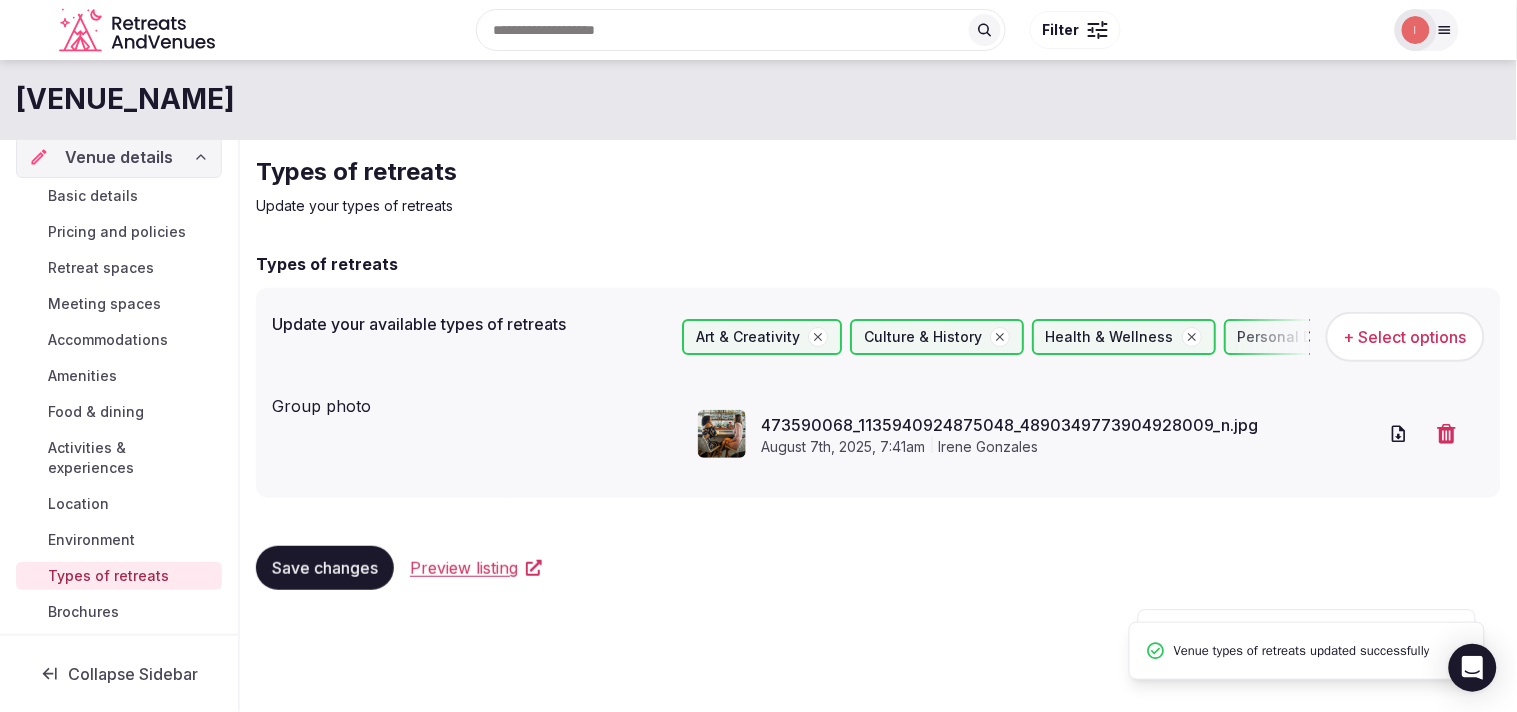 scroll, scrollTop: 0, scrollLeft: 0, axis: both 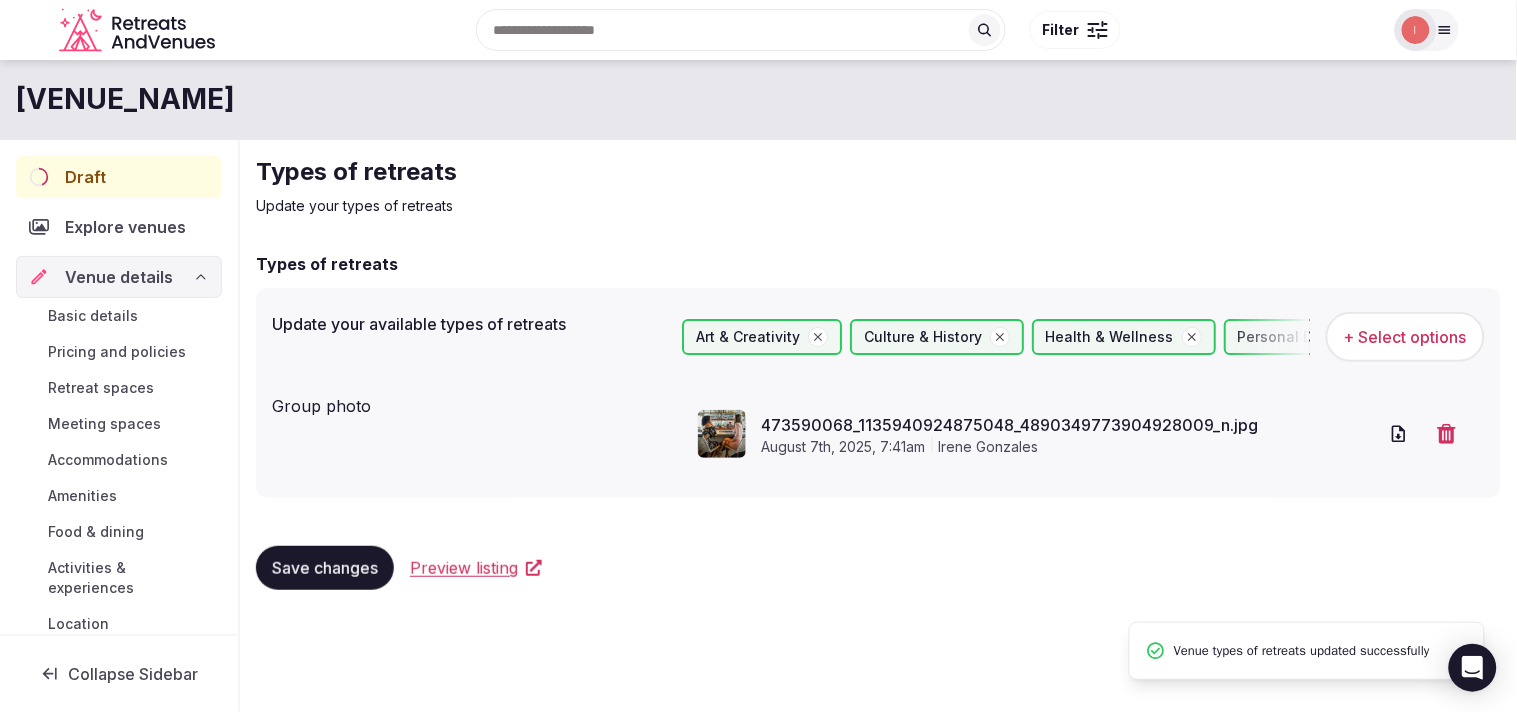 click on "Draft" at bounding box center (85, 177) 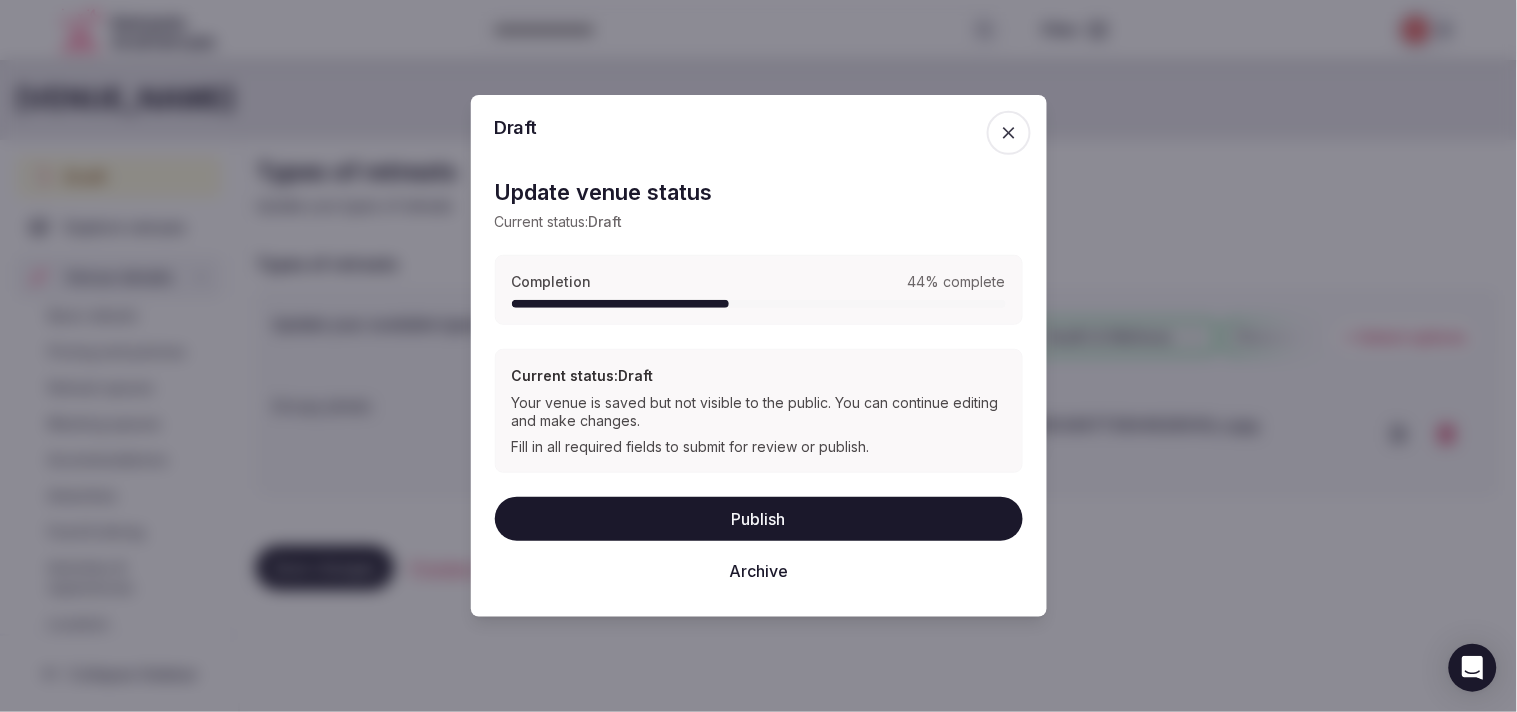 click on "Publish" at bounding box center [759, 519] 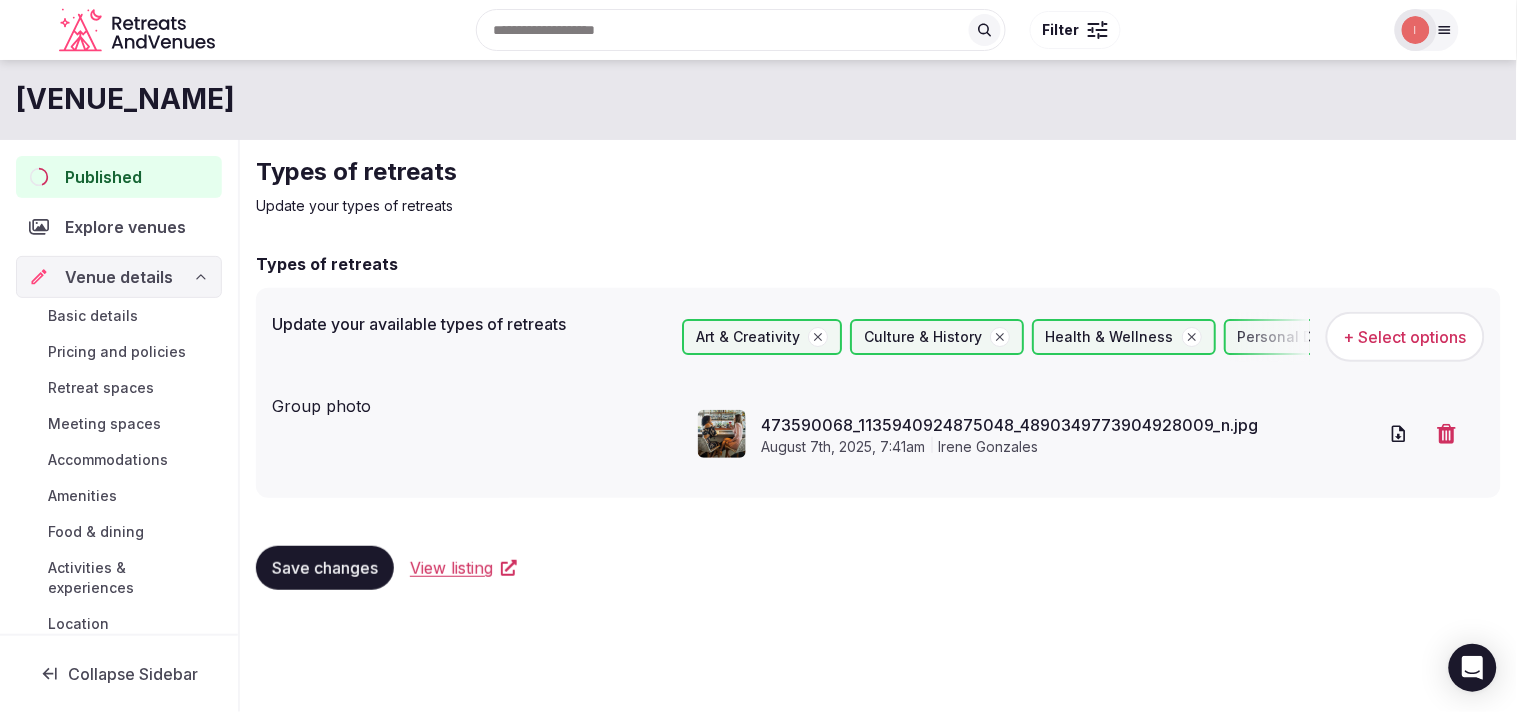 click on "Save changes" at bounding box center (325, 568) 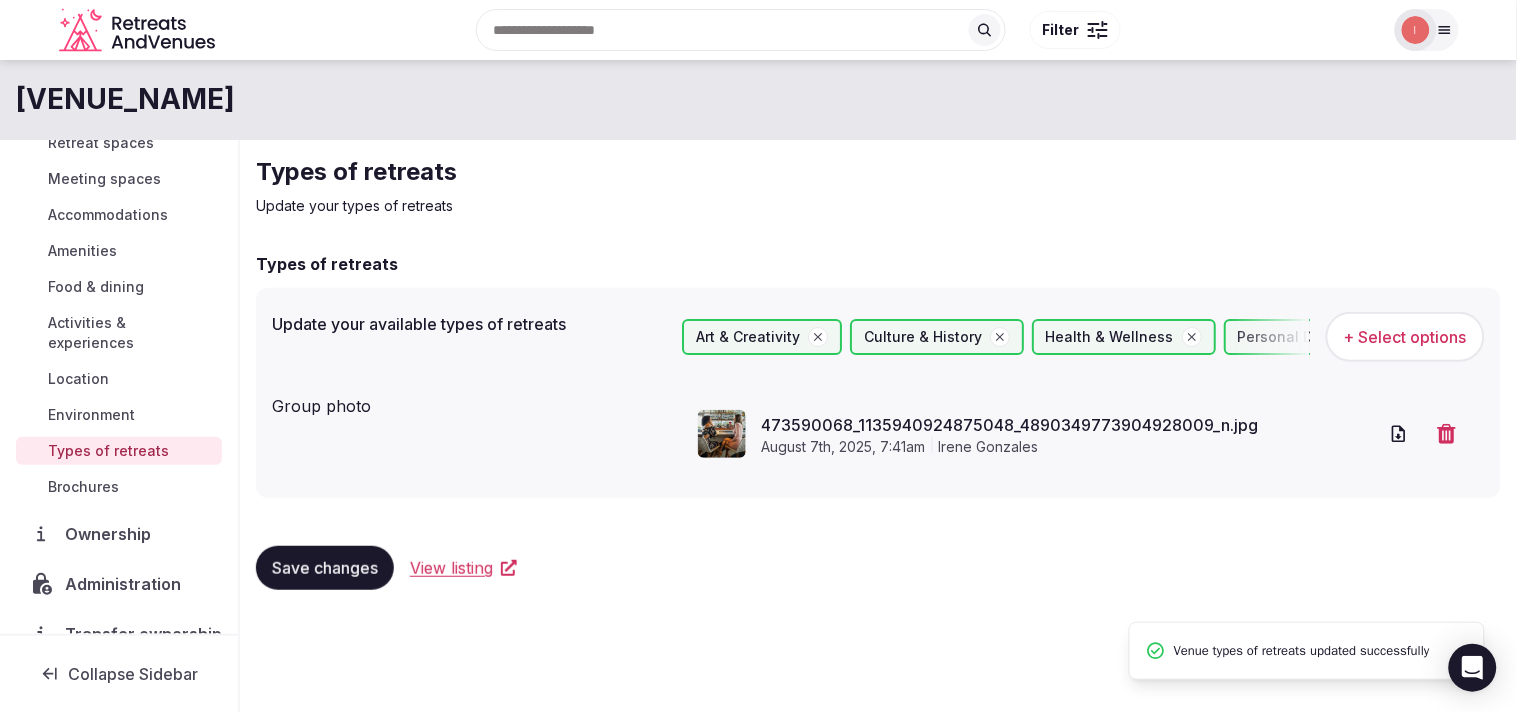 scroll, scrollTop: 281, scrollLeft: 0, axis: vertical 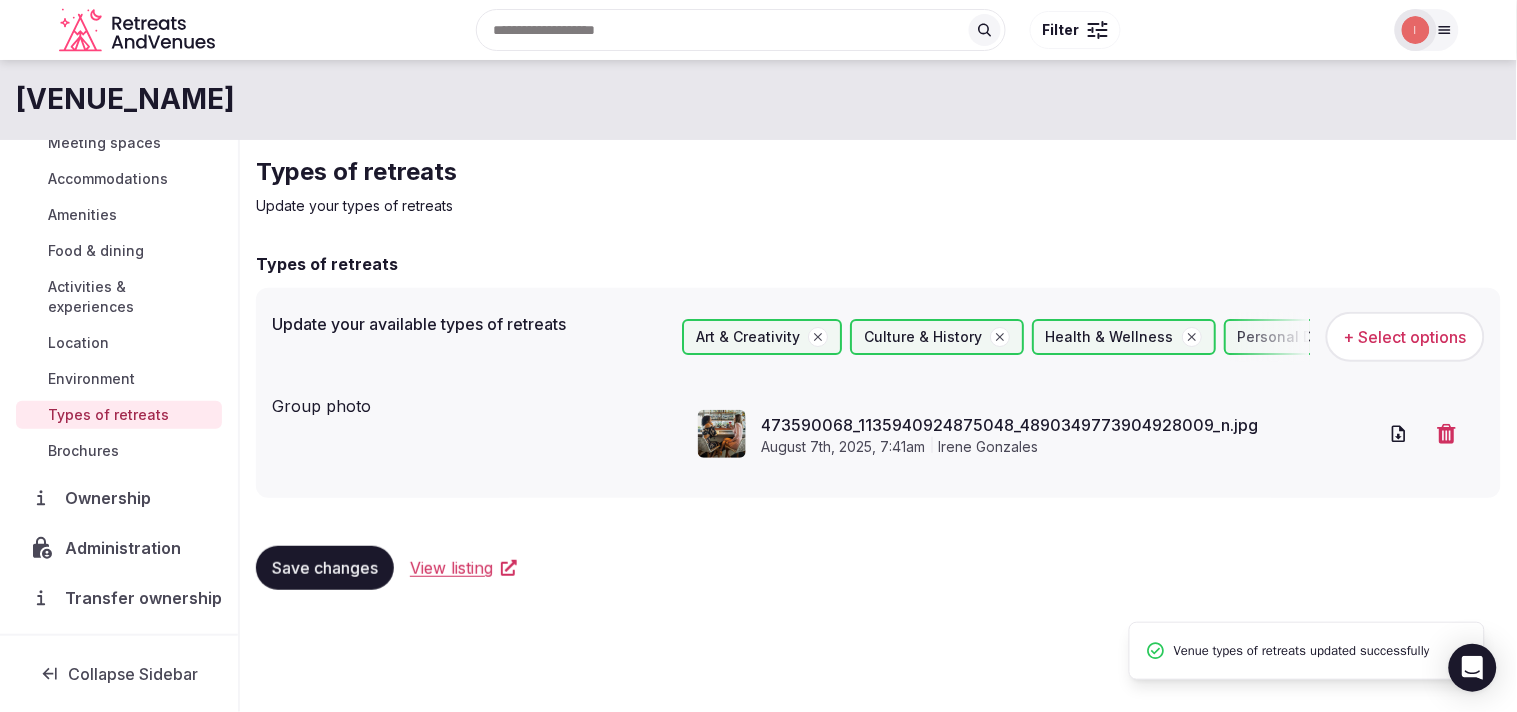 click on "Administration" at bounding box center [127, 548] 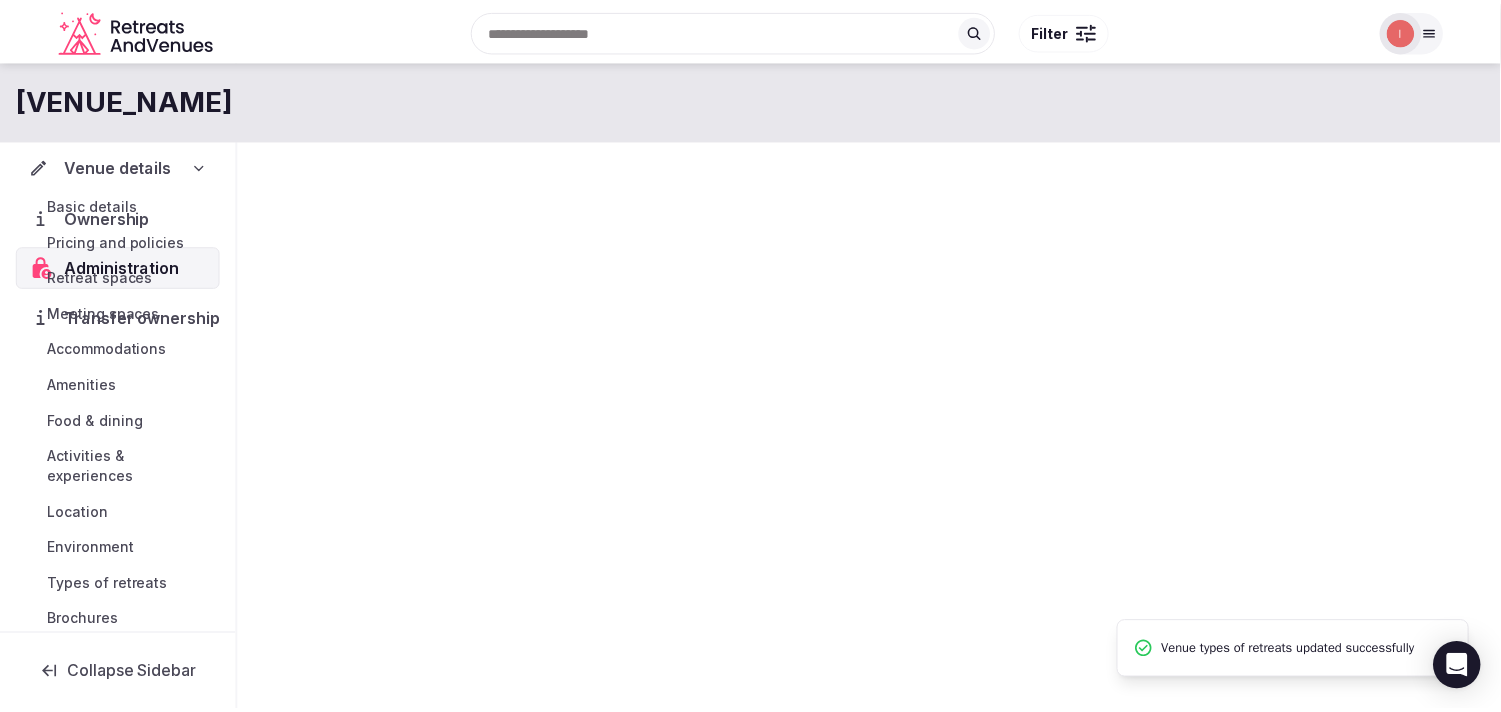 scroll, scrollTop: 0, scrollLeft: 0, axis: both 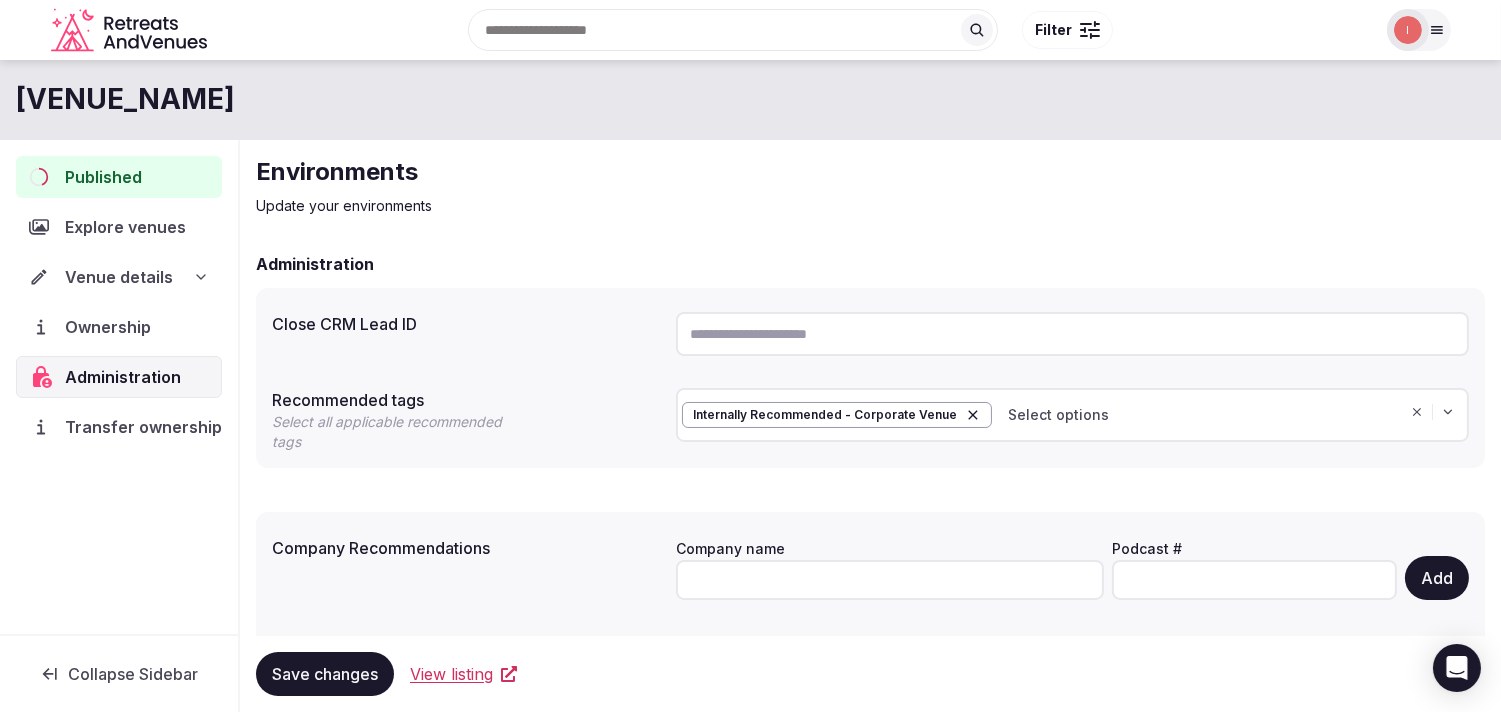 click at bounding box center (1072, 334) 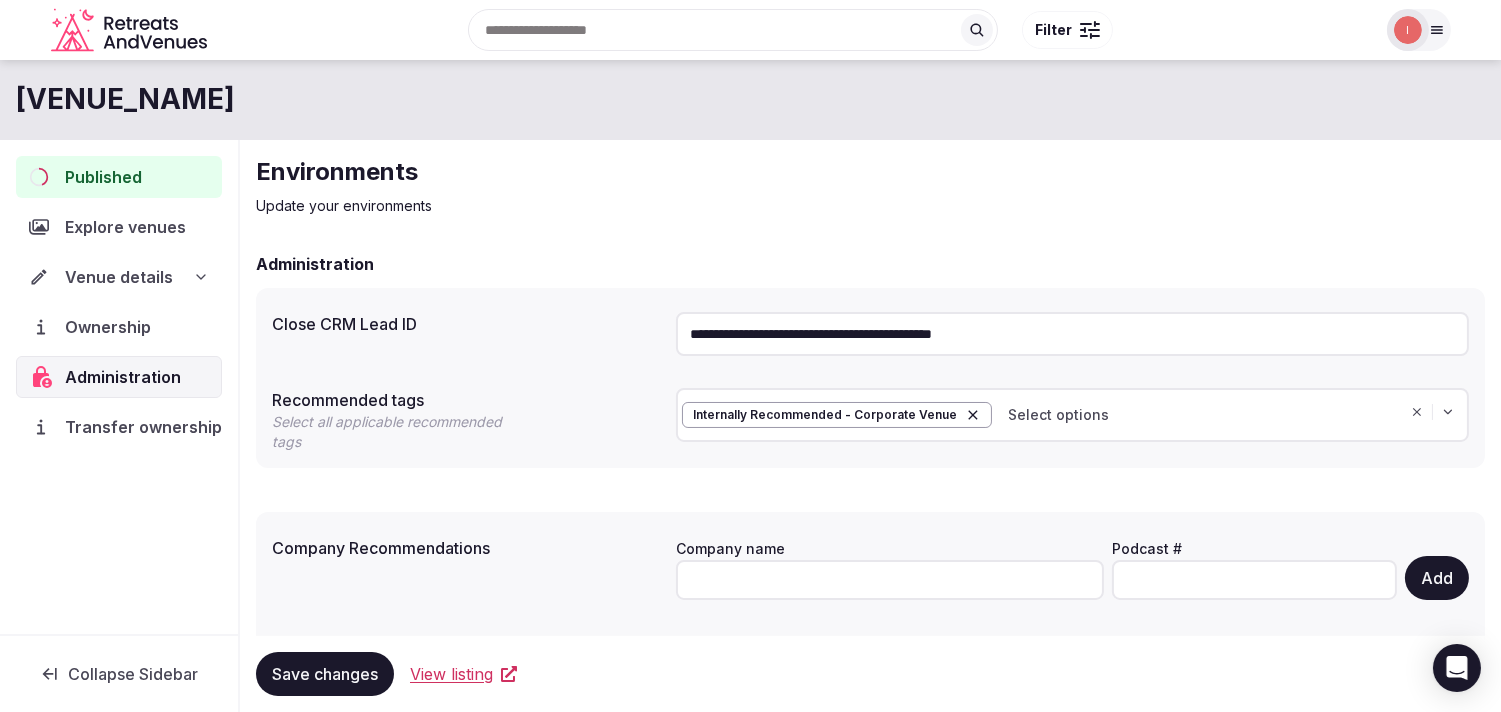 type on "**********" 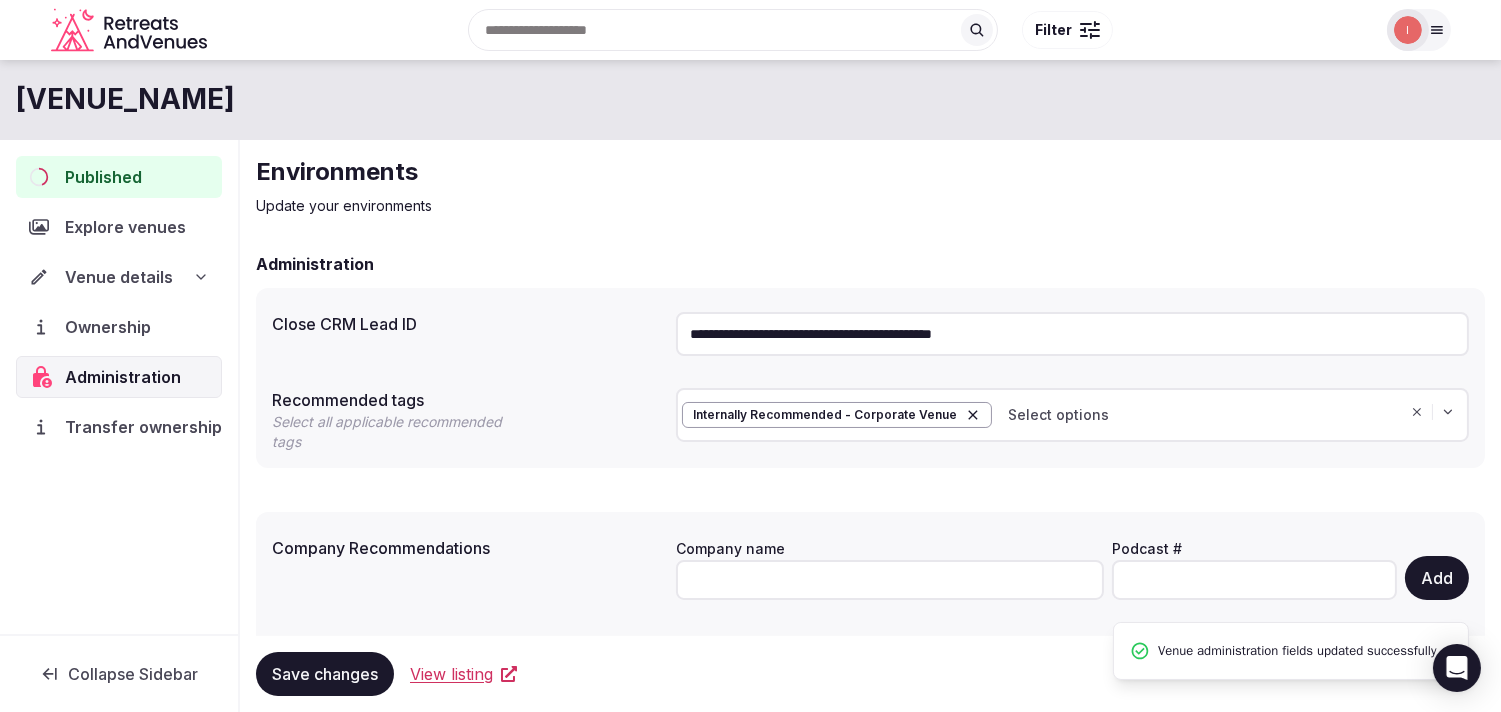 click on "Save changes" at bounding box center [325, 674] 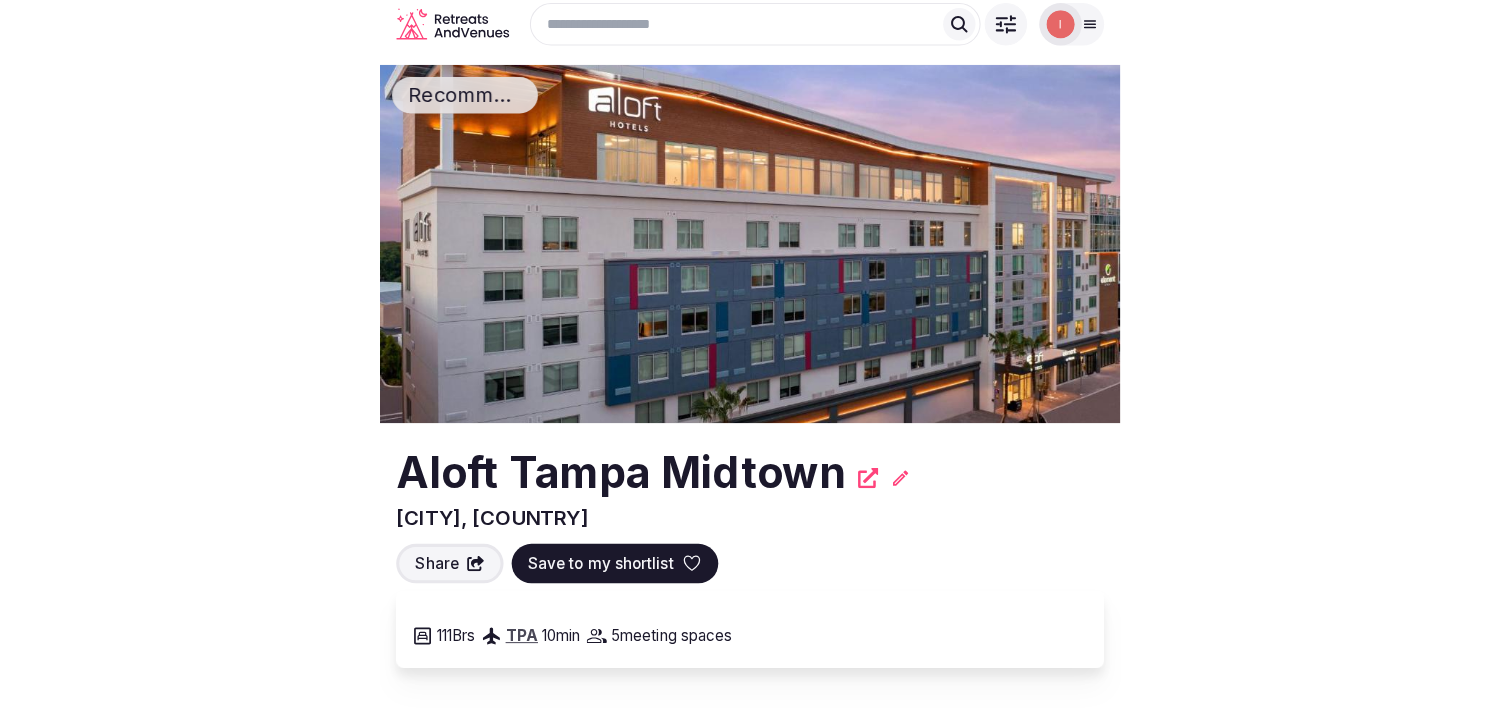 scroll, scrollTop: 0, scrollLeft: 0, axis: both 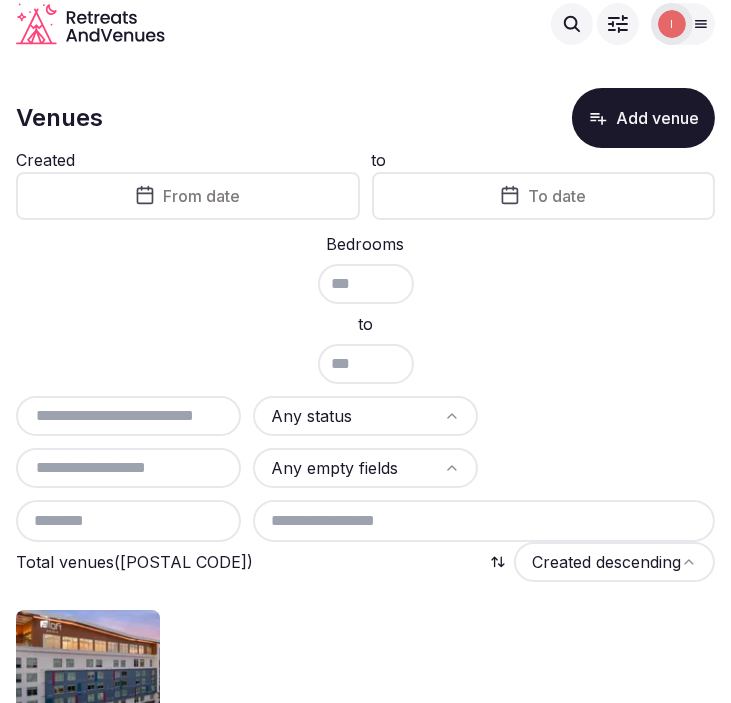 click on "From date" at bounding box center [188, 196] 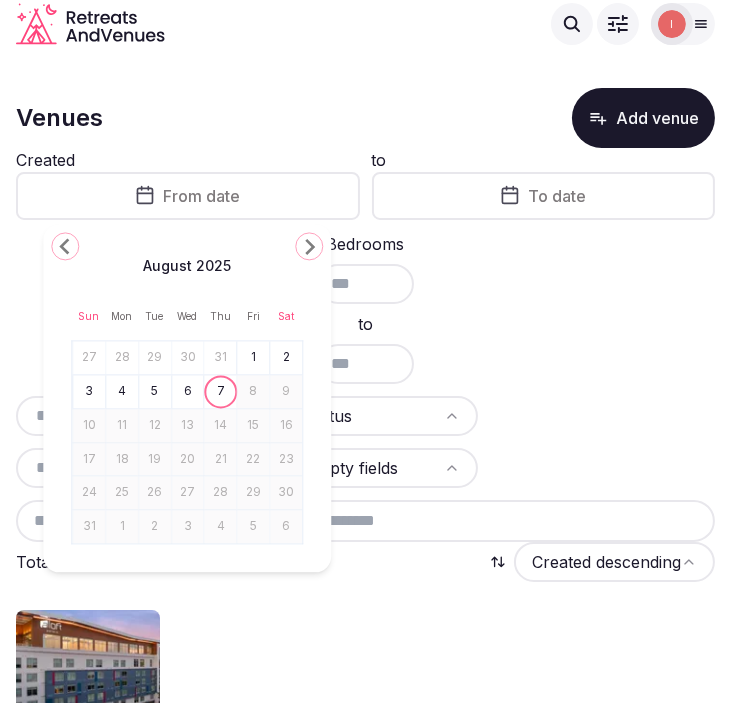 click on "Site View Edit Previous slide Next slide [BRAND] [CITY] [COUNTRY] Spearheading [CITY]’s transformation, The [BRAND] [DISTRICT] [BRAND] is located the city’s hottest new destination district. Combing [DISTRICT] and [DISTRICT] with a central neighborhood that’s undeniably energetic and contemporary. [MONTH] [DAY] [YEAR] [MONTH] [DAY] [YEAR] [FIRST] [LAST] [PRICE] N/A [PERCENT] [NUMBER] [NUMBER] [NUMBER] Site View Edit Previous slide Next slide [BRAND] - [CITY], [COUNTRY] [MONTH] [DAY] [YEAR] [MONTH] [DAY] [YEAR] [FIRST] [LAST] N/A [PRICE] [PERCENT] [NUMBER] [NUMBER] [NUMBER] Site View Edit Previous slide Next slide [BRAND] (No address specified) [MONTH] [DAY] [YEAR] [MONTH] [DAY] [YEAR] [FIRST] [LAST] [PRICE] [PRICE] [PERCENT] [NUMBER] [NUMBER] [NUMBER] Site View Edit Previous slide" at bounding box center [365, 2951] 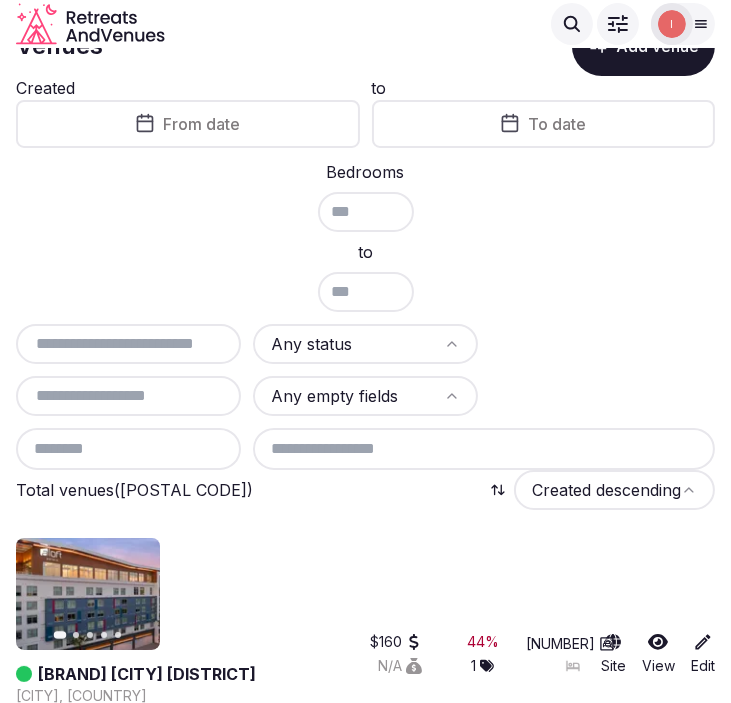 scroll, scrollTop: 111, scrollLeft: 0, axis: vertical 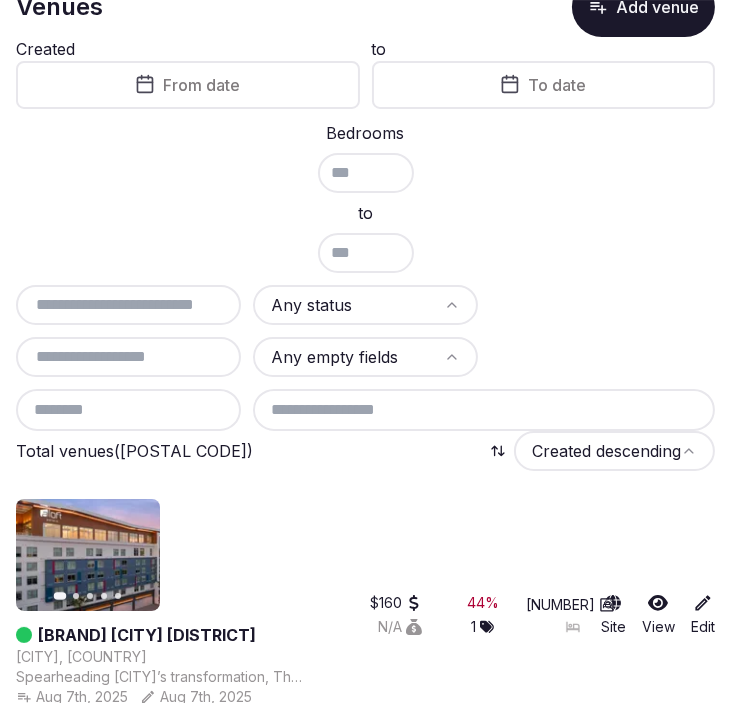 click at bounding box center [128, 305] 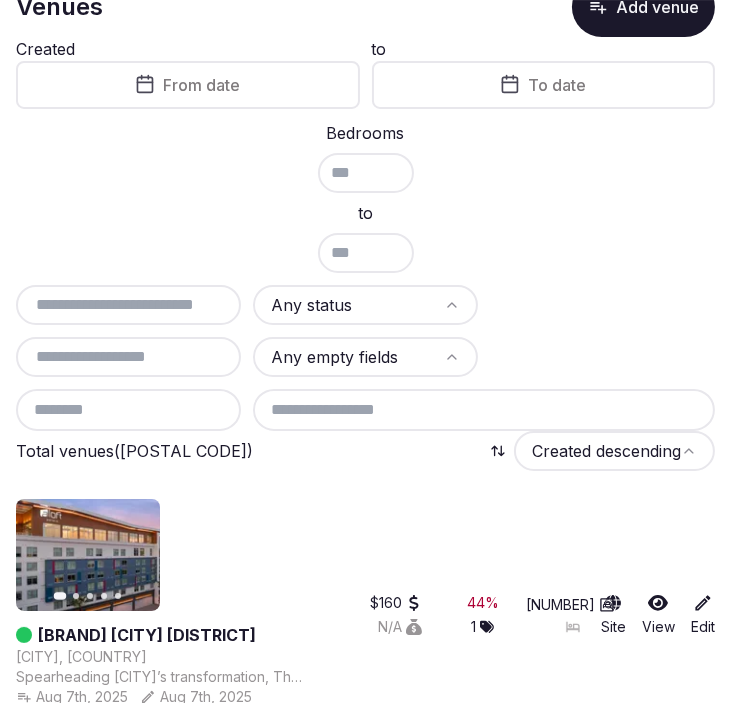 paste on "**********" 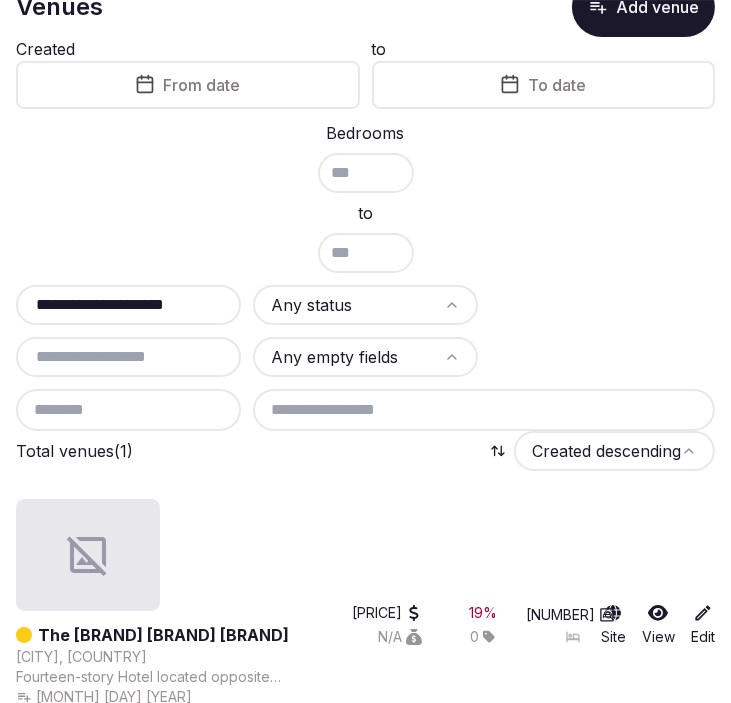 scroll, scrollTop: 157, scrollLeft: 0, axis: vertical 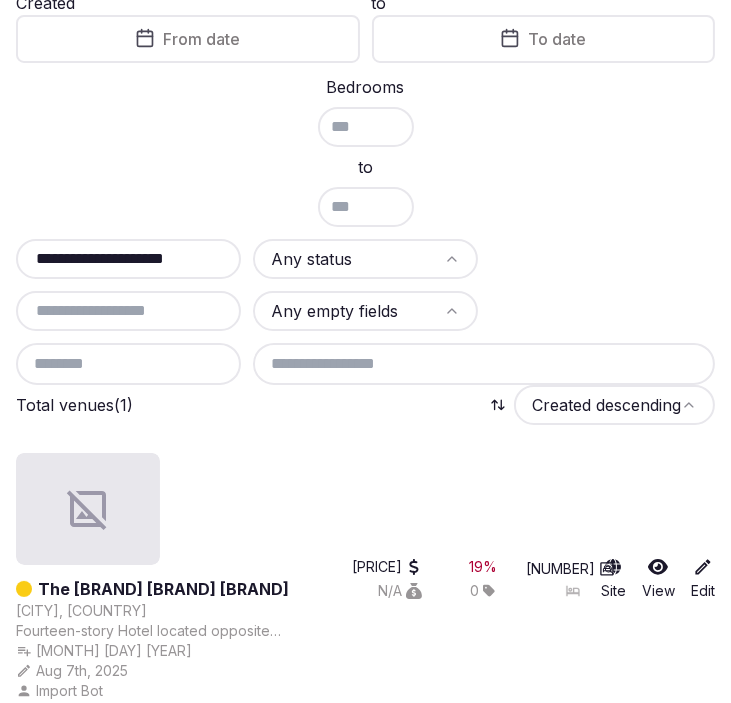type on "**********" 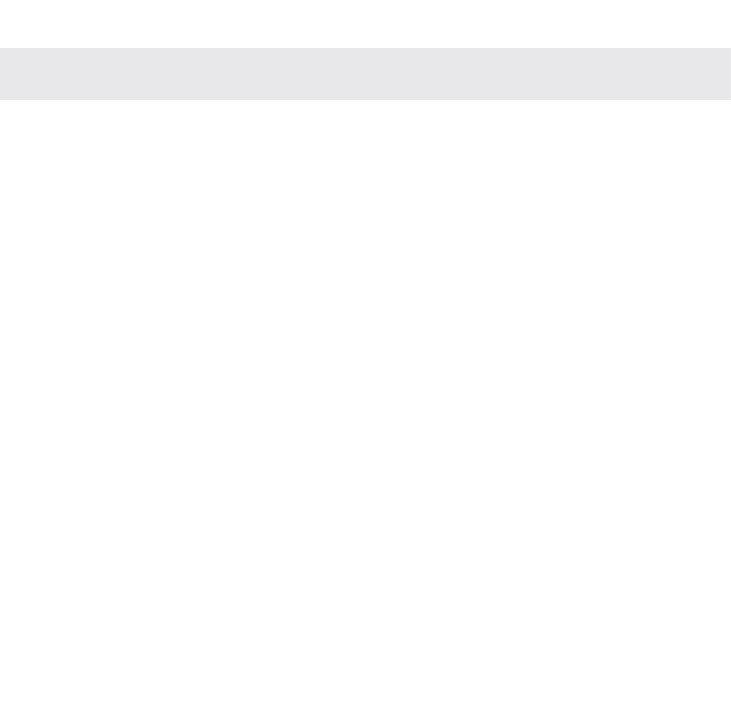 scroll, scrollTop: 0, scrollLeft: 0, axis: both 